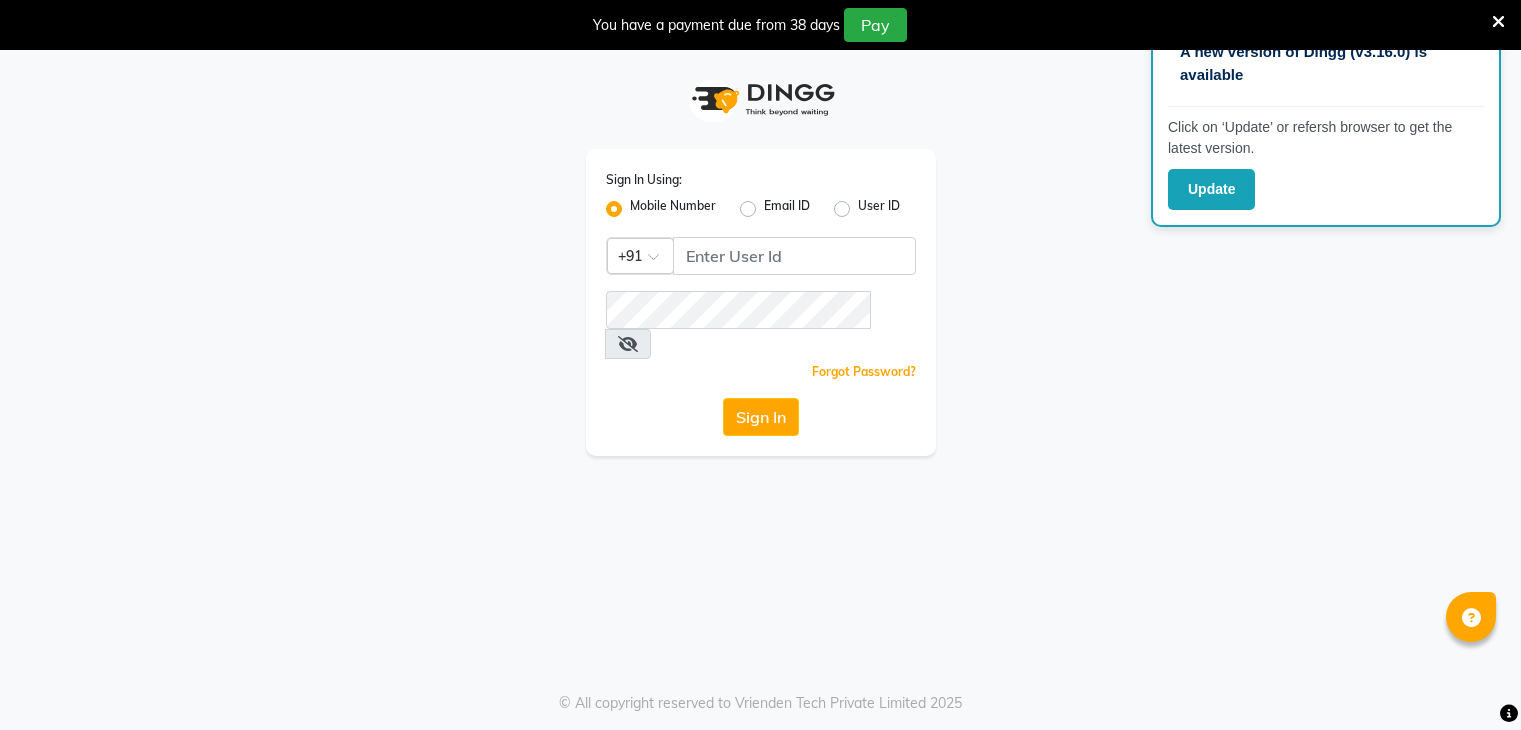 scroll, scrollTop: 0, scrollLeft: 0, axis: both 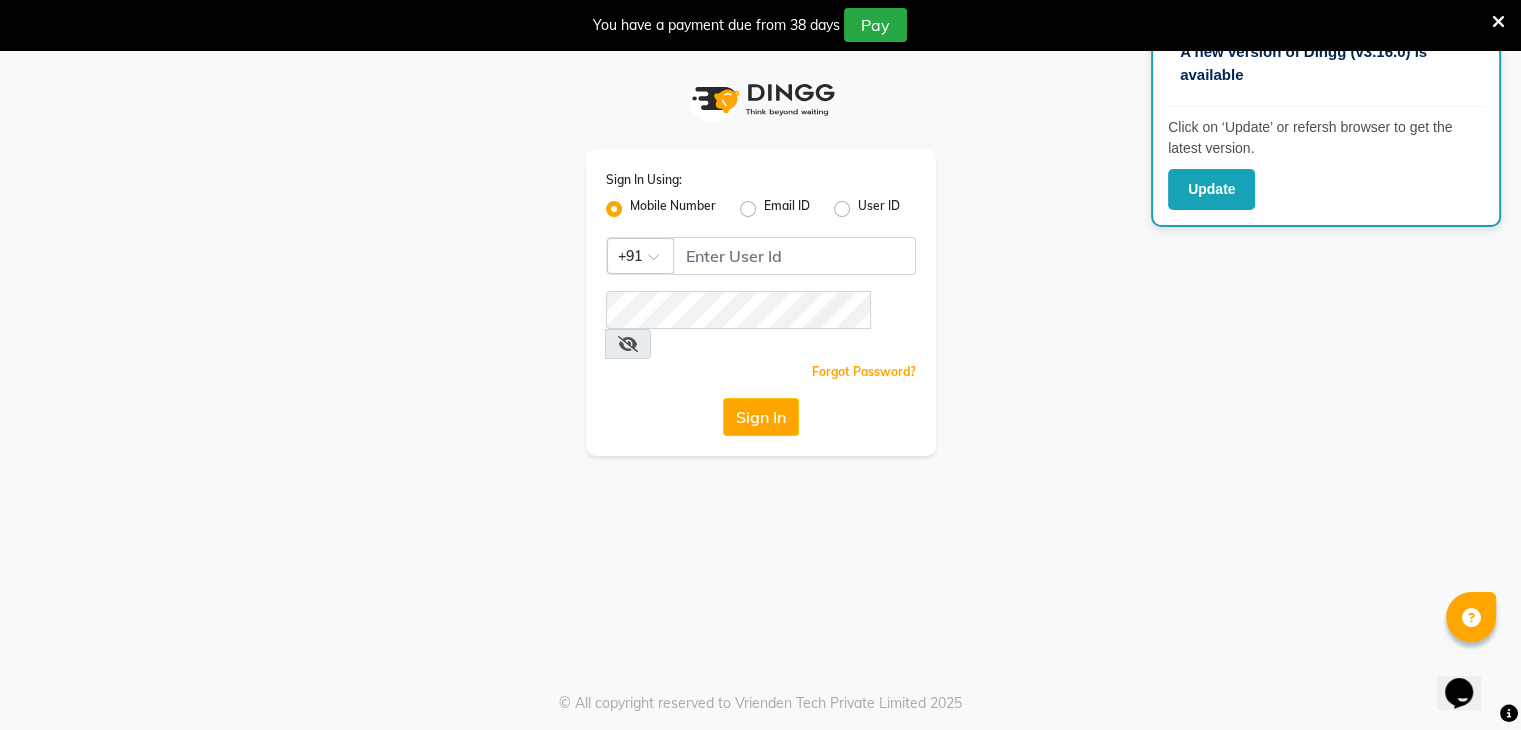 click at bounding box center [1498, 22] 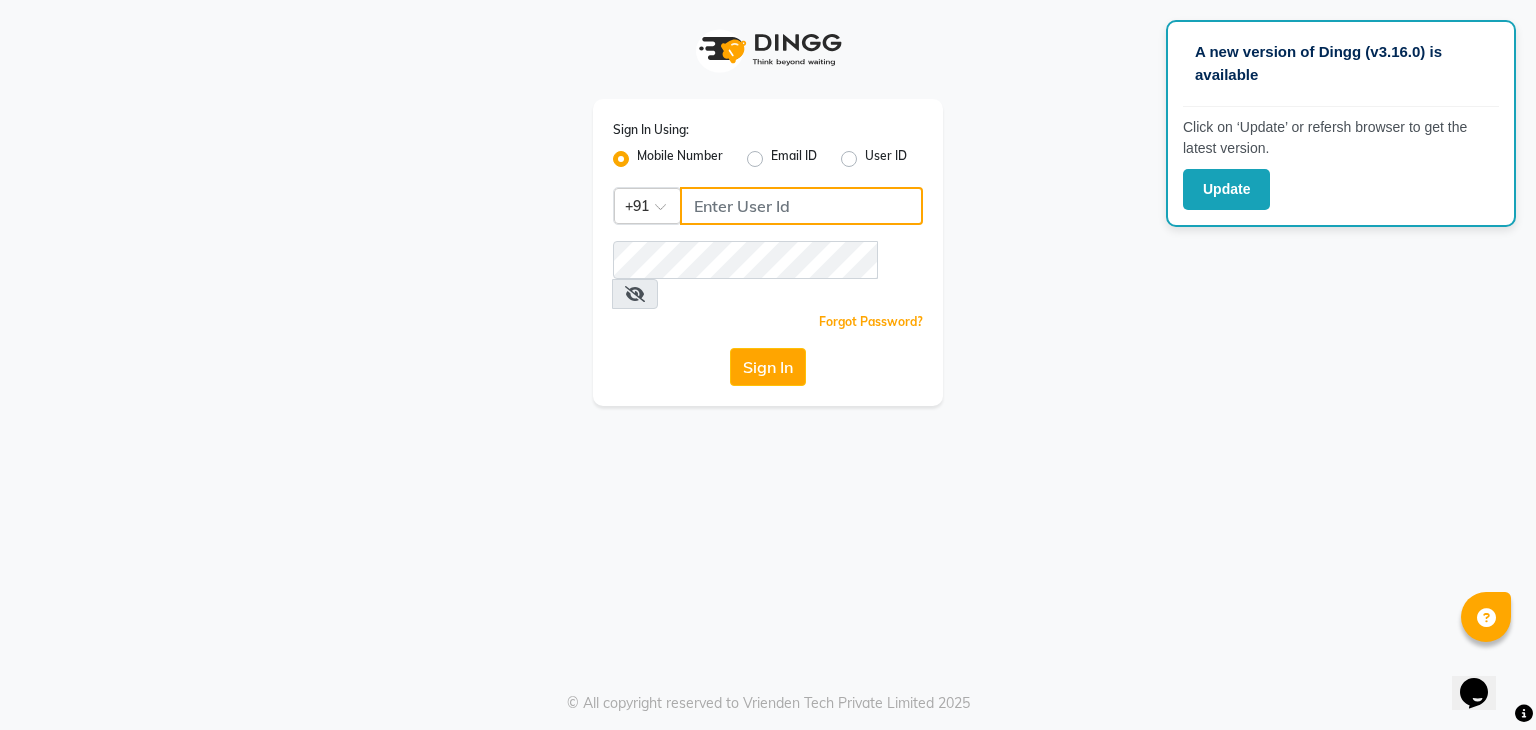 click 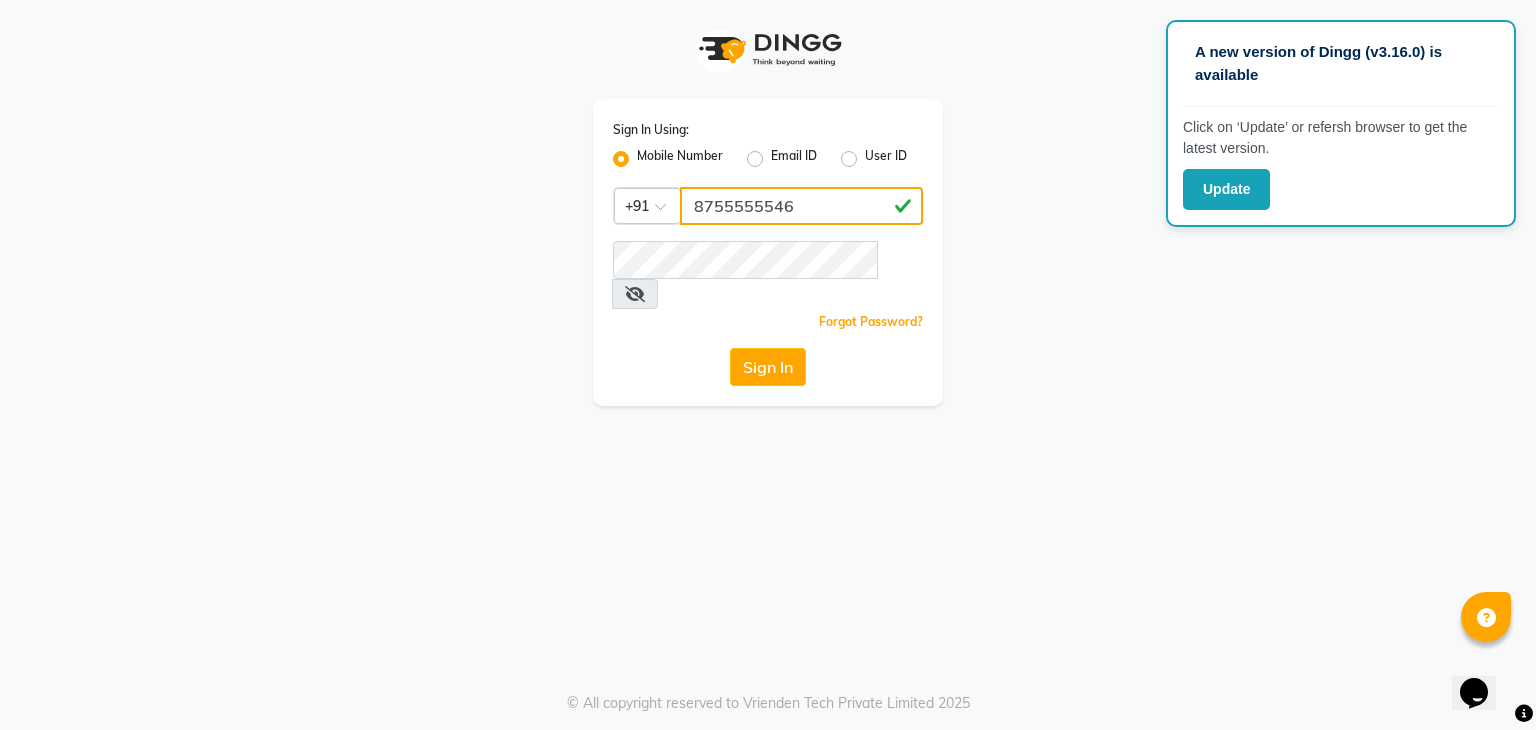 type on "8755555546" 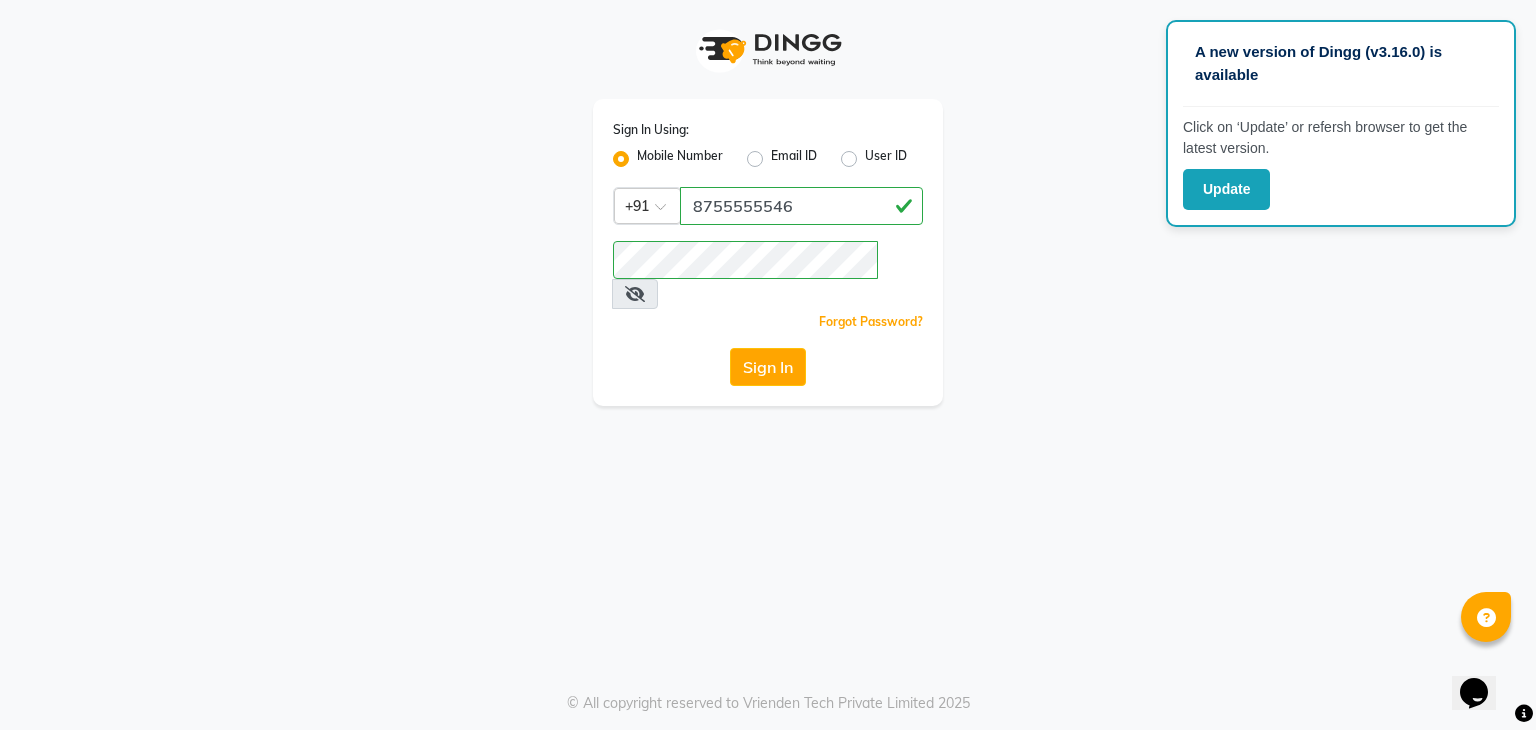 click at bounding box center (635, 294) 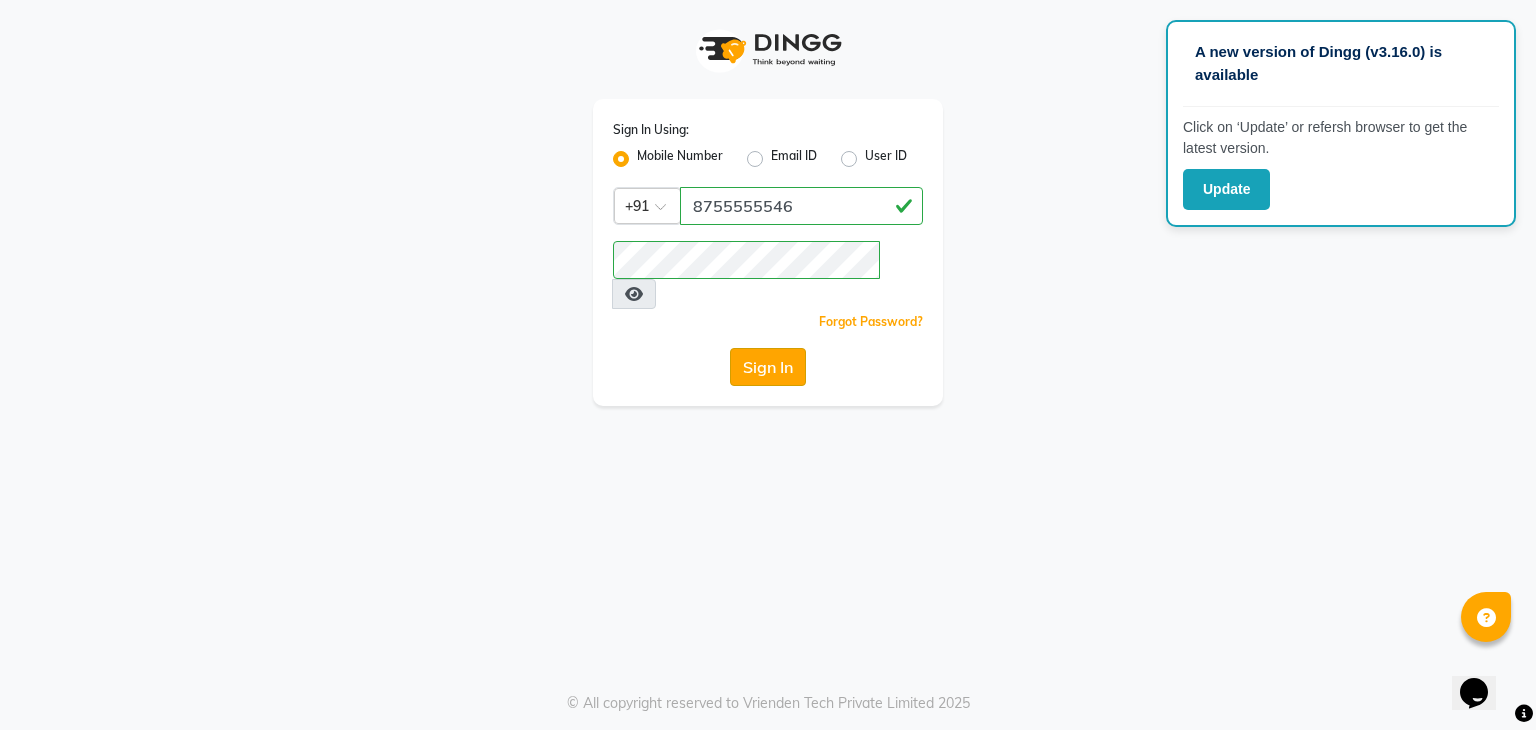 click on "Sign In" 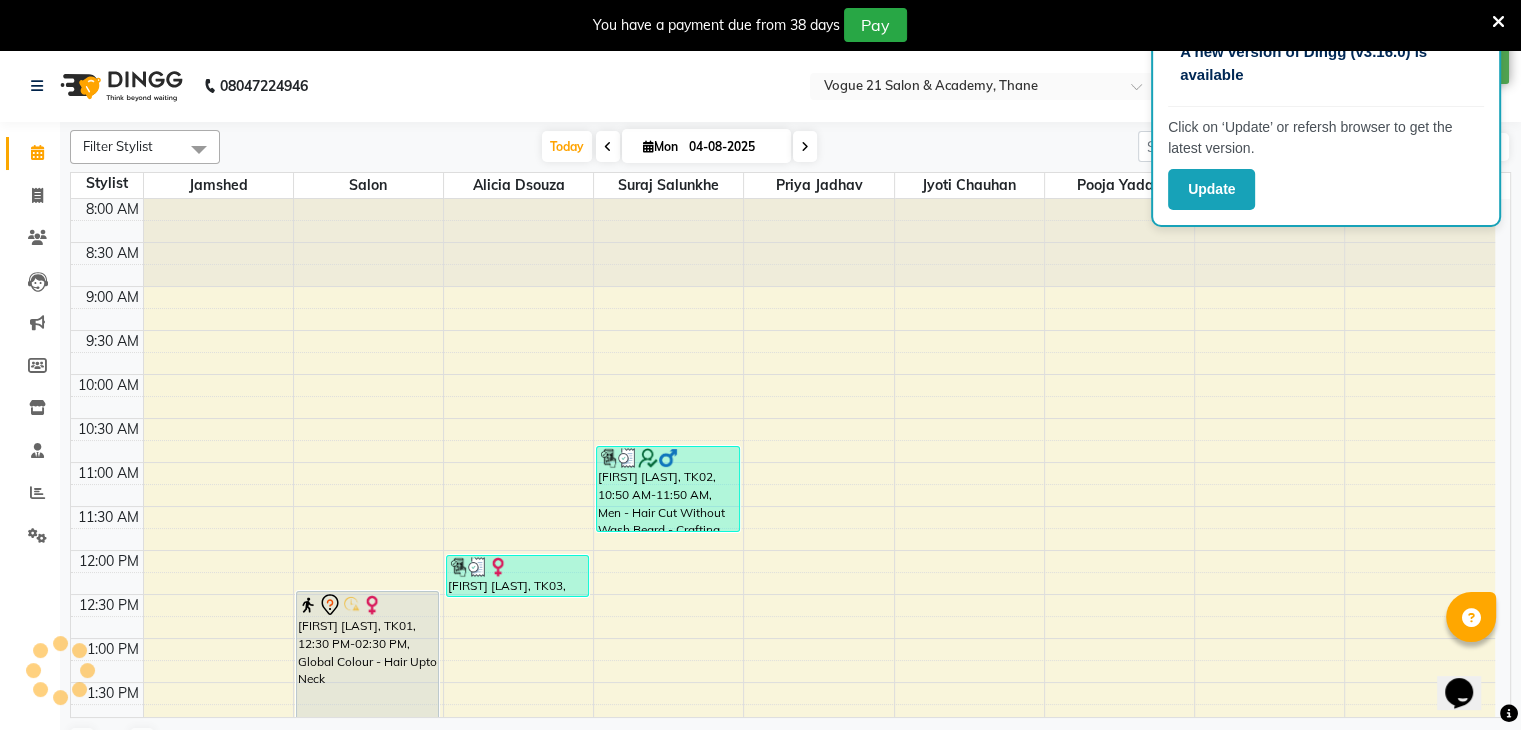 scroll, scrollTop: 0, scrollLeft: 0, axis: both 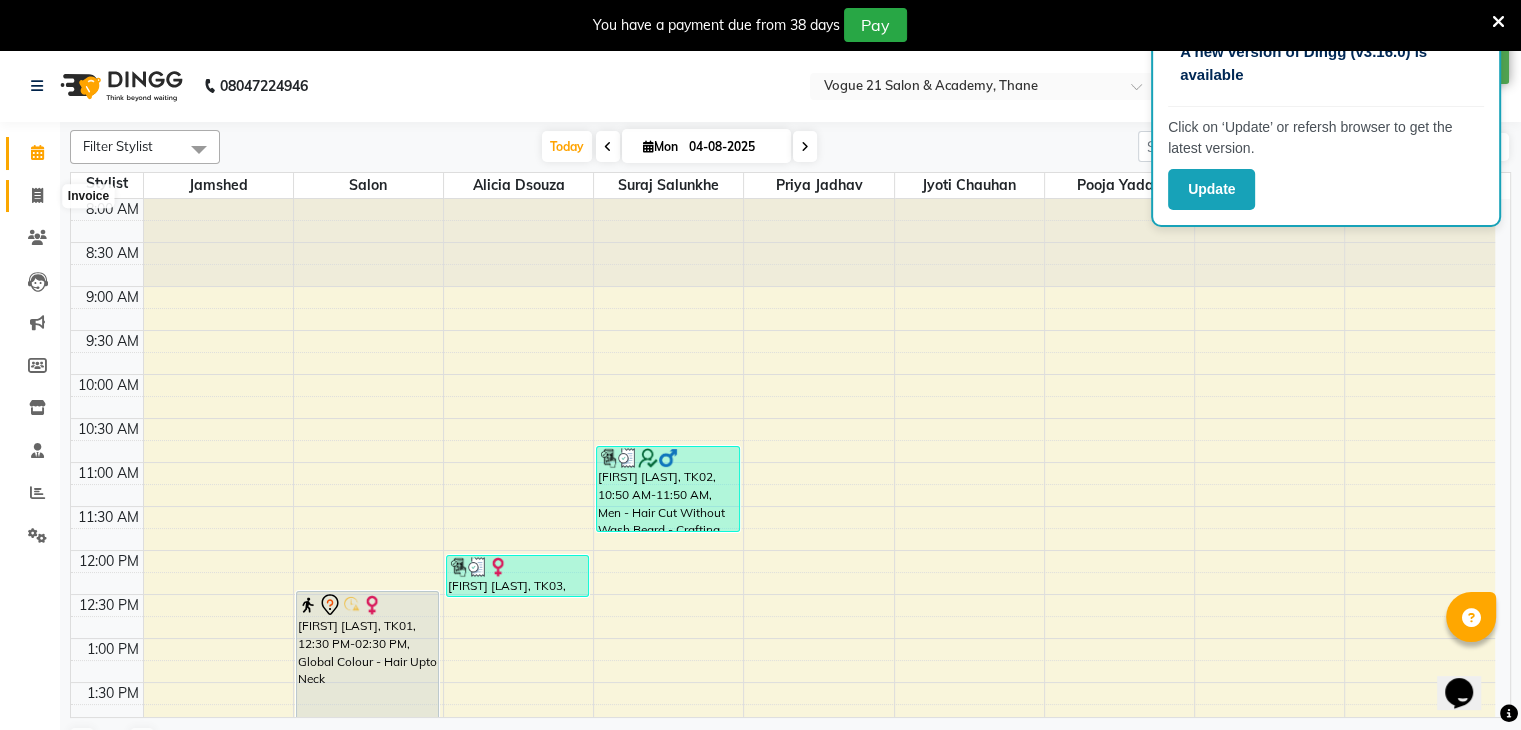 click 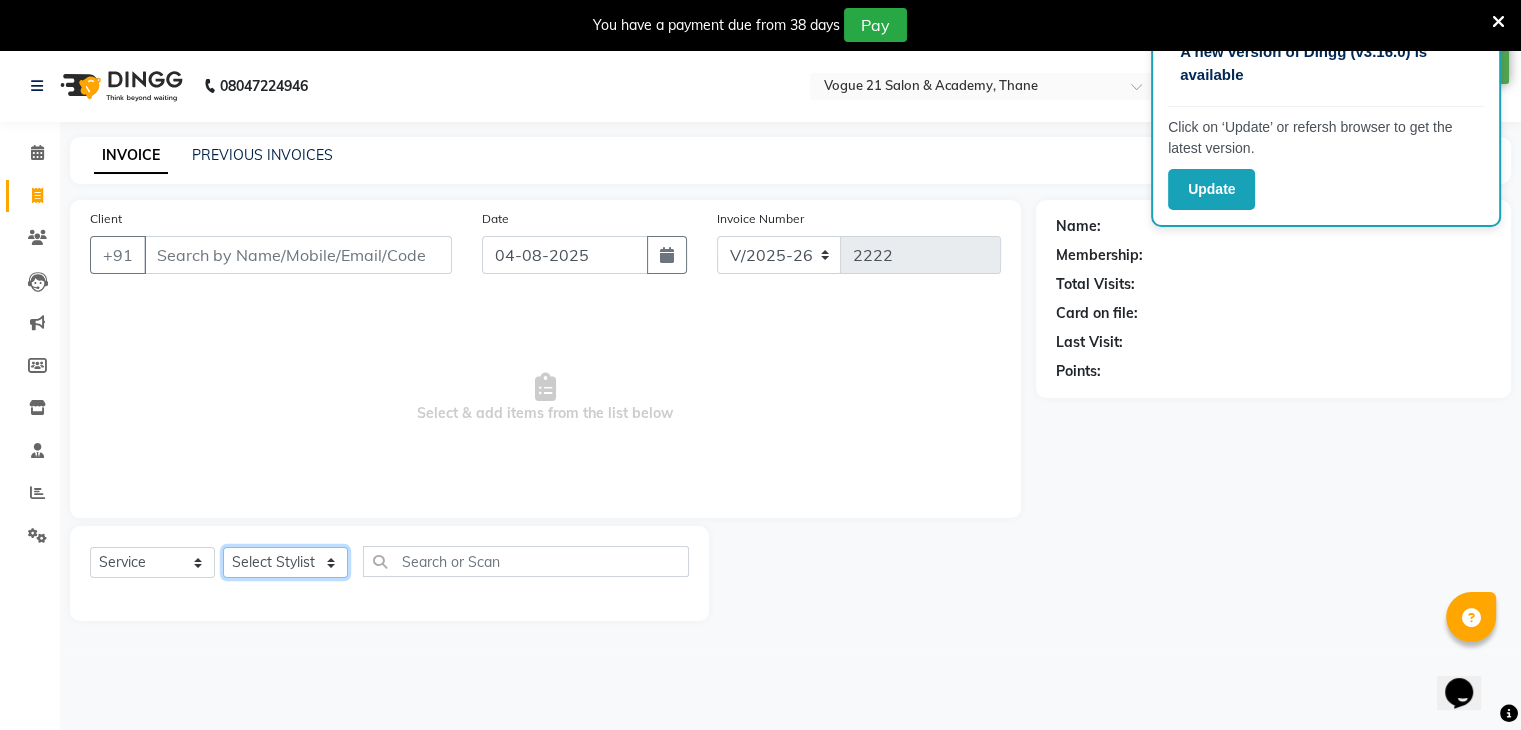 click on "Select Stylist aamir  Alicia Dsouza Altamash Jamshed  jyoti chauhan Pooja yadav Priya jadhav salon suraj salunkhe" 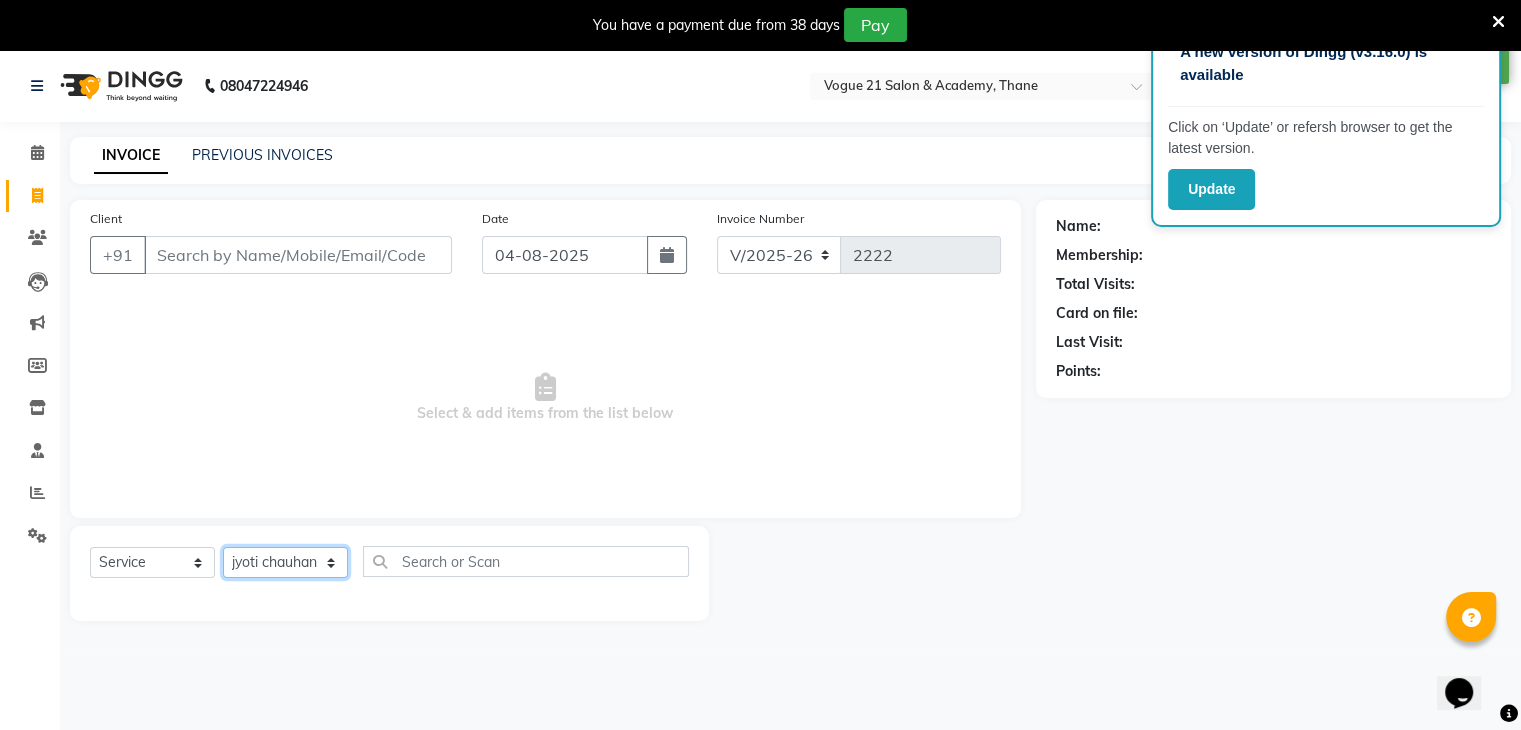 click on "Select Stylist aamir  Alicia Dsouza Altamash Jamshed  jyoti chauhan Pooja yadav Priya jadhav salon suraj salunkhe" 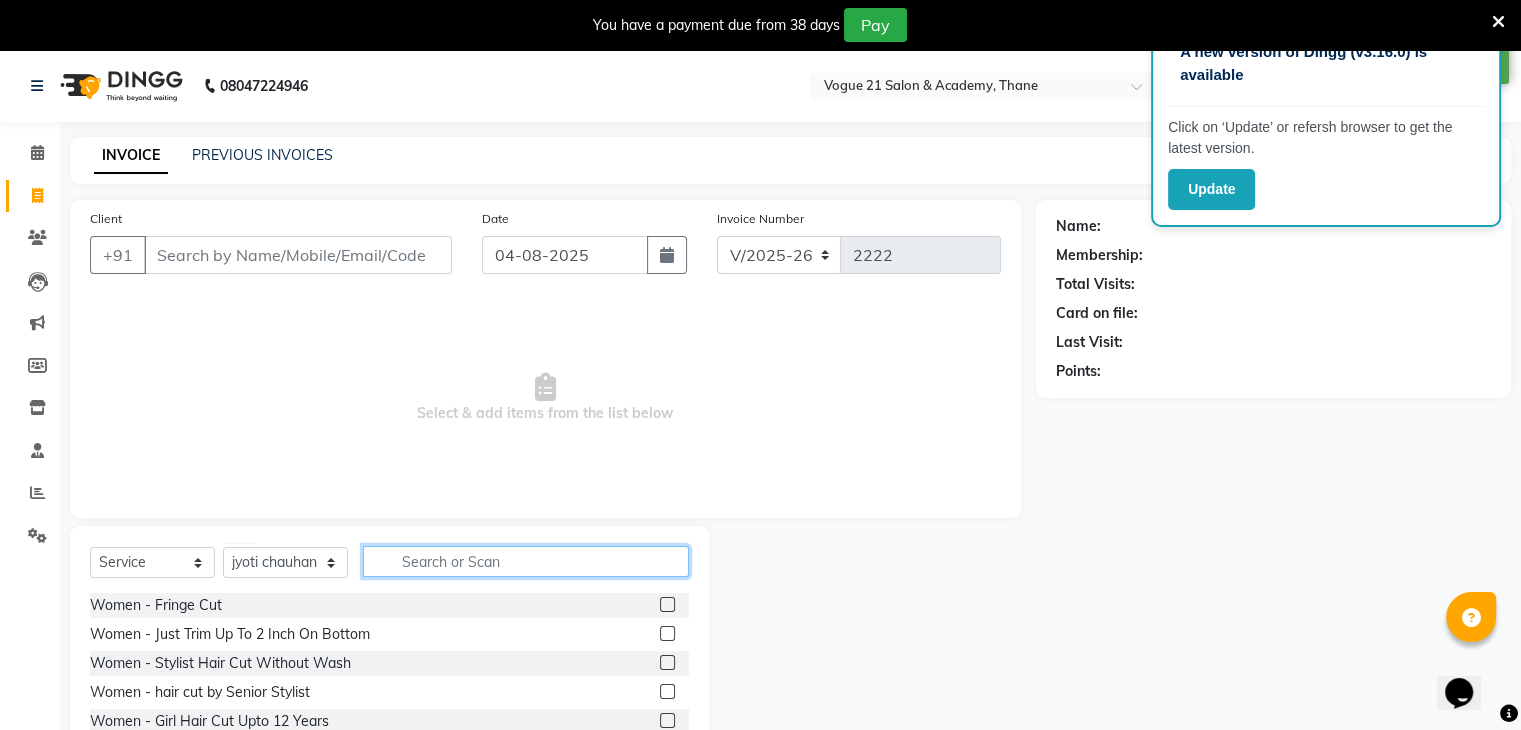 click 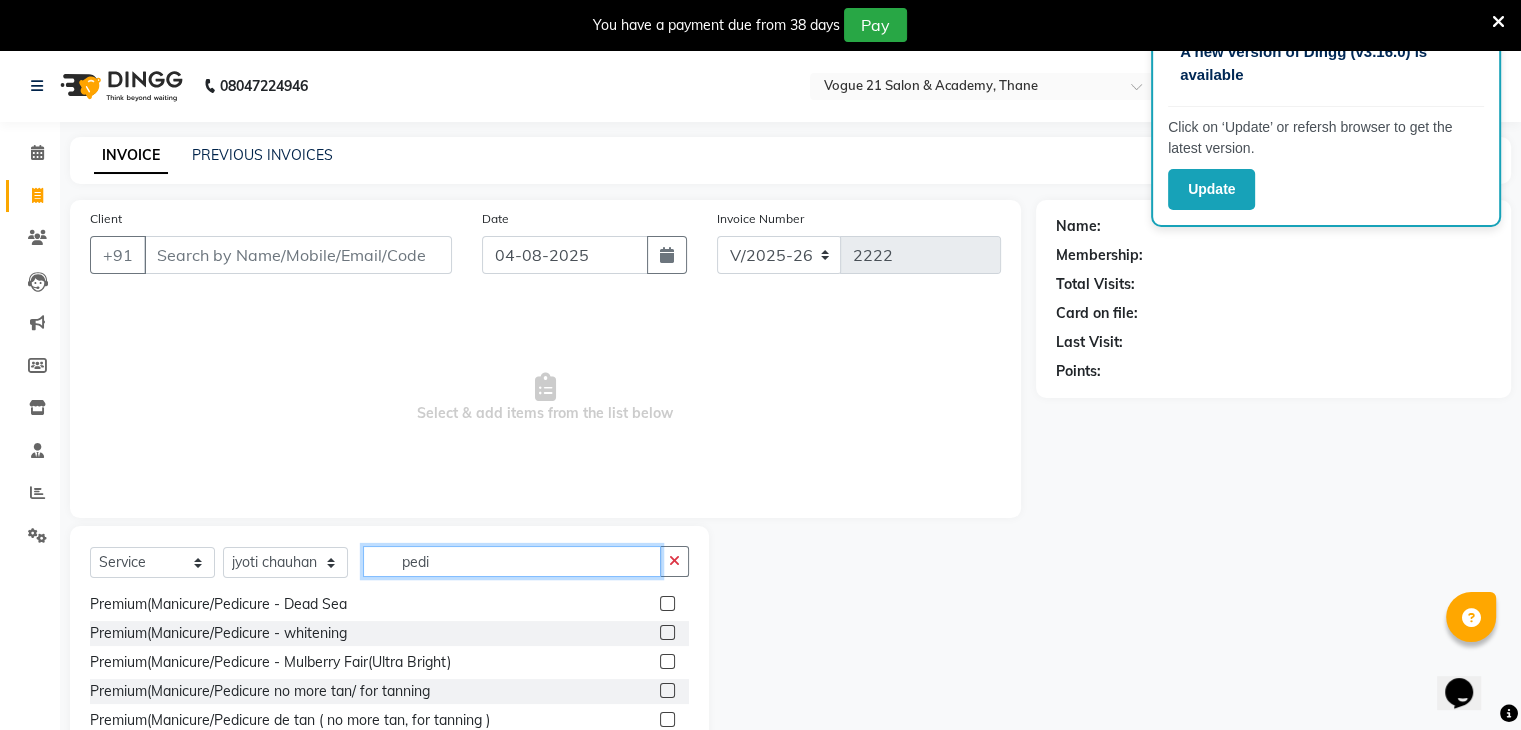 scroll, scrollTop: 166, scrollLeft: 0, axis: vertical 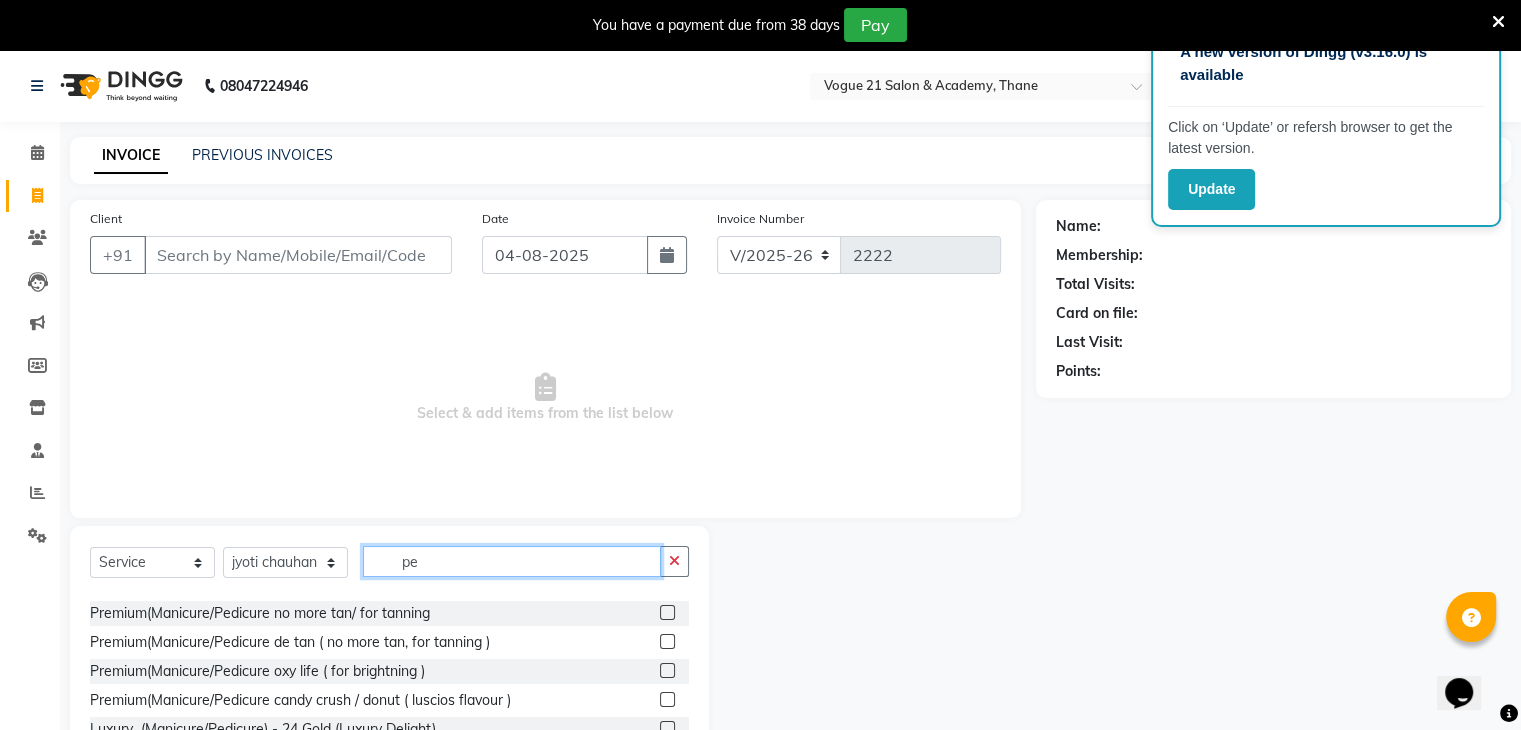 type on "p" 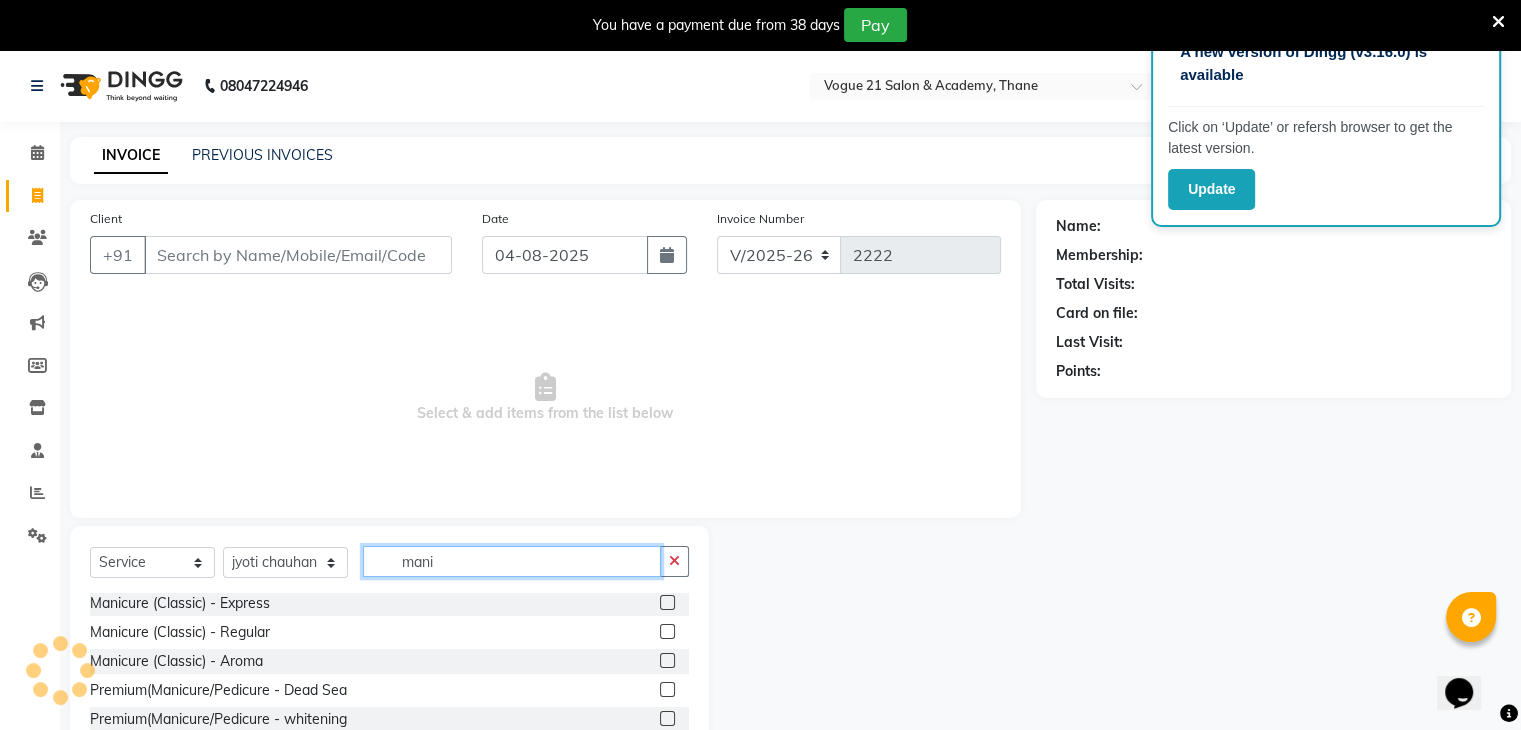 scroll, scrollTop: 0, scrollLeft: 0, axis: both 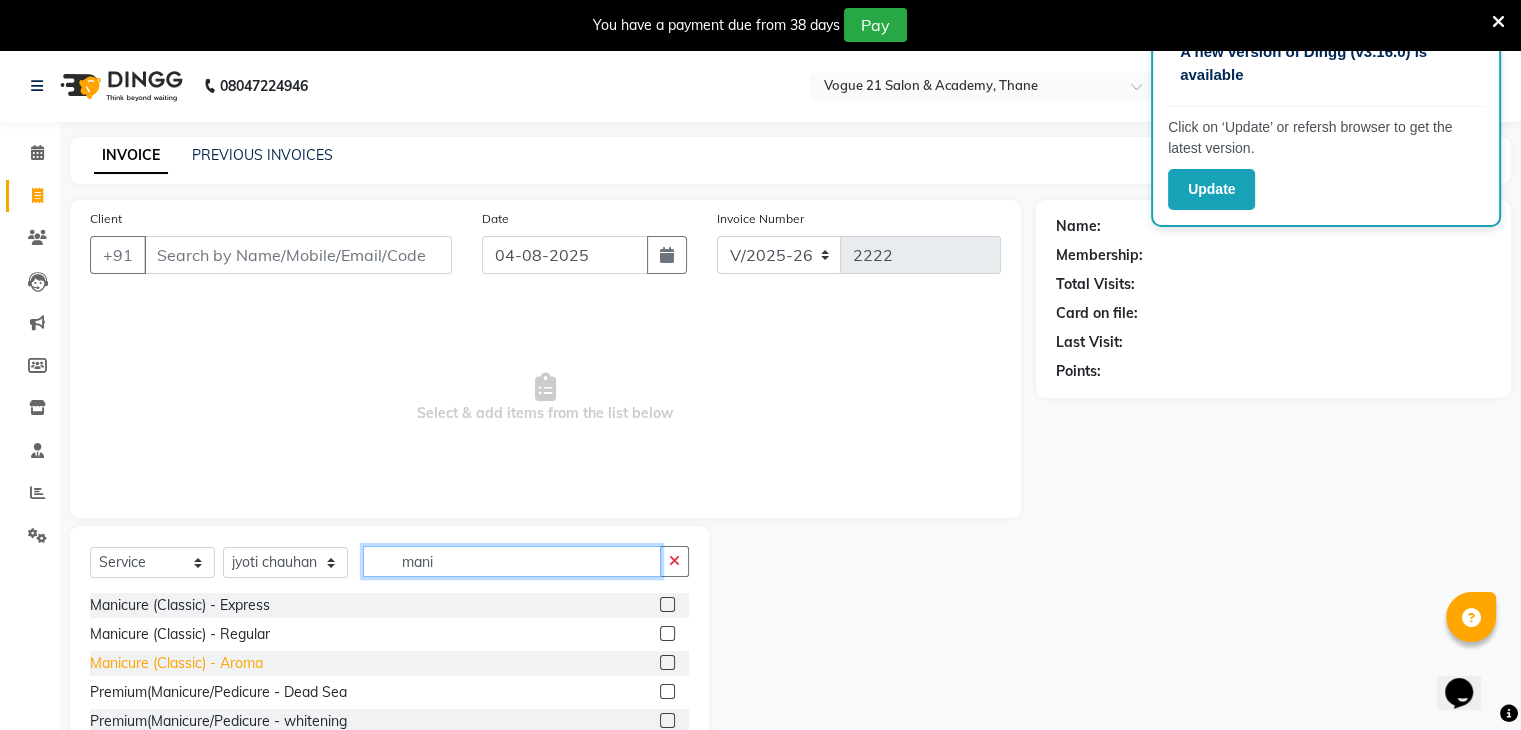 type on "mani" 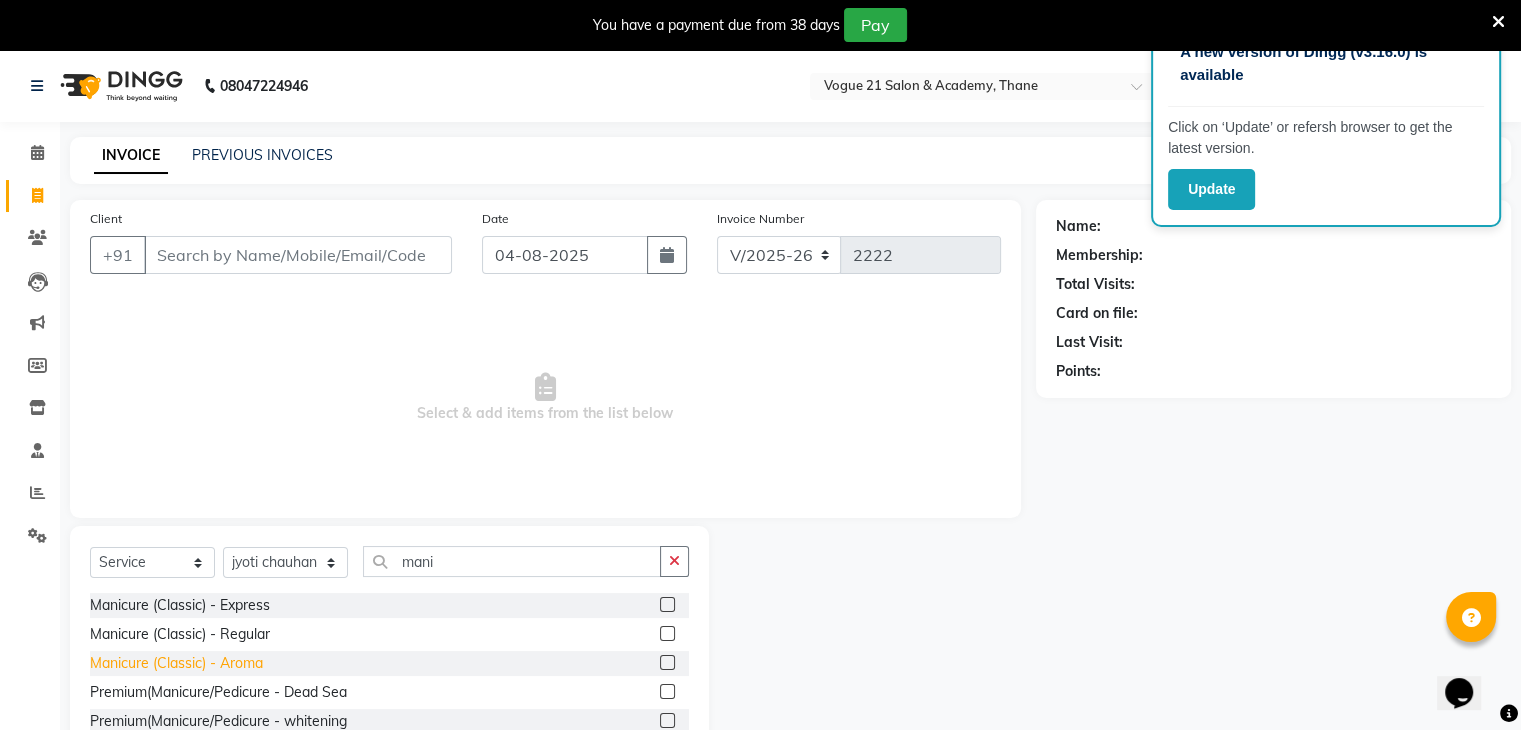 click on "Manicure (Classic)   -   Aroma" 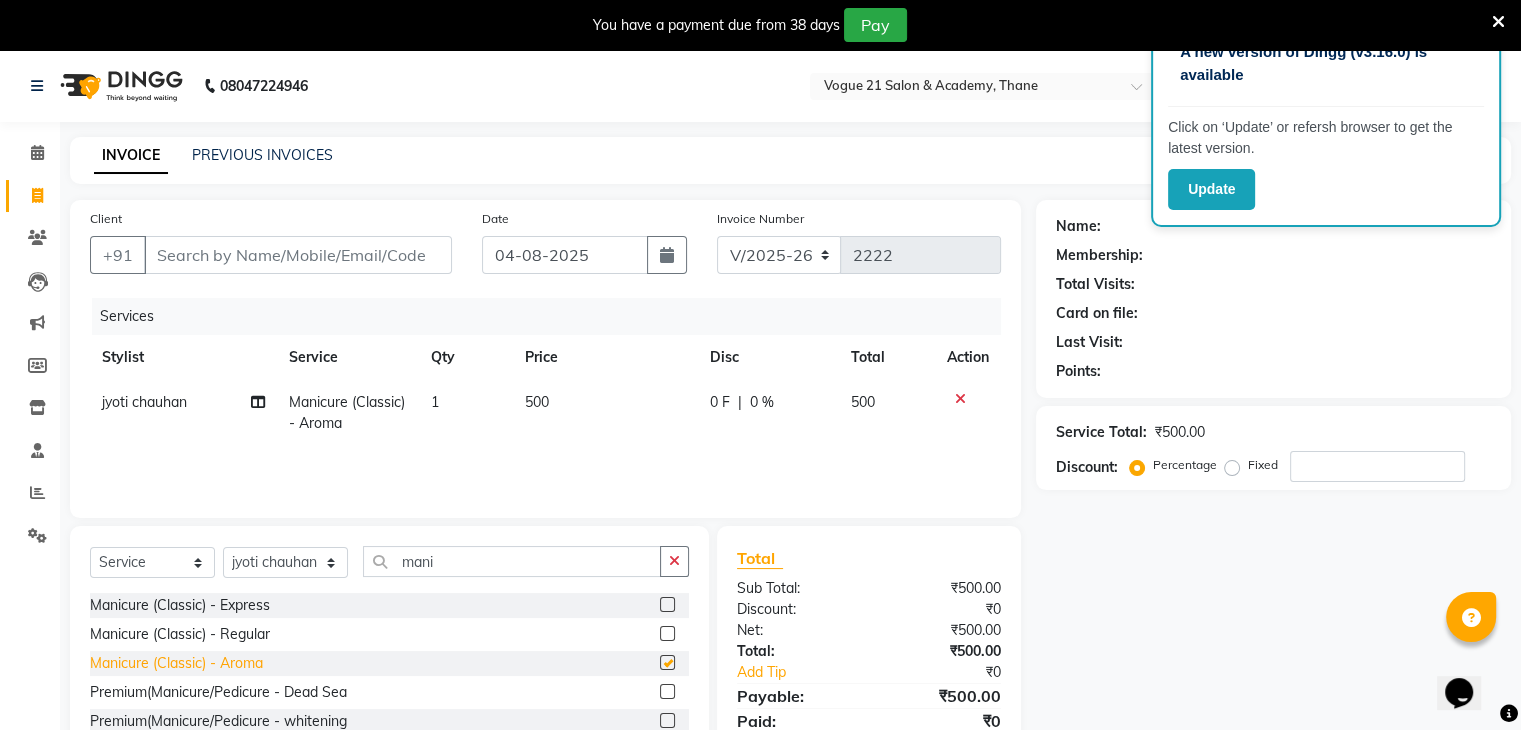 checkbox on "false" 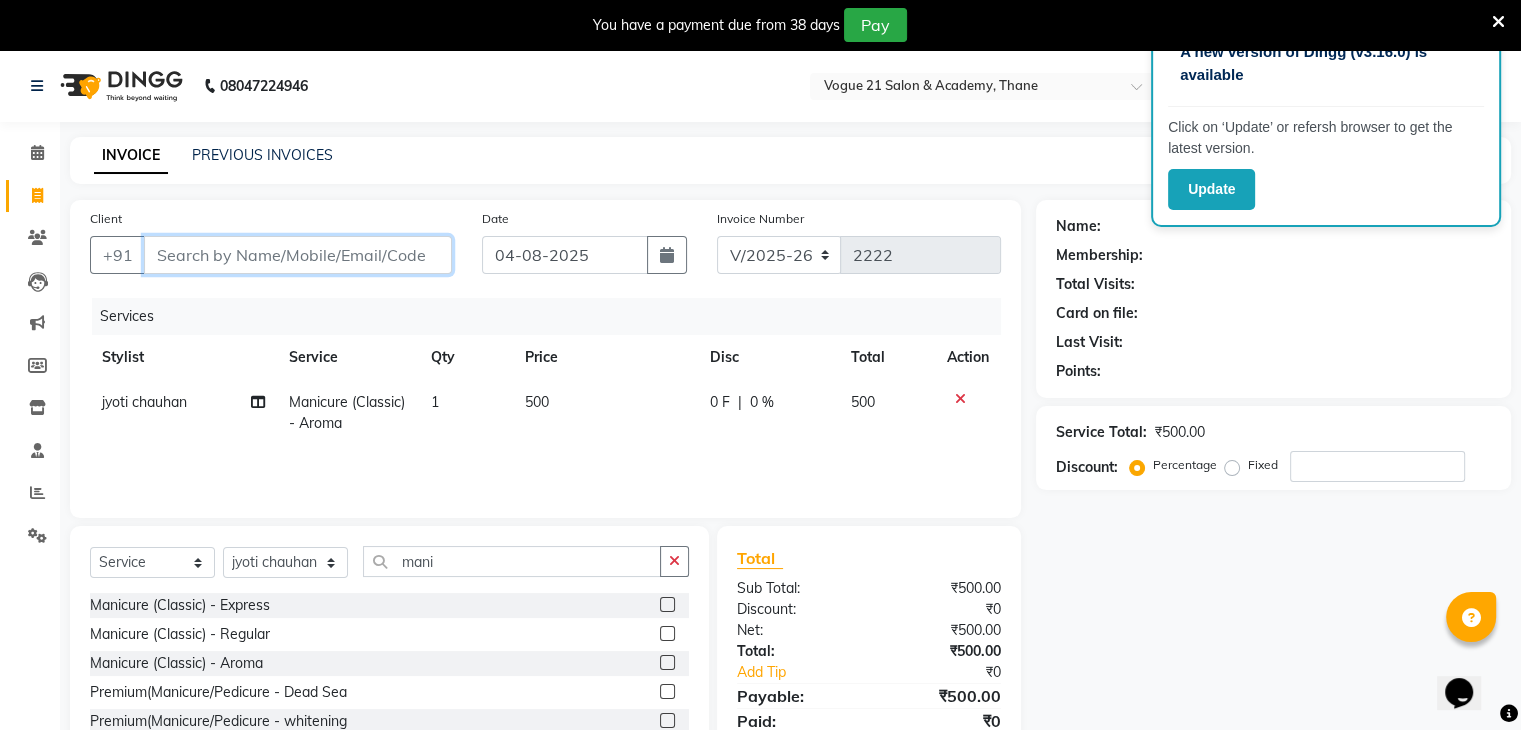 click on "Client" at bounding box center (298, 255) 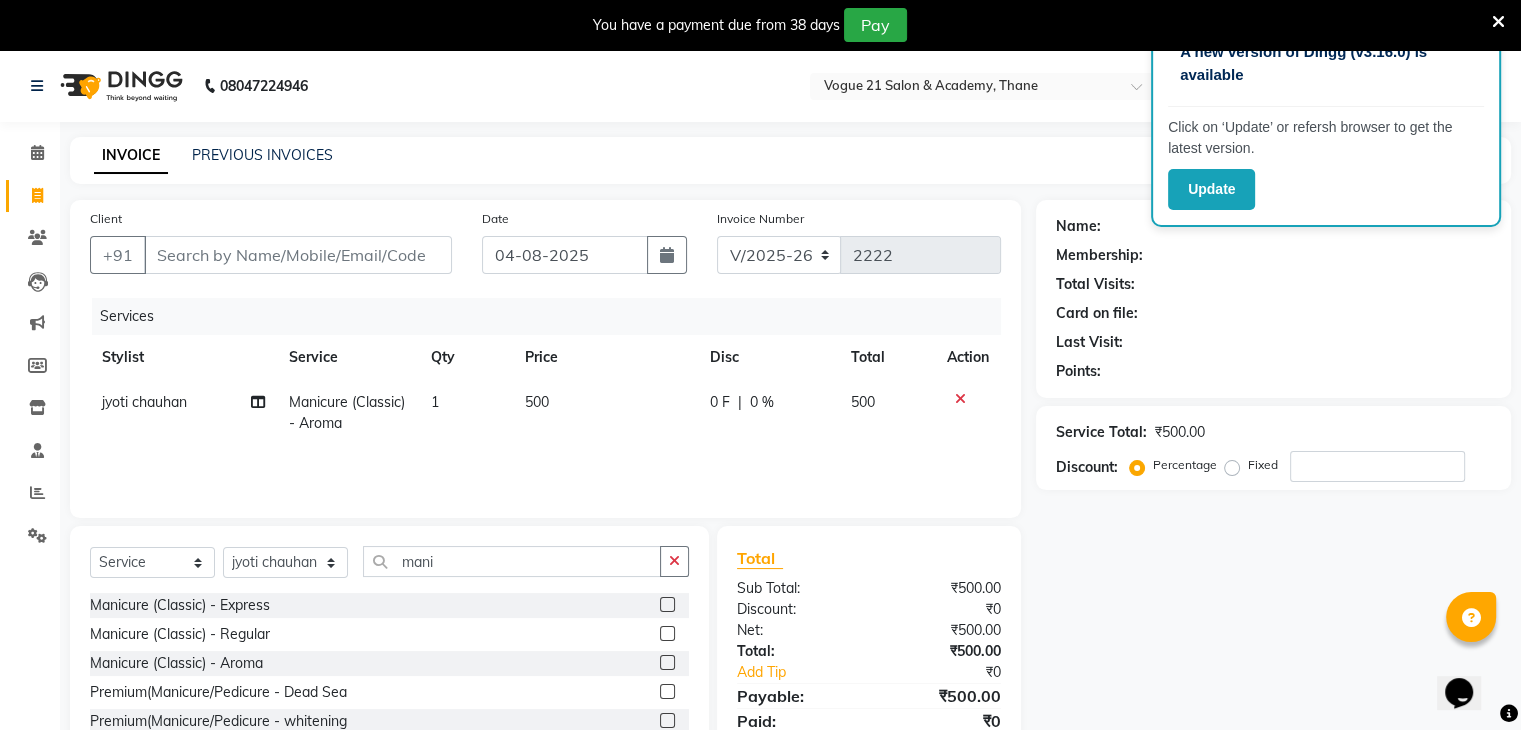 click on "08047224946 Select Location × Vogue 21 Salon & Academy, Thane   WhatsApp Status  ✕ Status:  Disconnected Most Recent Message: 04-08-2025     12:02 PM Recent Service Activity: 04-08-2025     12:25 PM  08047224946 Whatsapp Settings Default Panel My Panel English ENGLISH Español العربية मराठी हिंदी ગુજરાતી தமிழ் 中文 Notifications nothing to show salon Manage Profile Change Password Sign out  Version:3.16.0" 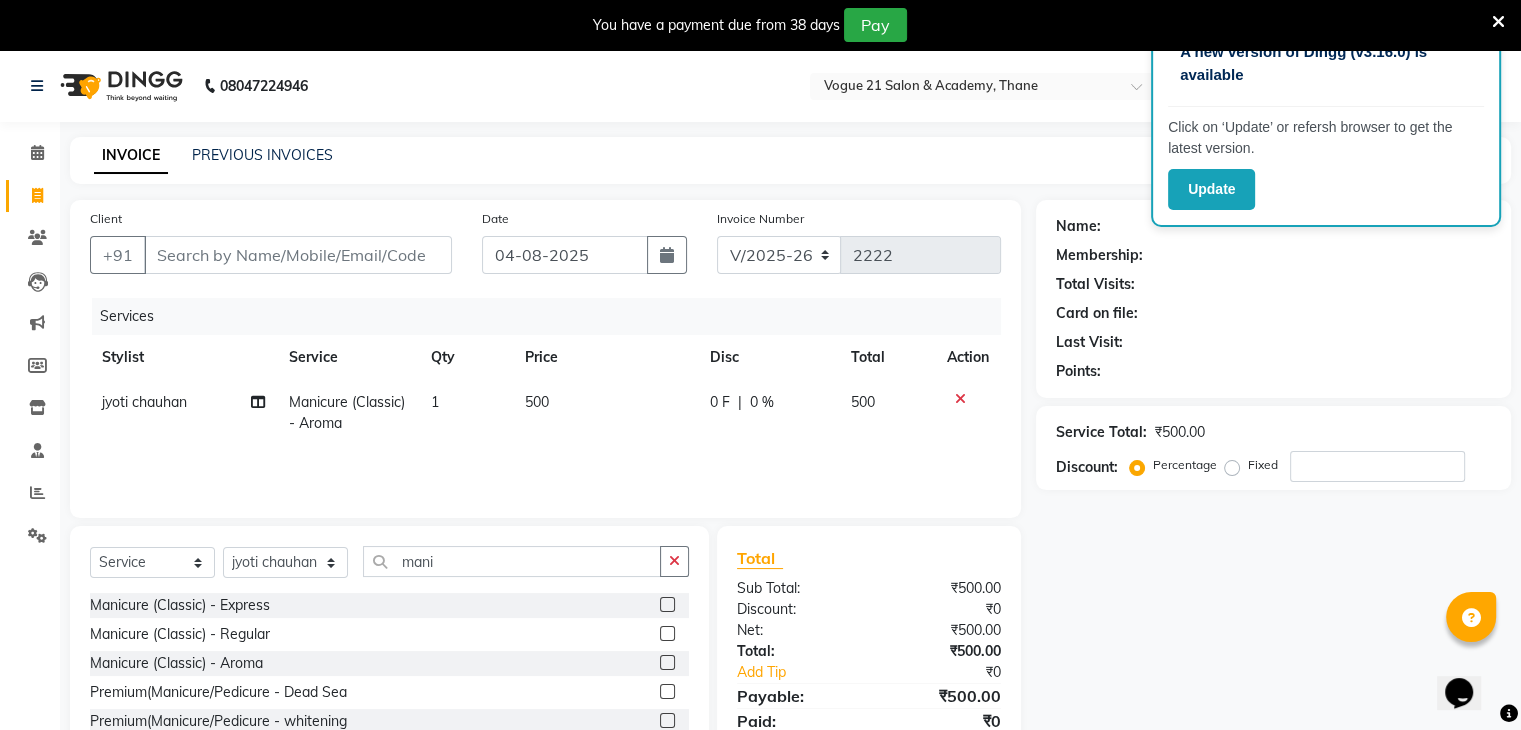 click at bounding box center [1498, 22] 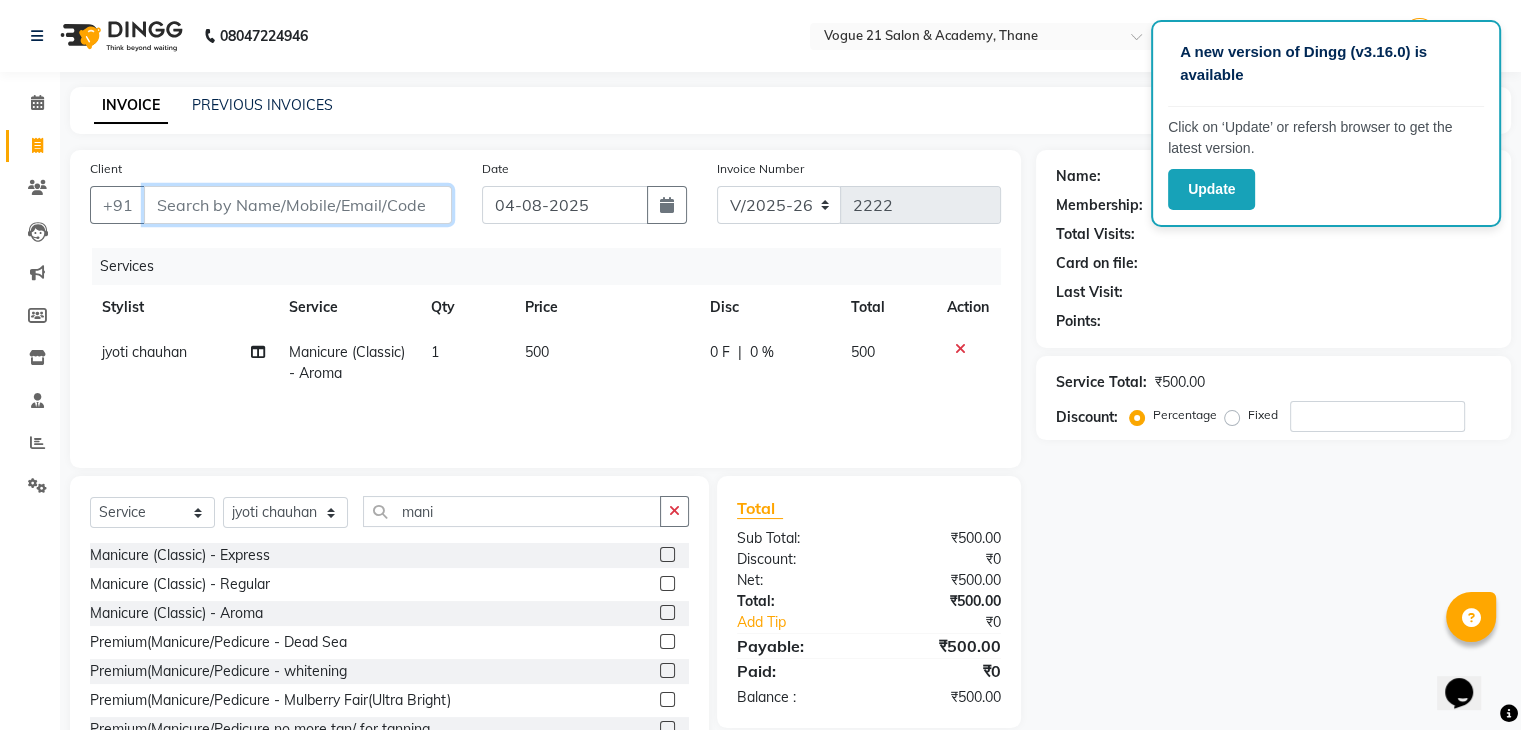 click on "Client" at bounding box center [298, 205] 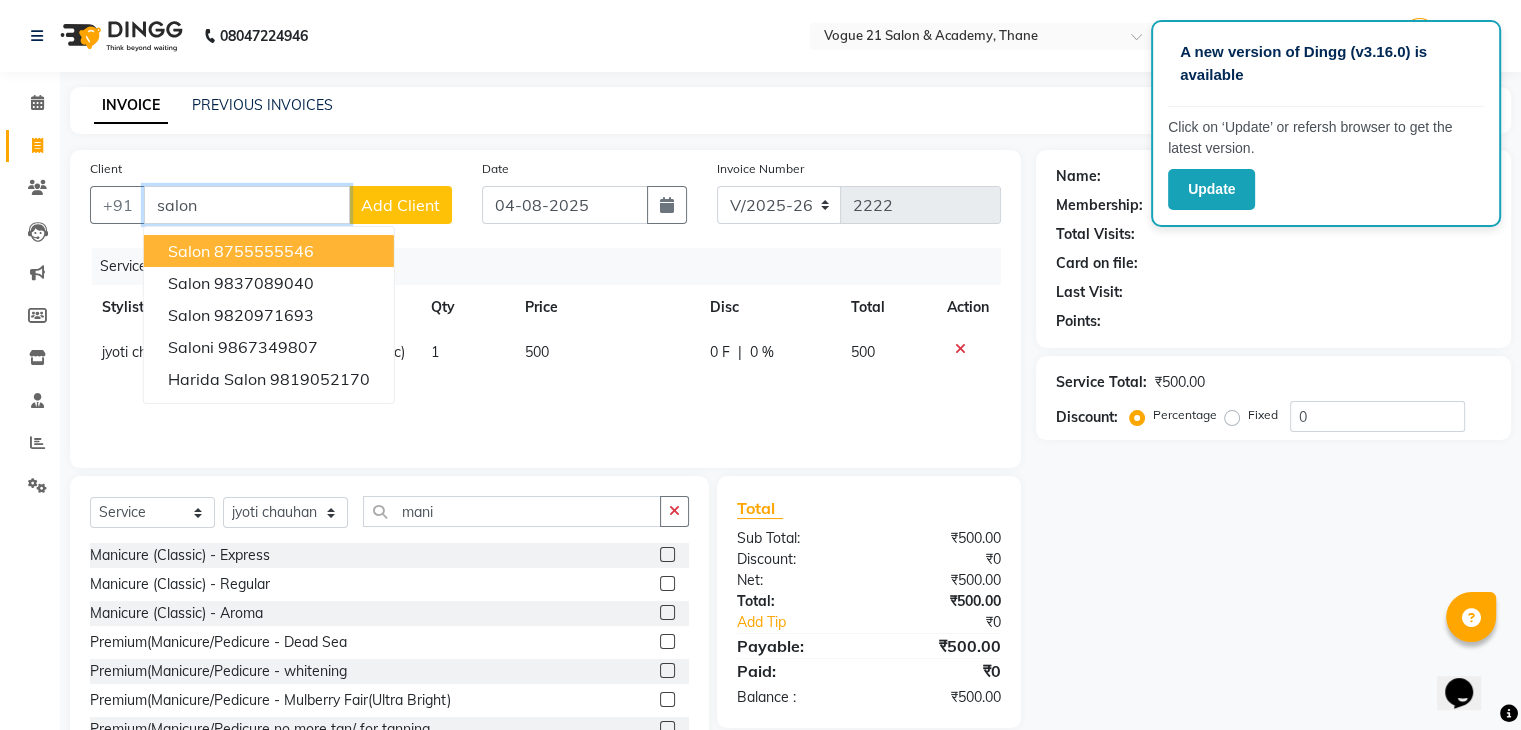 click on "Salon  8755555546" at bounding box center (269, 251) 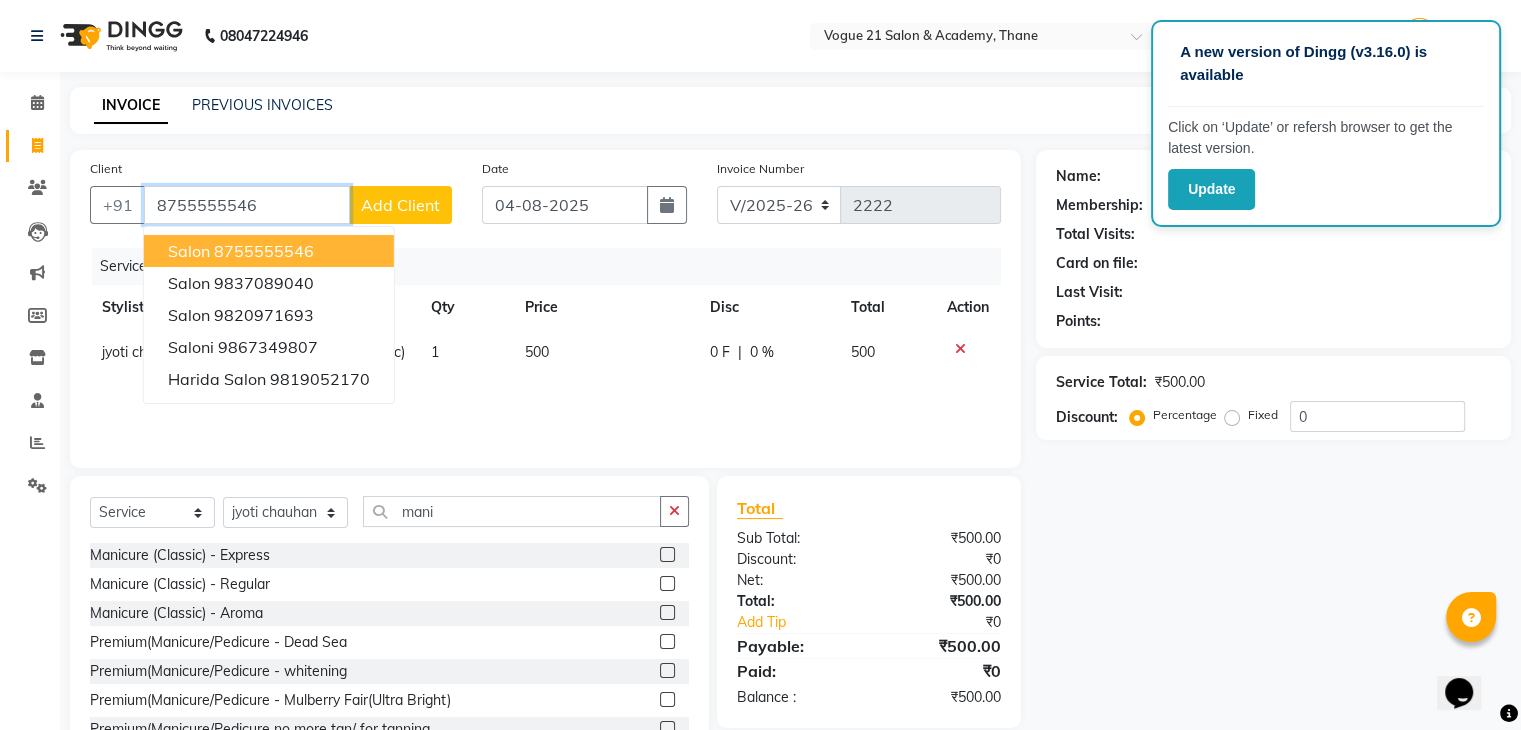 type on "8755555546" 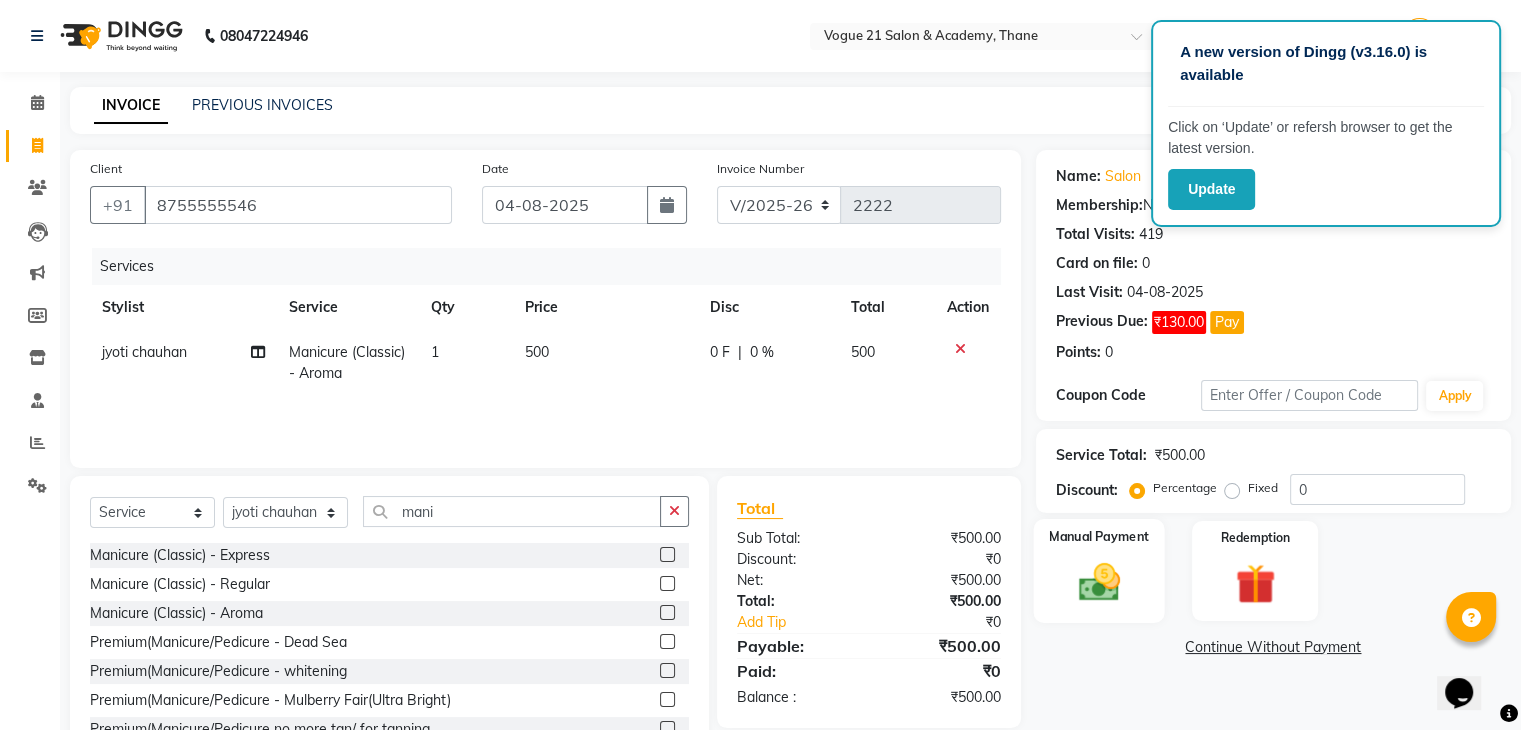 click 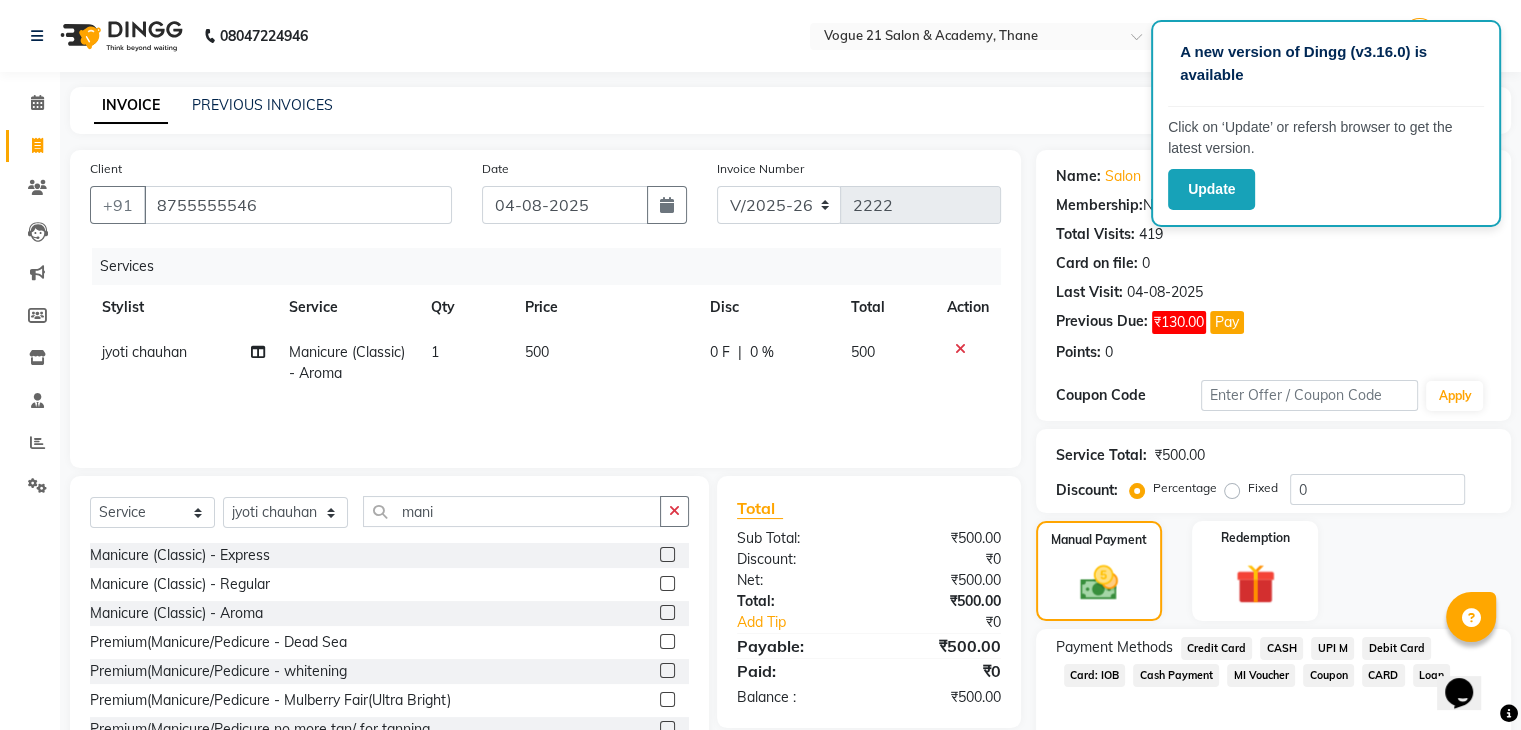 click on "CASH" 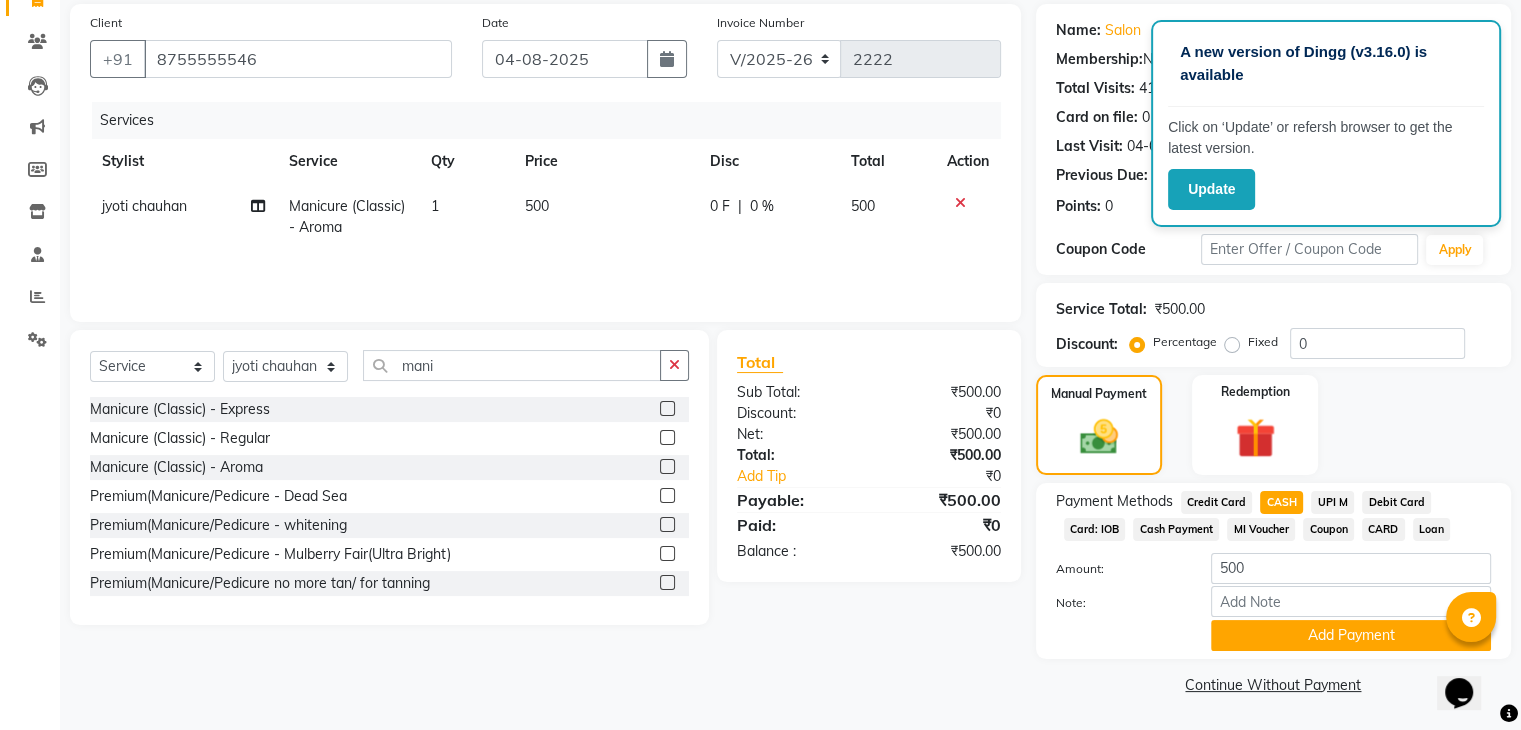 scroll, scrollTop: 148, scrollLeft: 0, axis: vertical 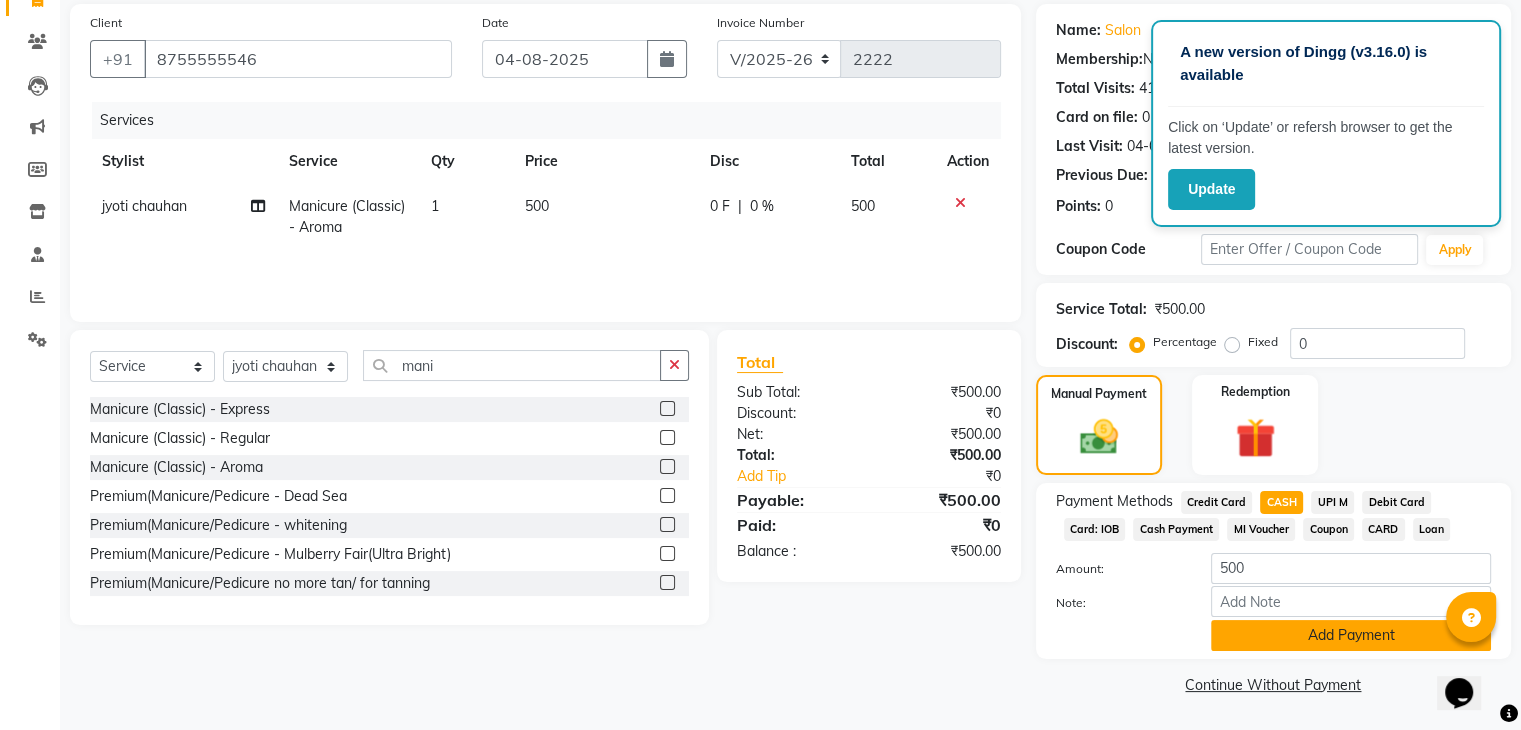 click on "Add Payment" 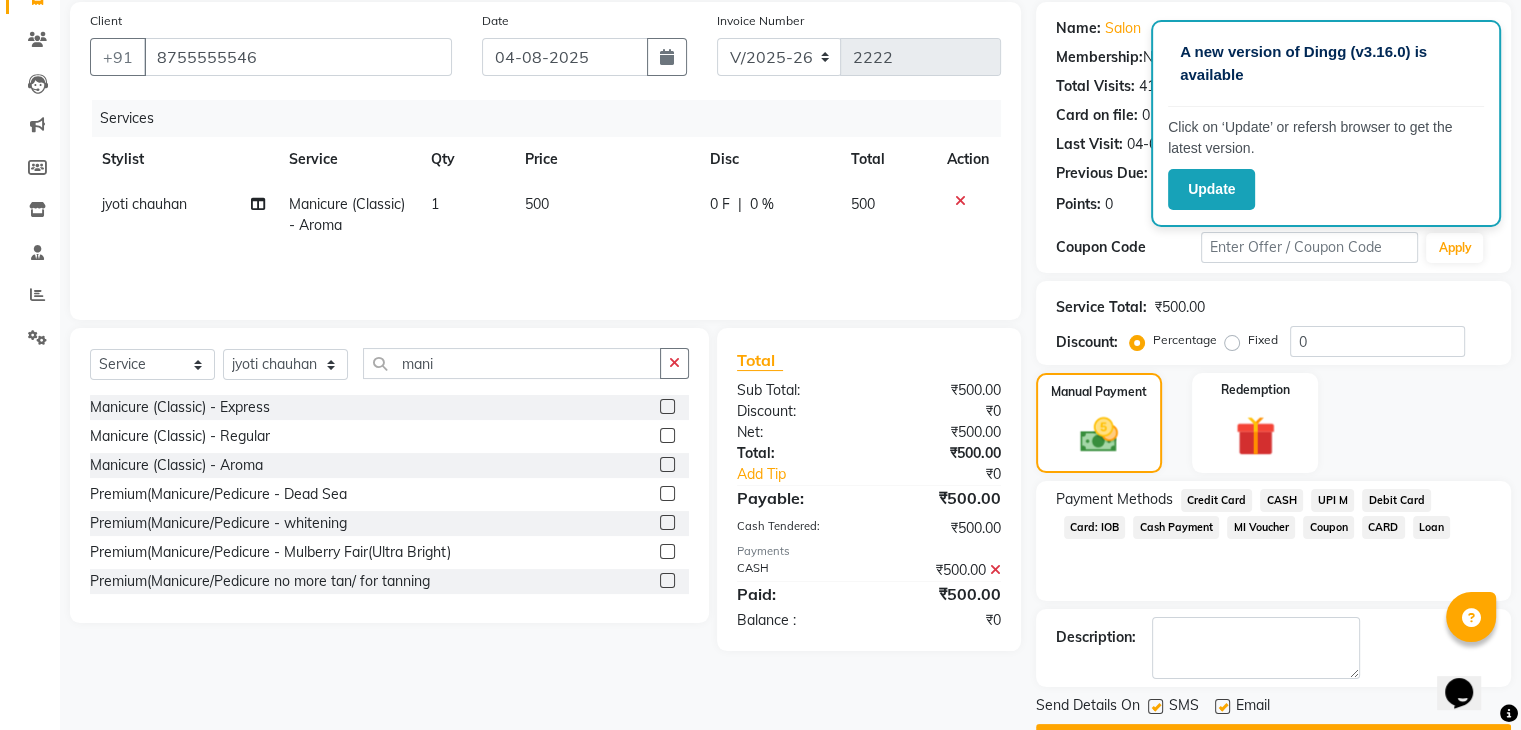 scroll, scrollTop: 201, scrollLeft: 0, axis: vertical 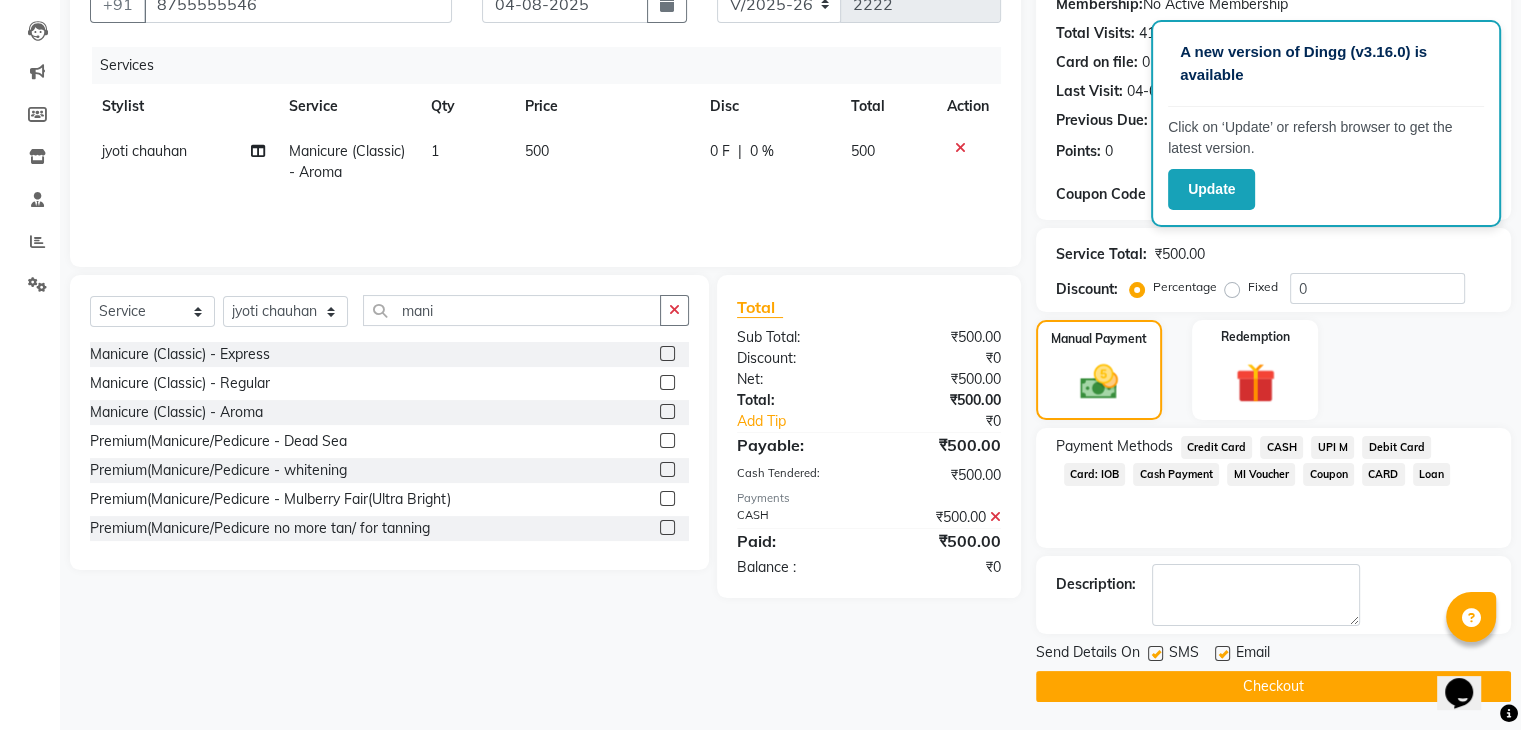 click on "Checkout" 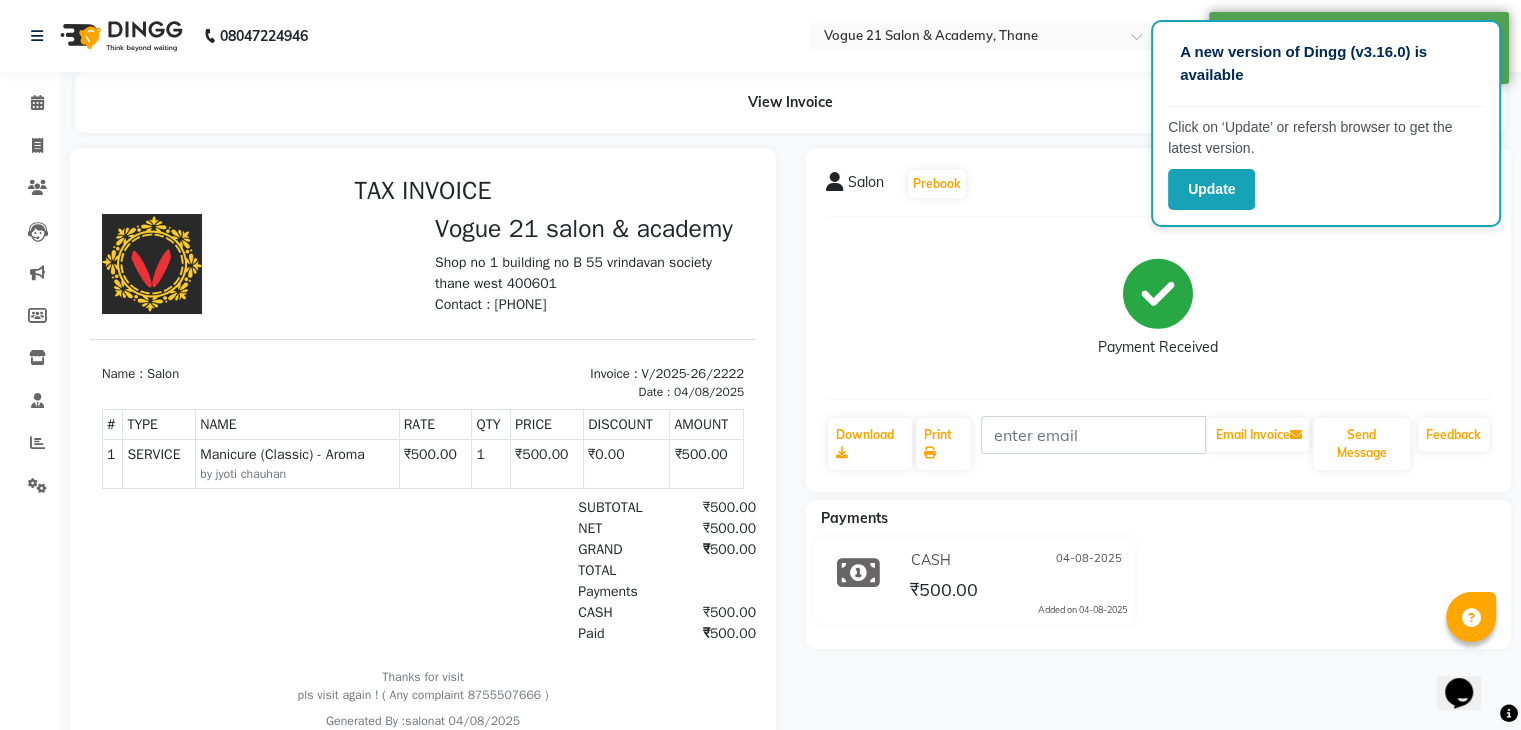 scroll, scrollTop: 0, scrollLeft: 0, axis: both 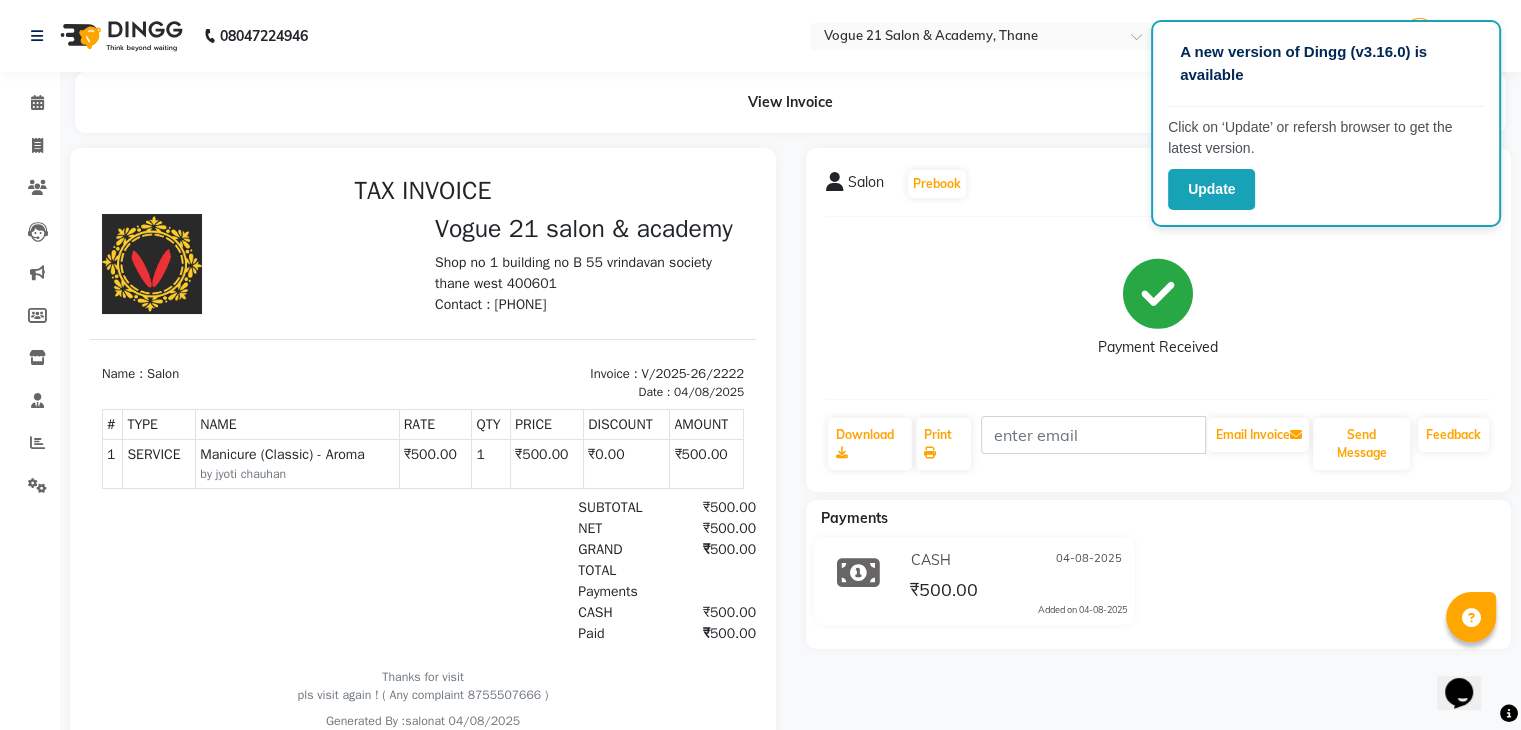 click on "Payment Received" 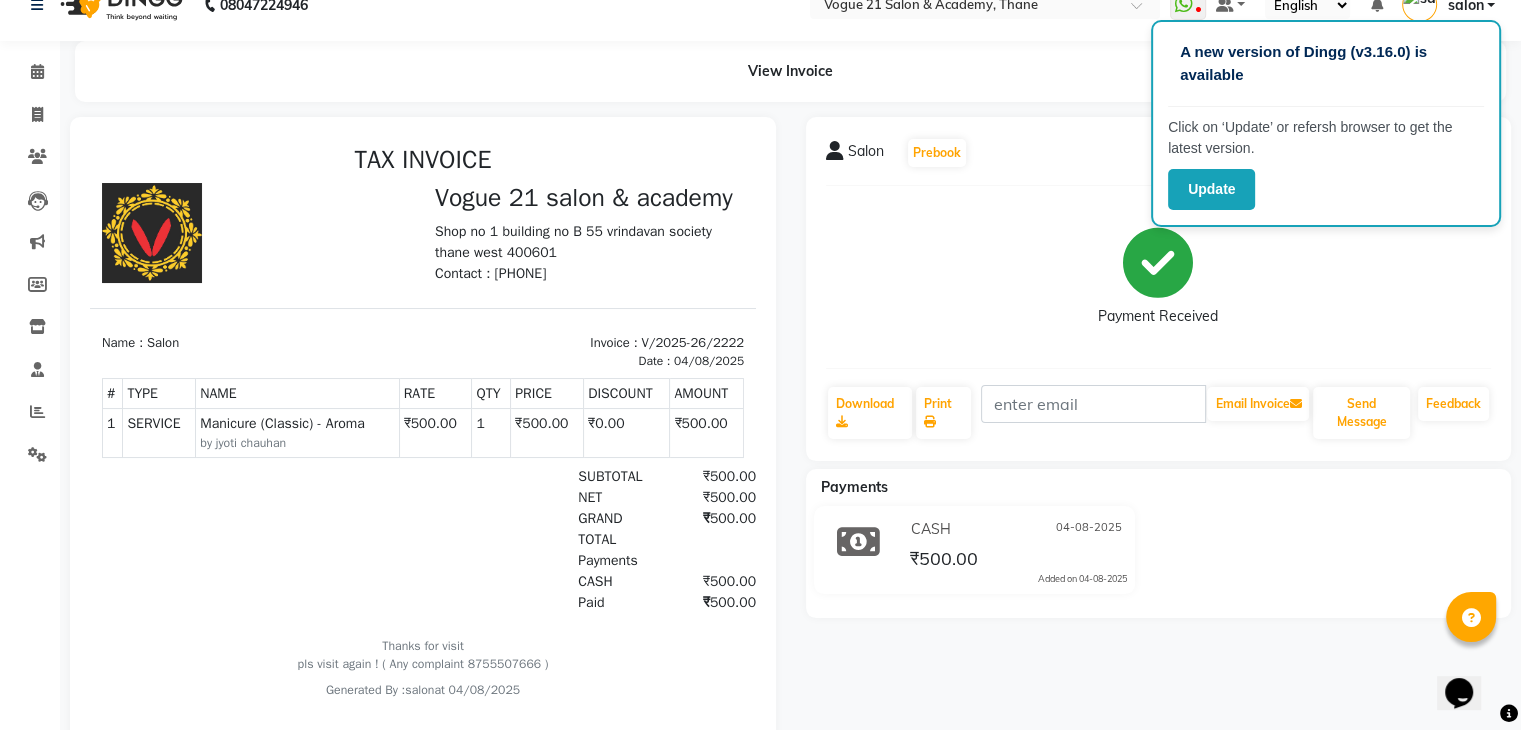 scroll, scrollTop: 0, scrollLeft: 0, axis: both 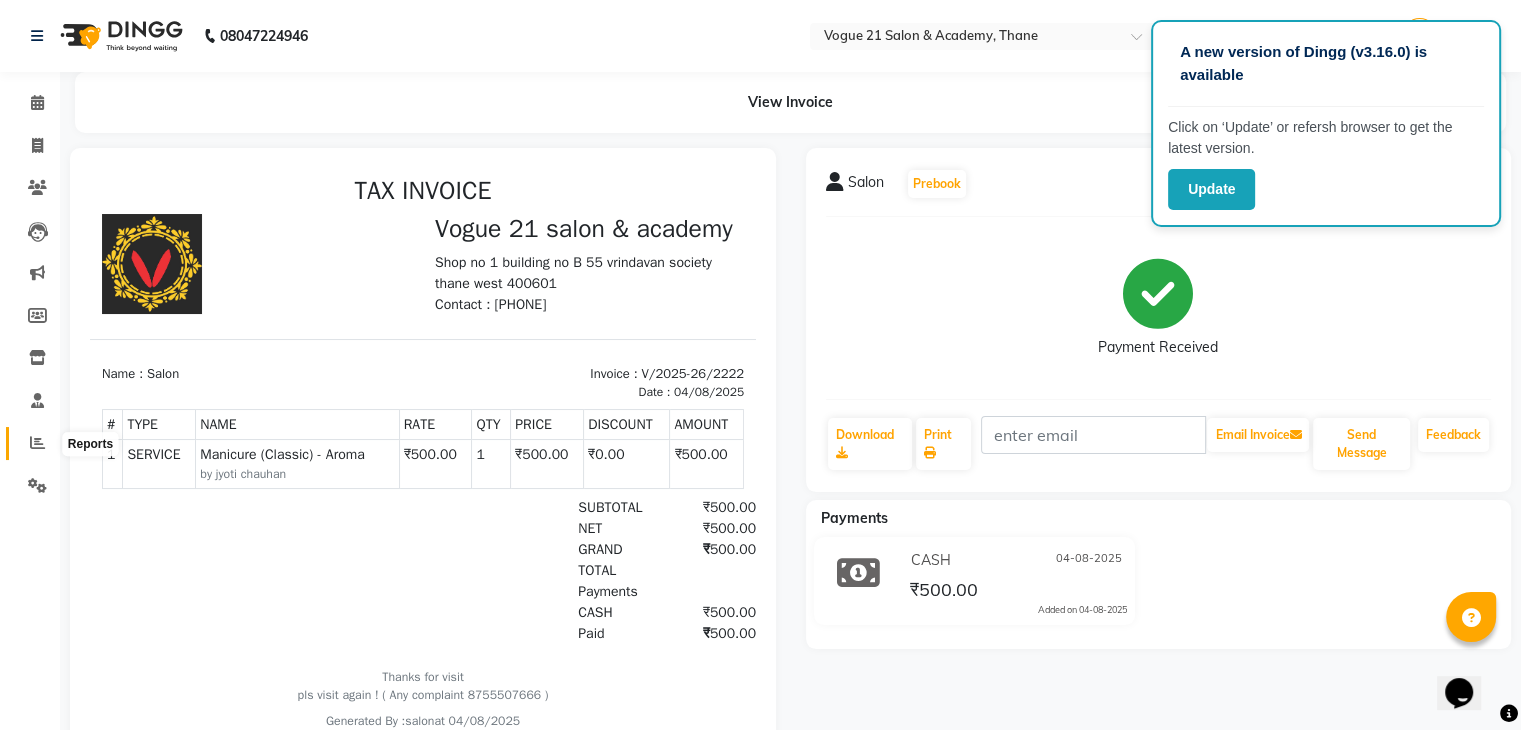 click 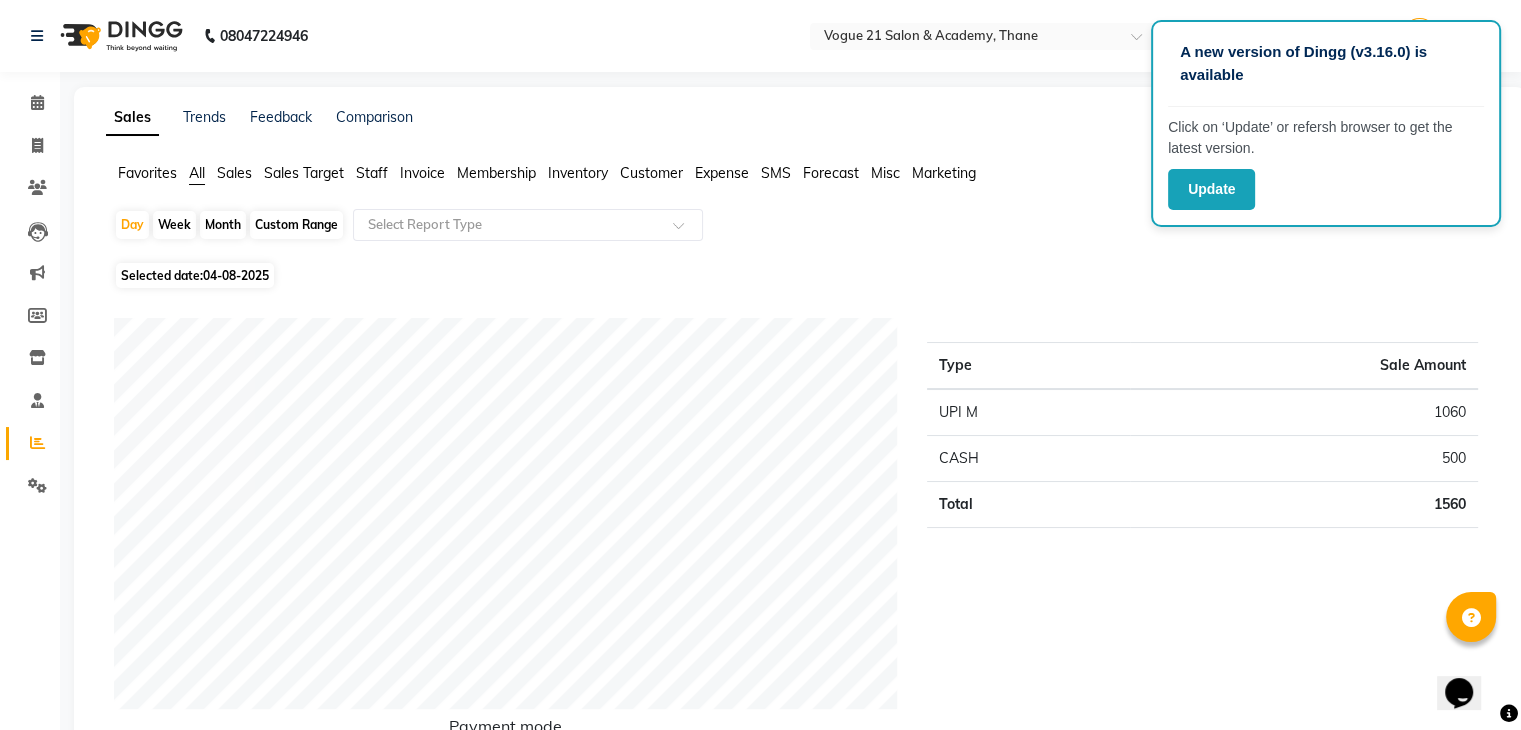 click on "Selected date:  04-08-2025" 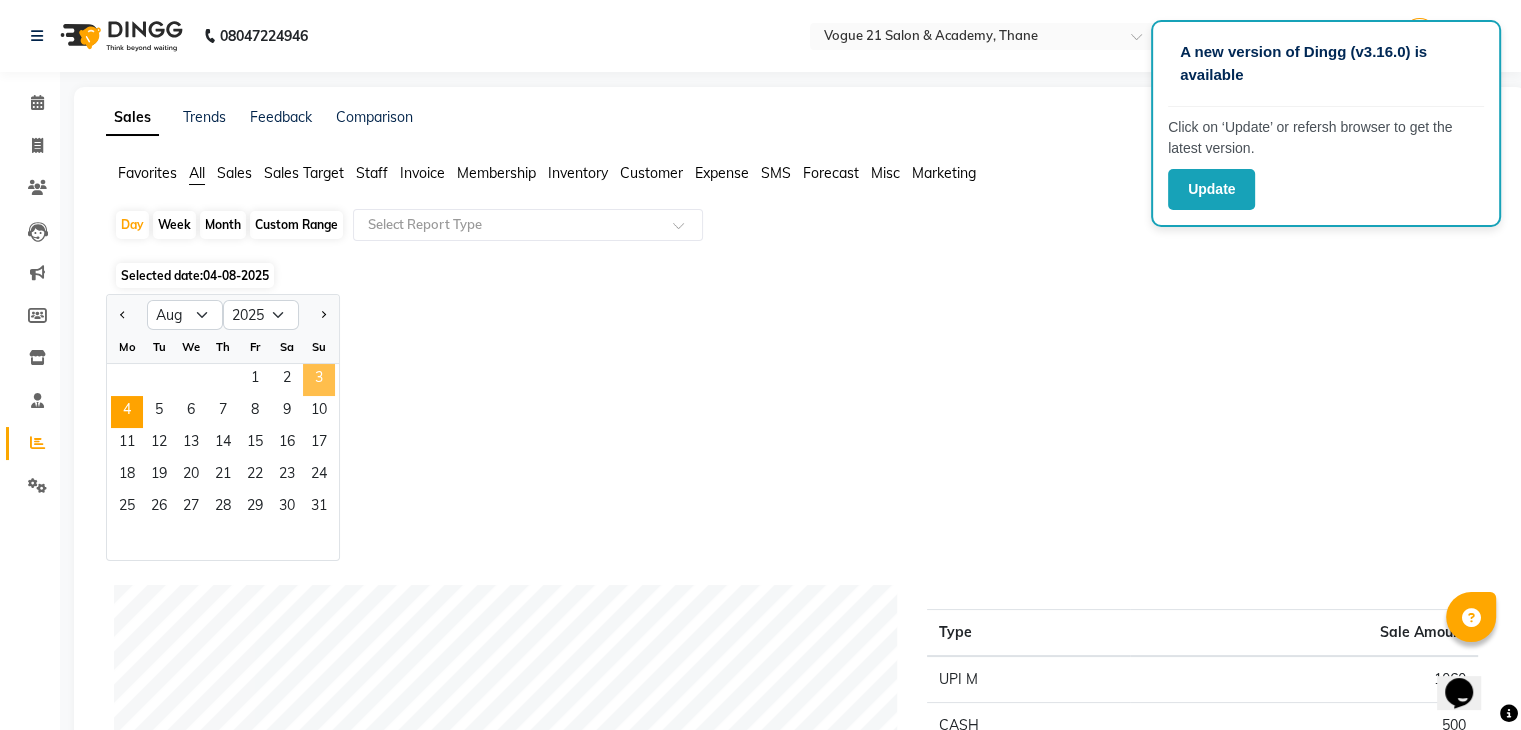 click on "3" 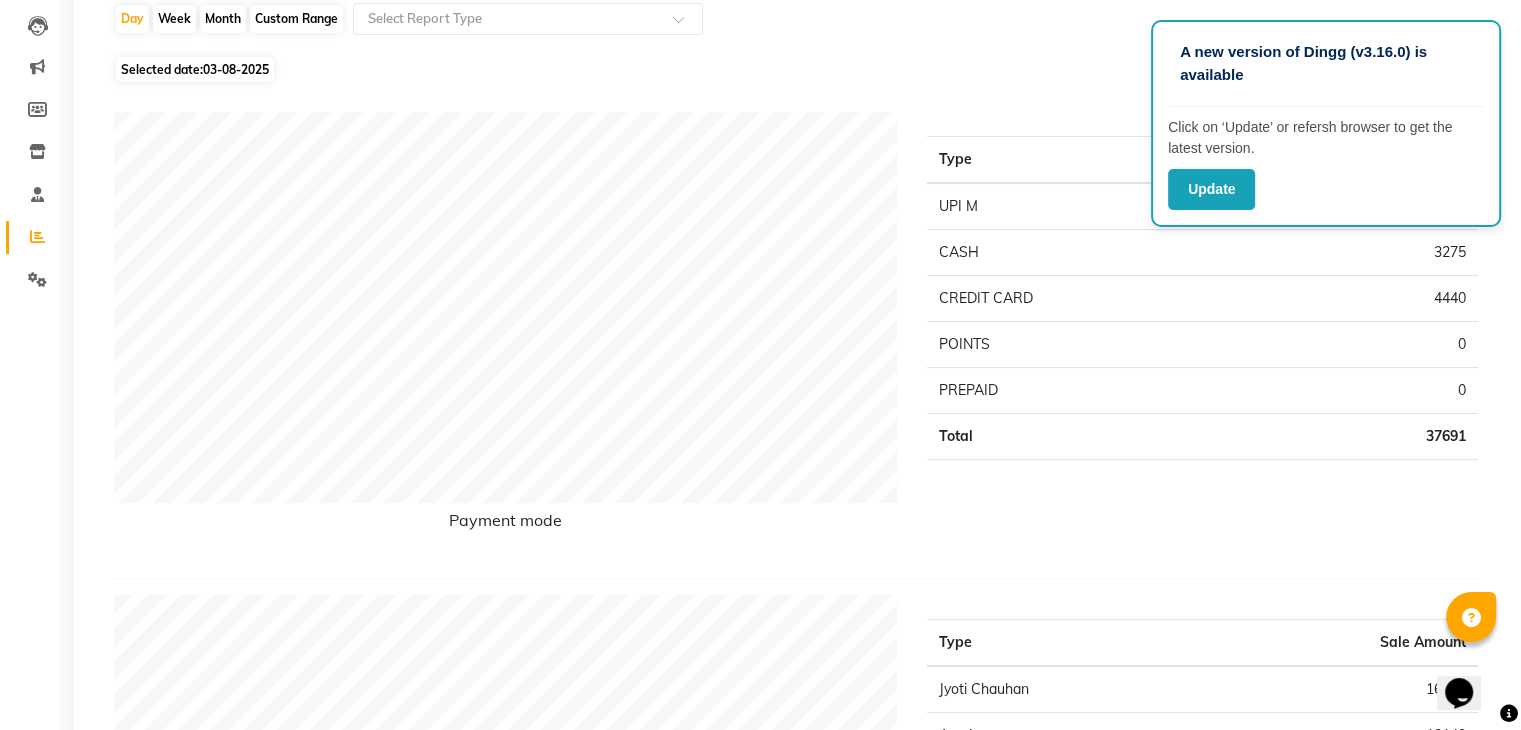 scroll, scrollTop: 233, scrollLeft: 0, axis: vertical 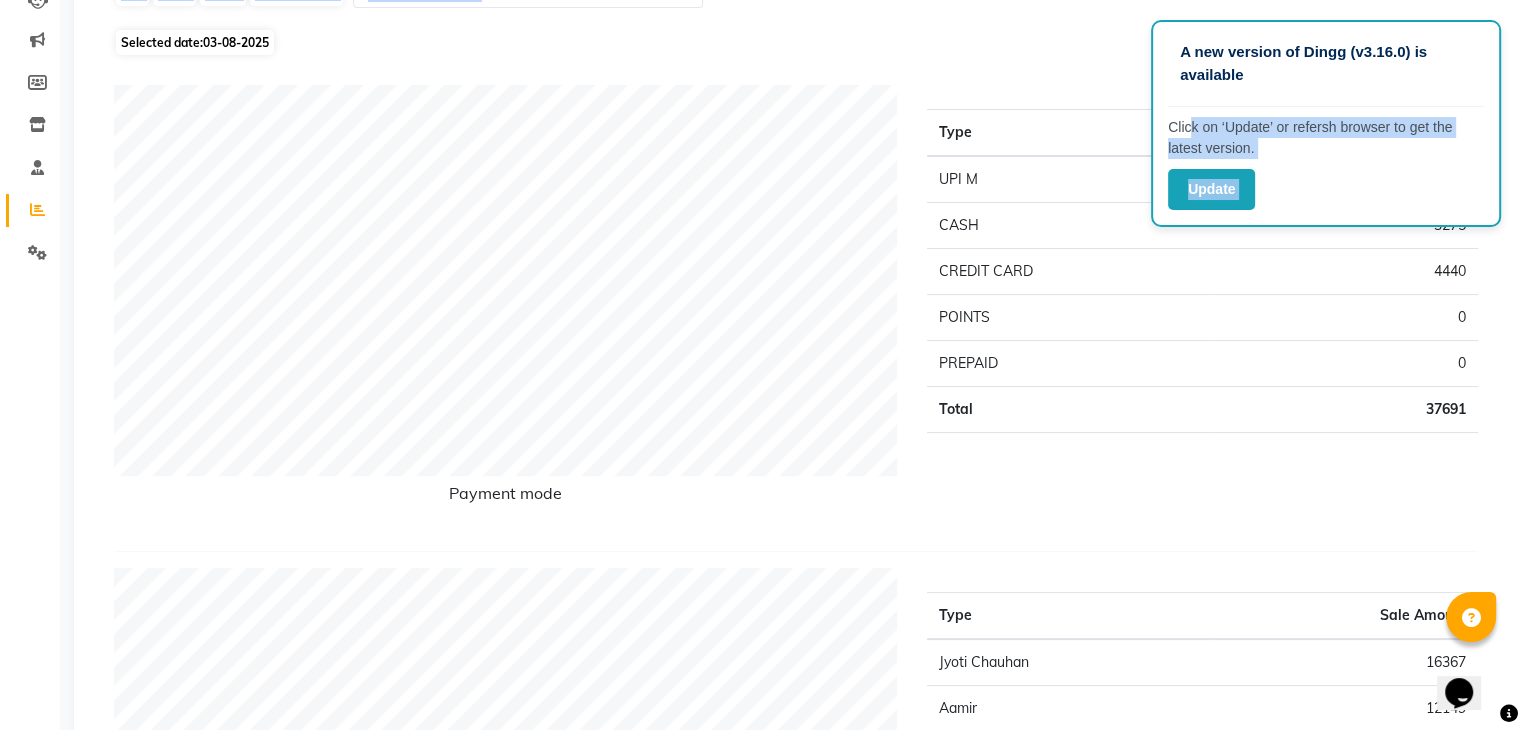 drag, startPoint x: 1099, startPoint y: 20, endPoint x: 1205, endPoint y: 129, distance: 152.04276 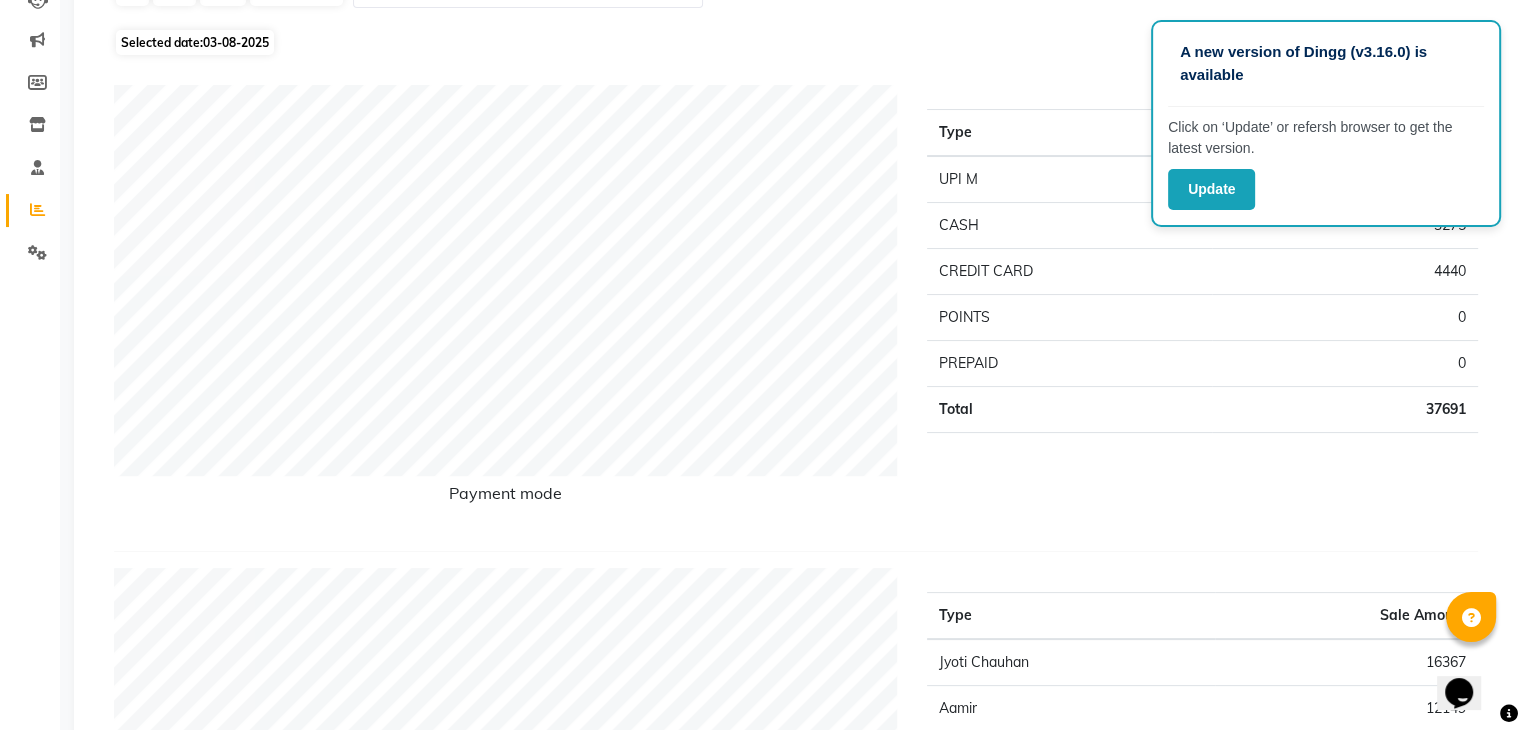 click on "A new version of Dingg (v3.16.0) is available" 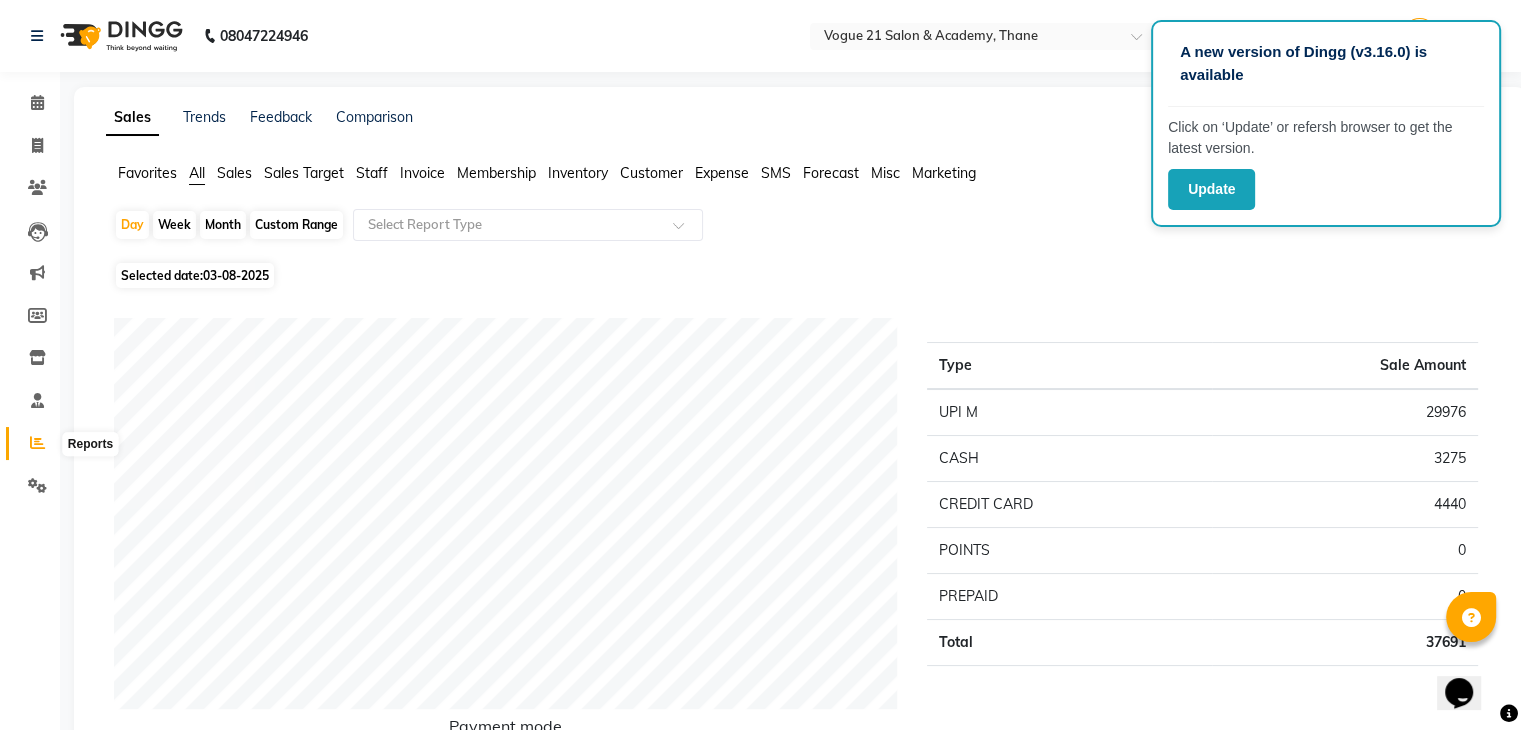 click 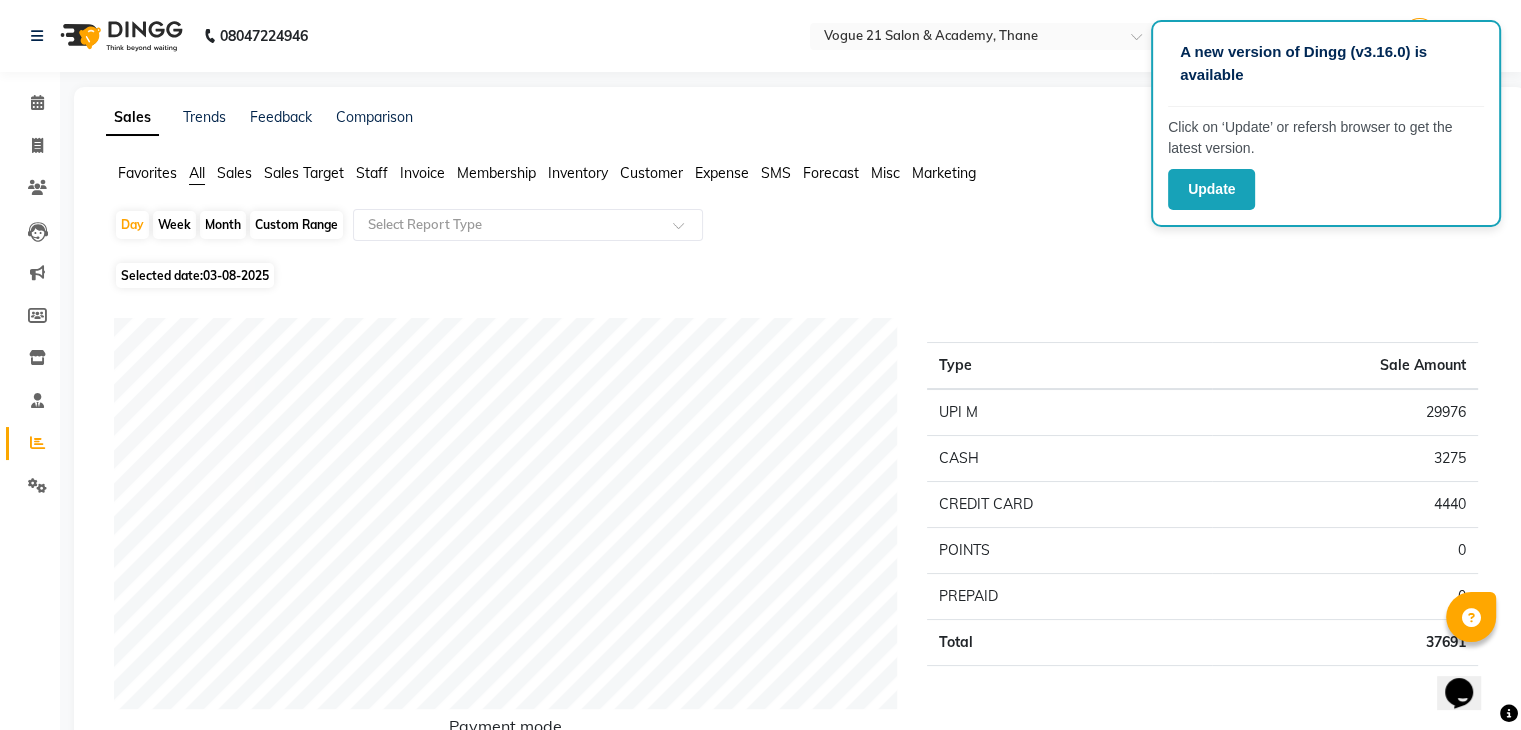 click on "03-08-2025" 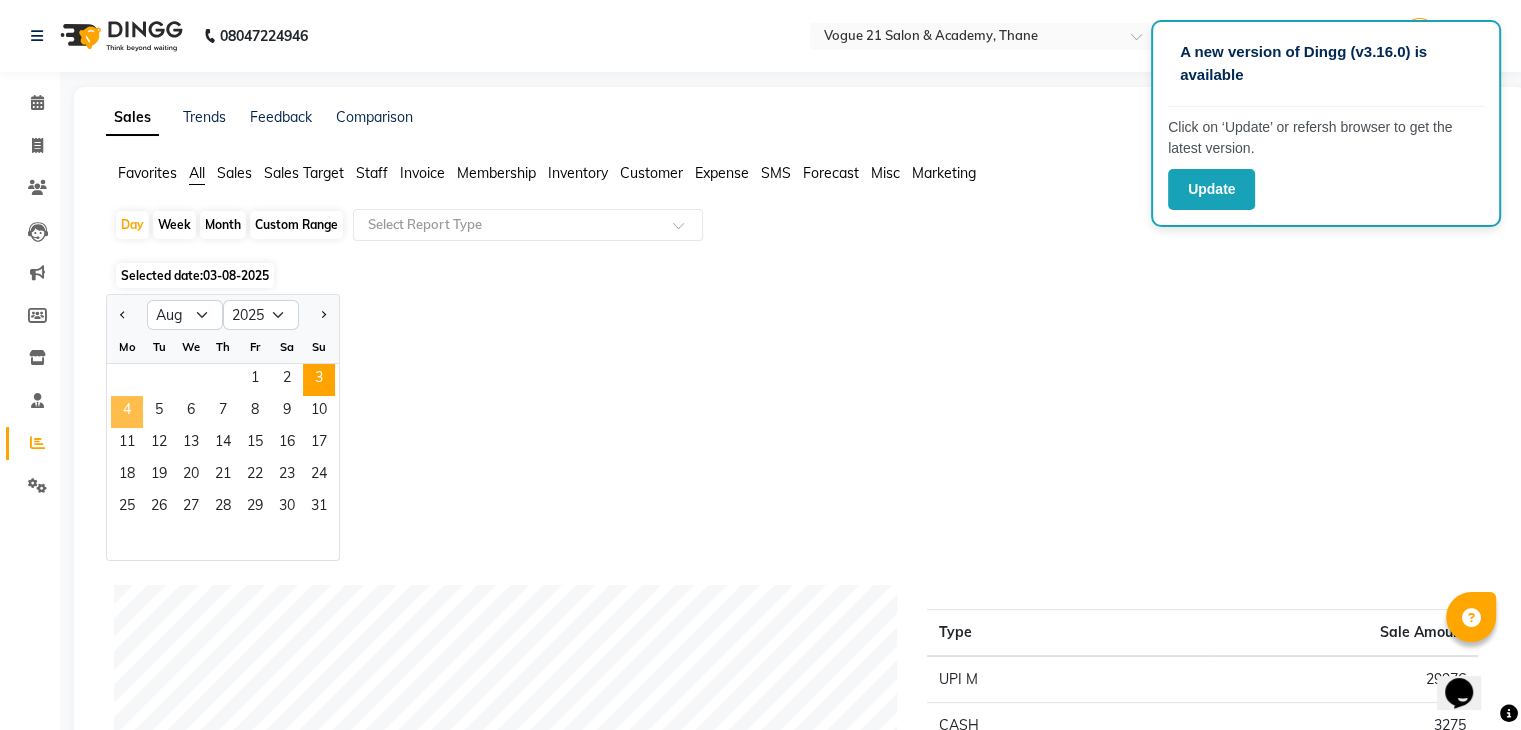 click on "4" 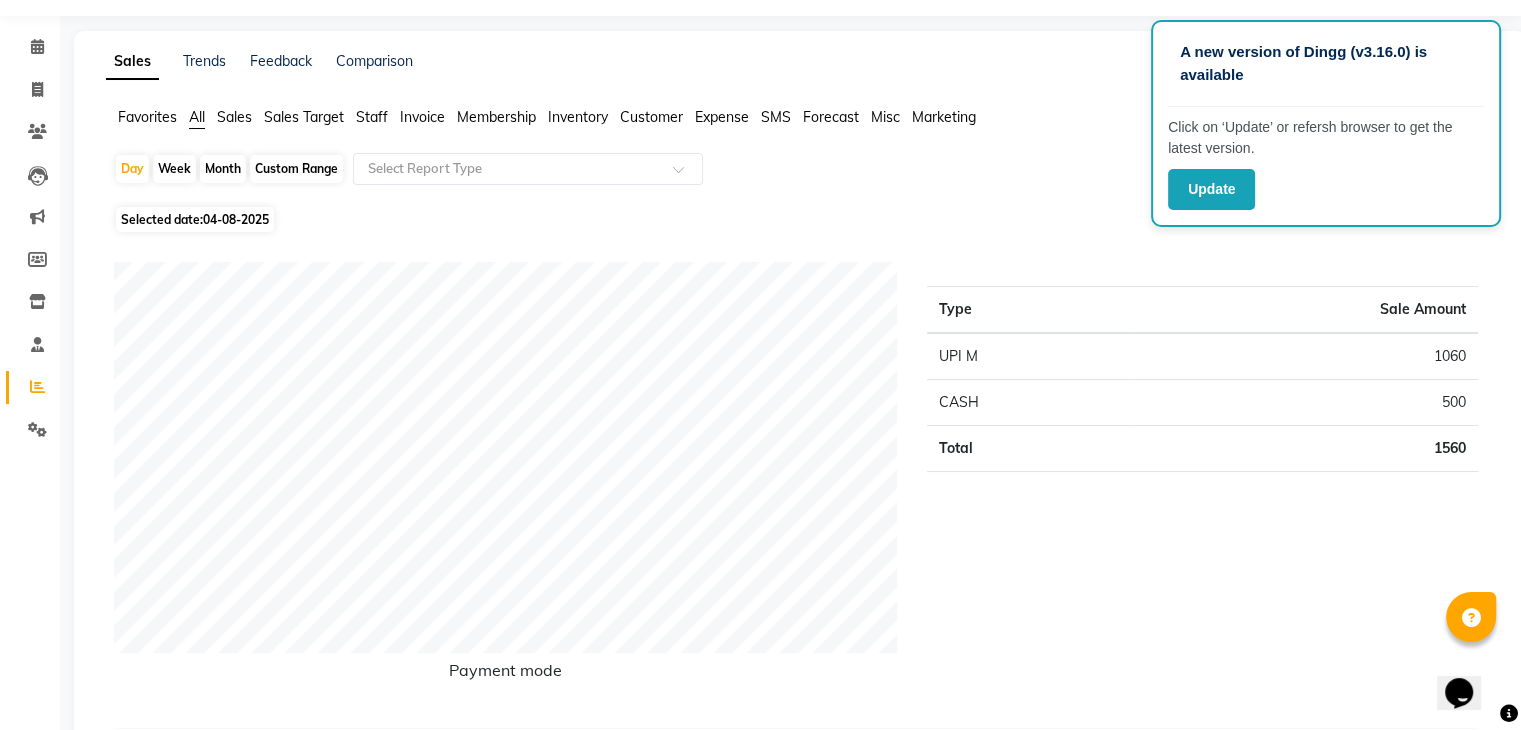 scroll, scrollTop: 0, scrollLeft: 0, axis: both 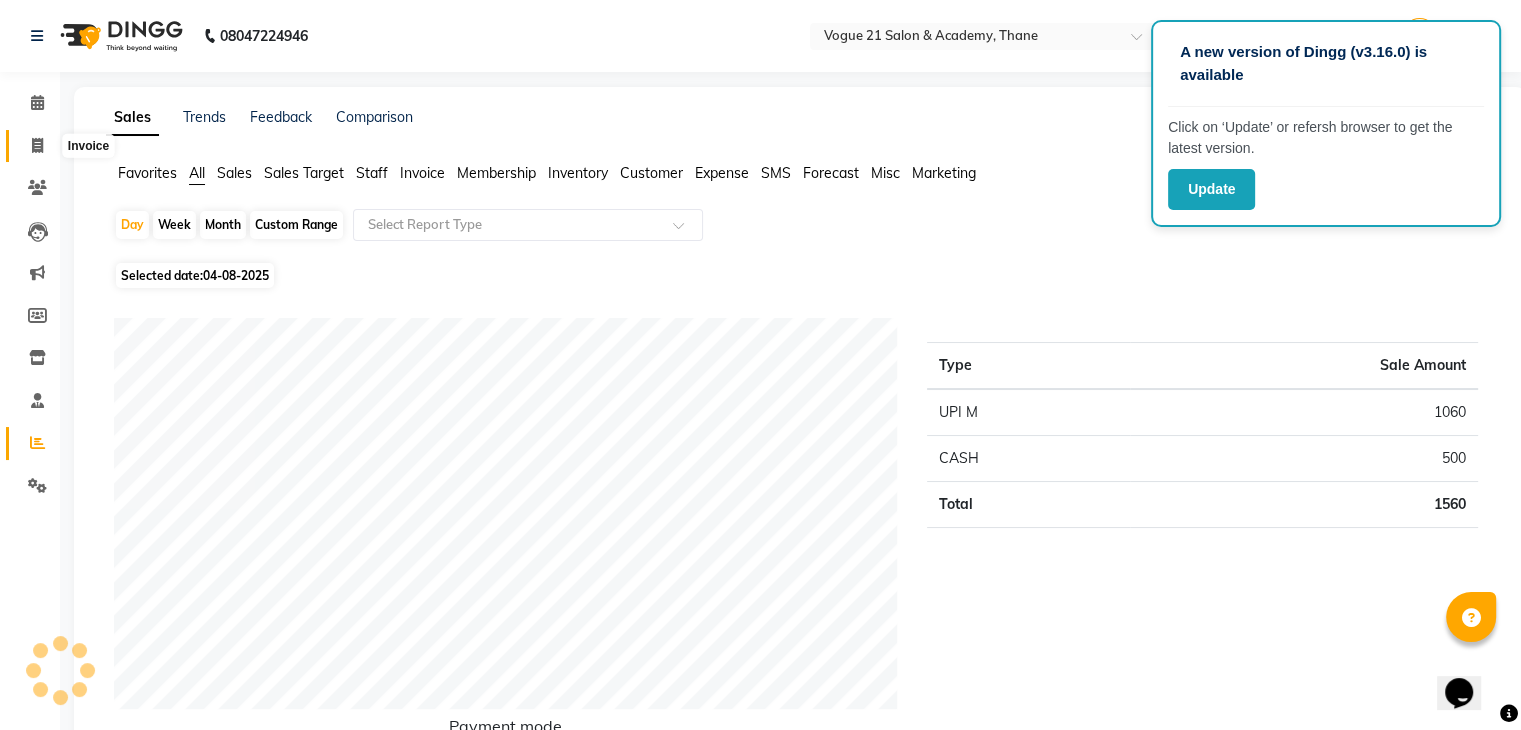 click 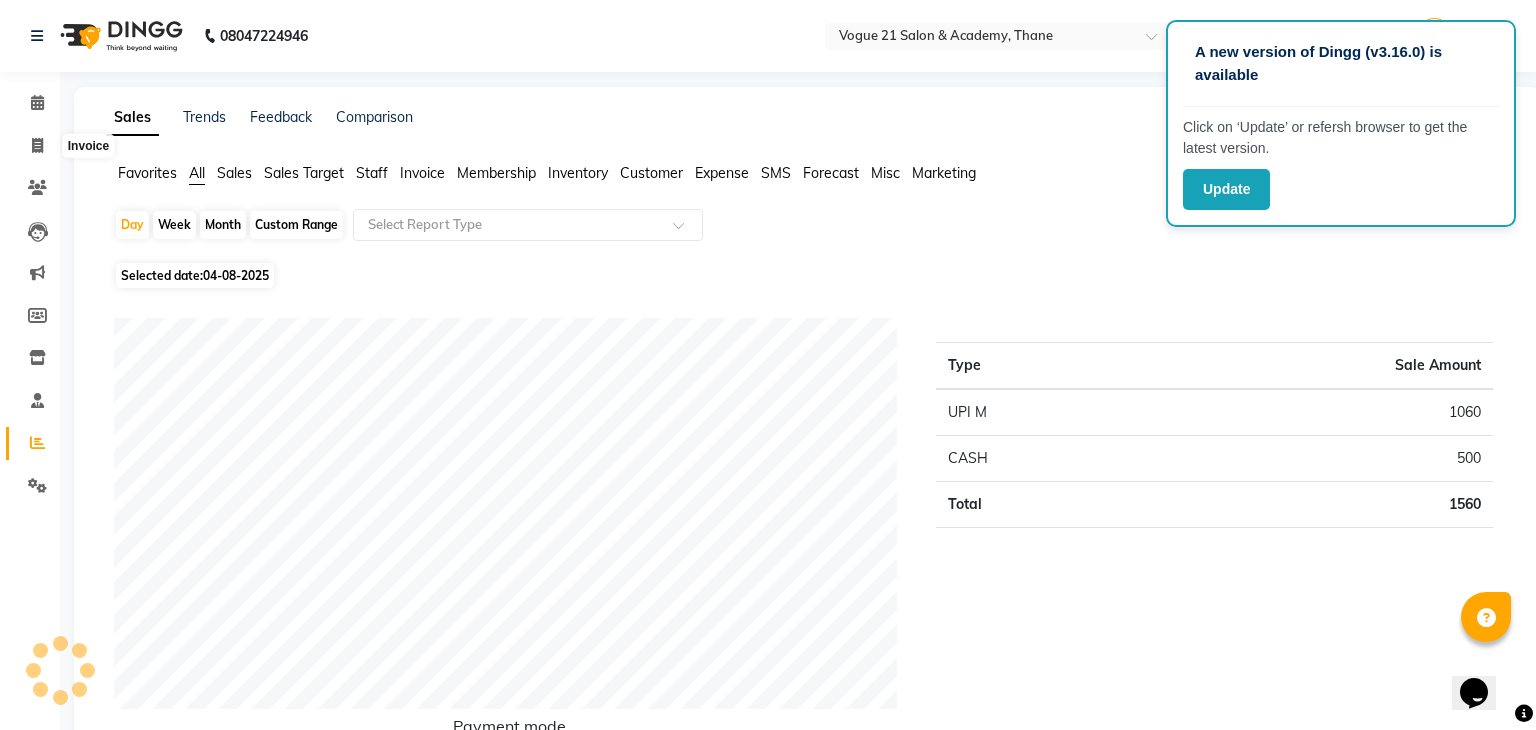 select on "4433" 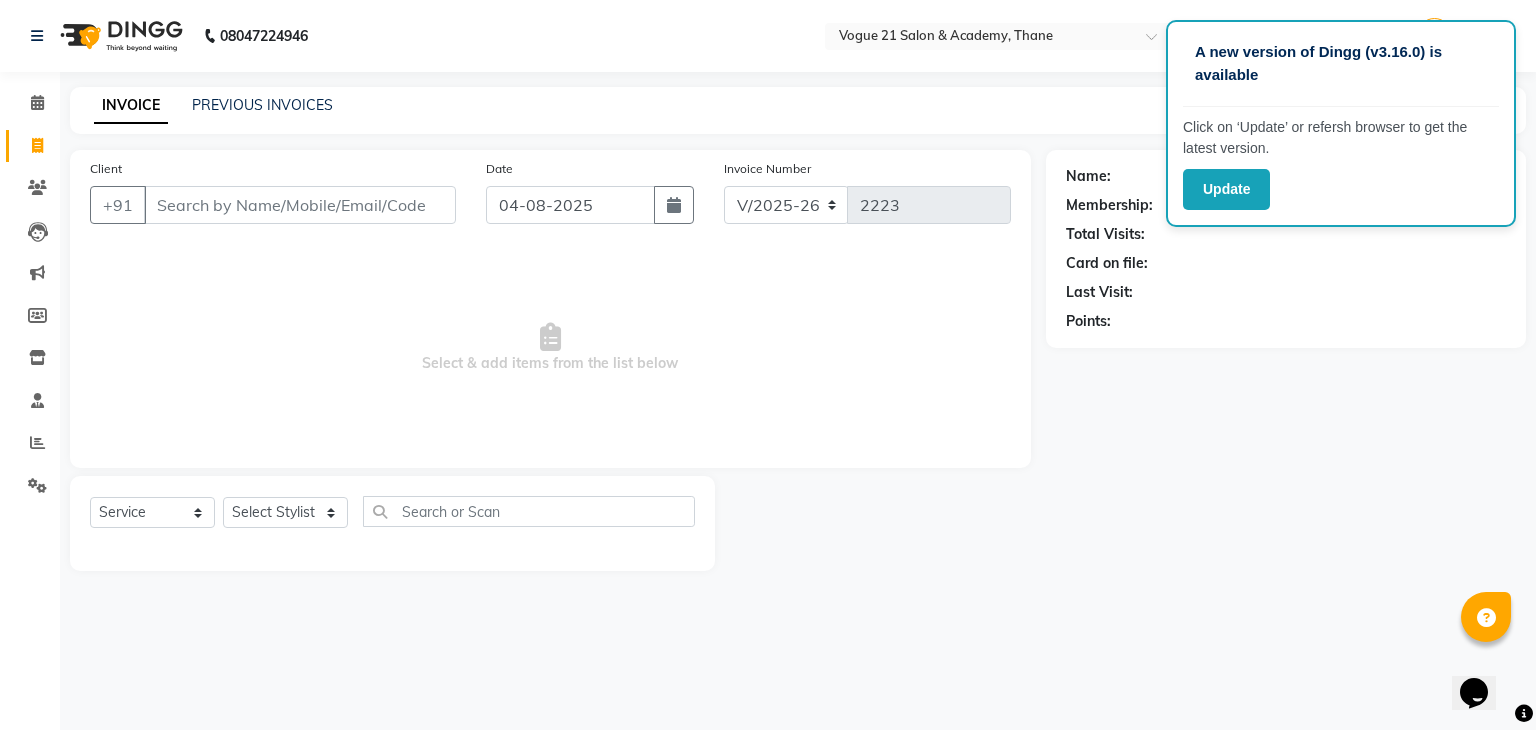 click on "PREVIOUS INVOICES" 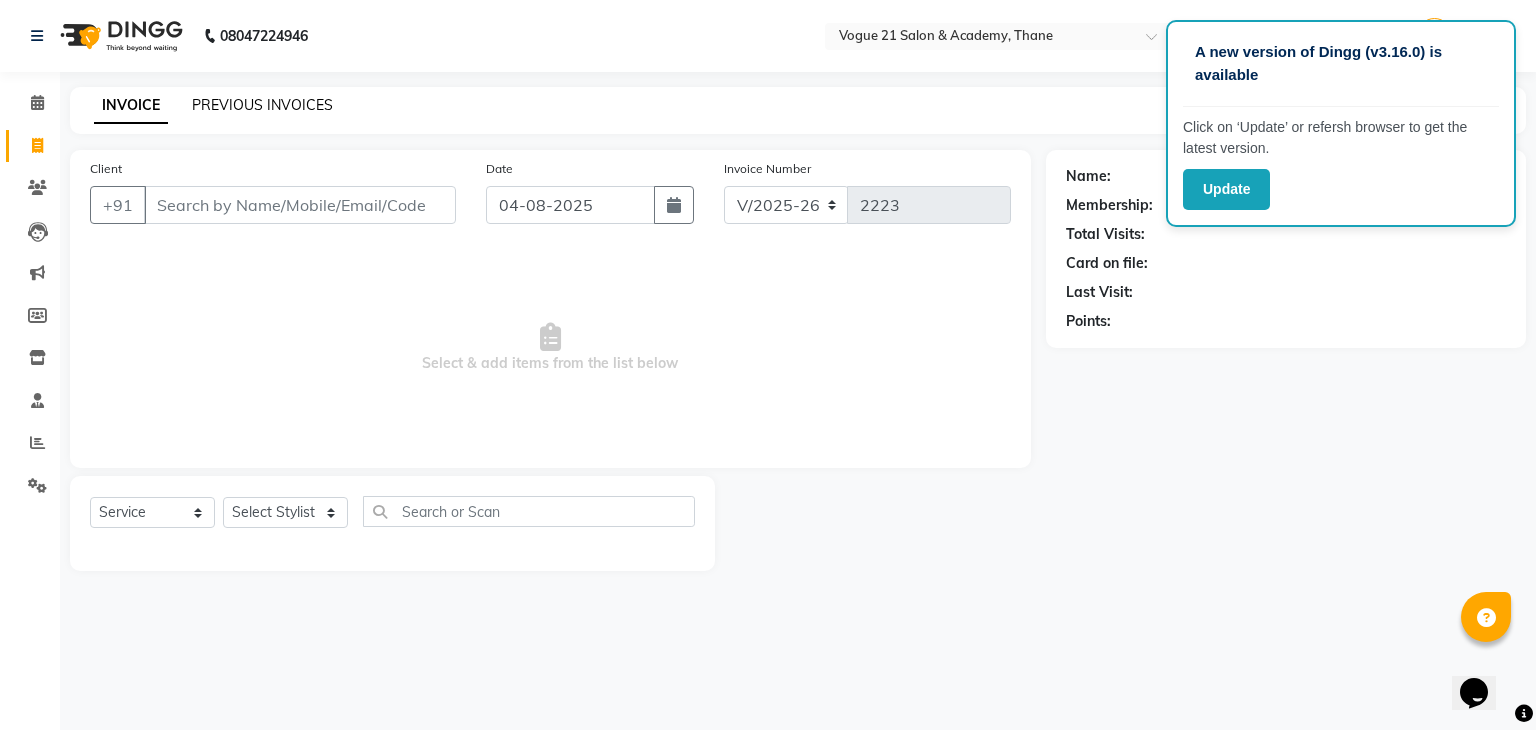 click on "PREVIOUS INVOICES" 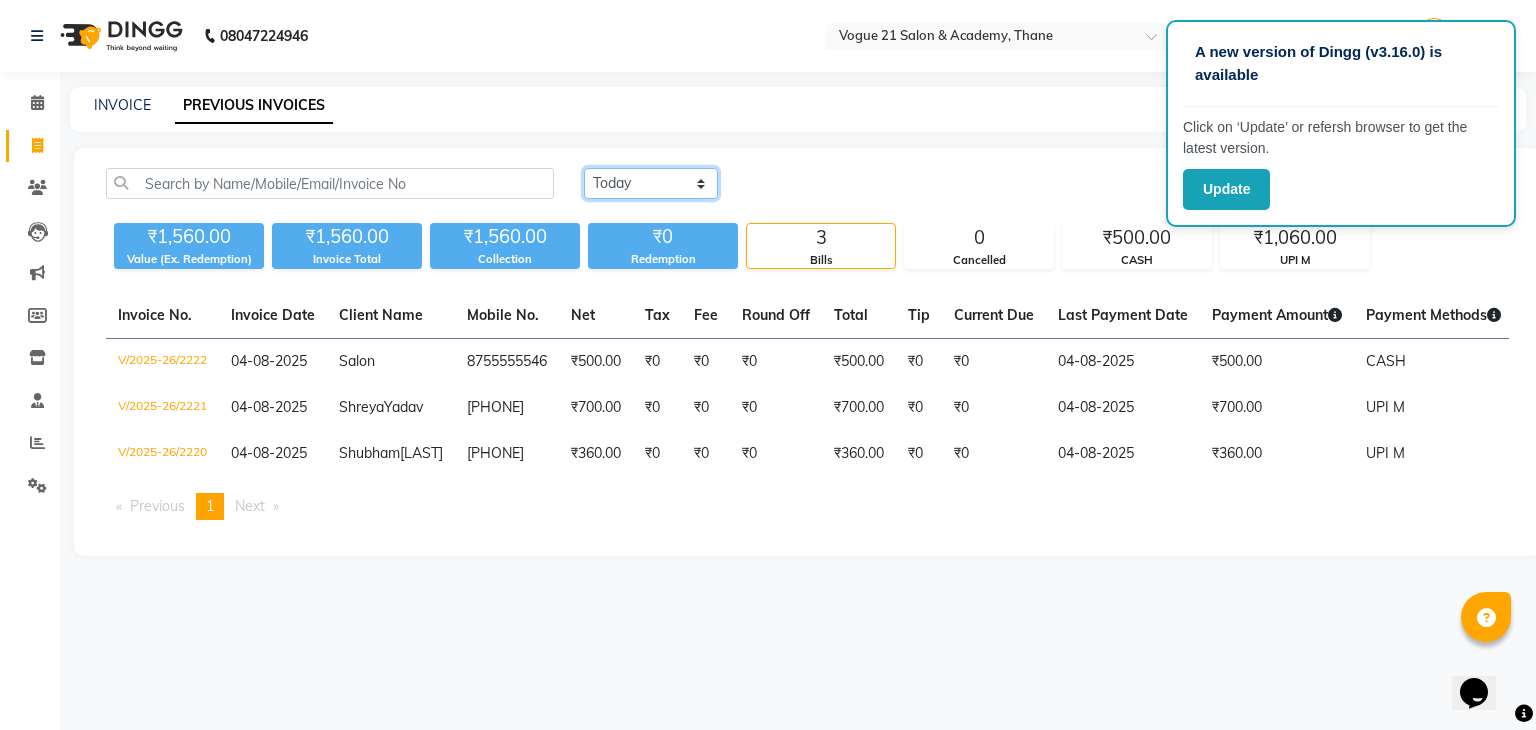 click on "Today Yesterday Custom Range" 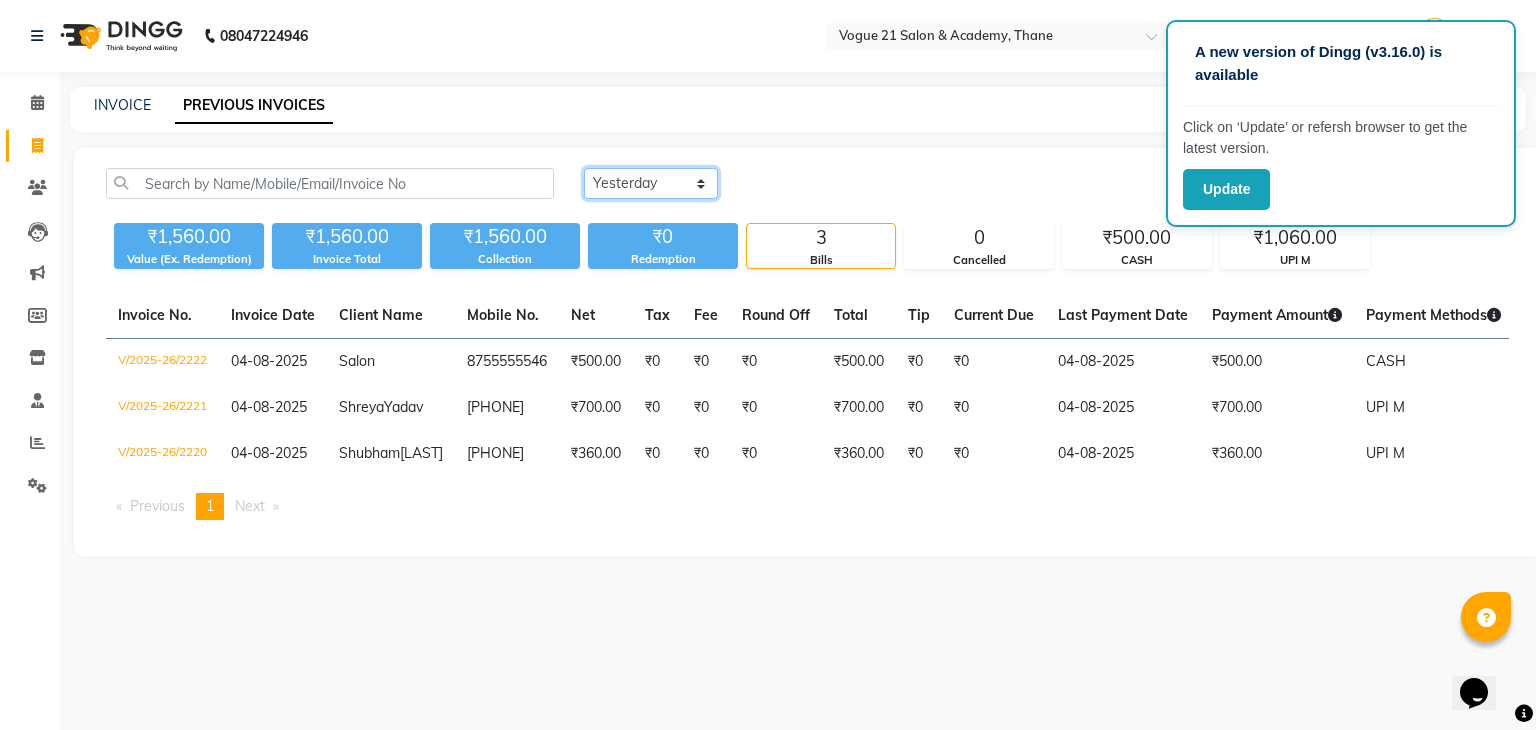 click on "Today Yesterday Custom Range" 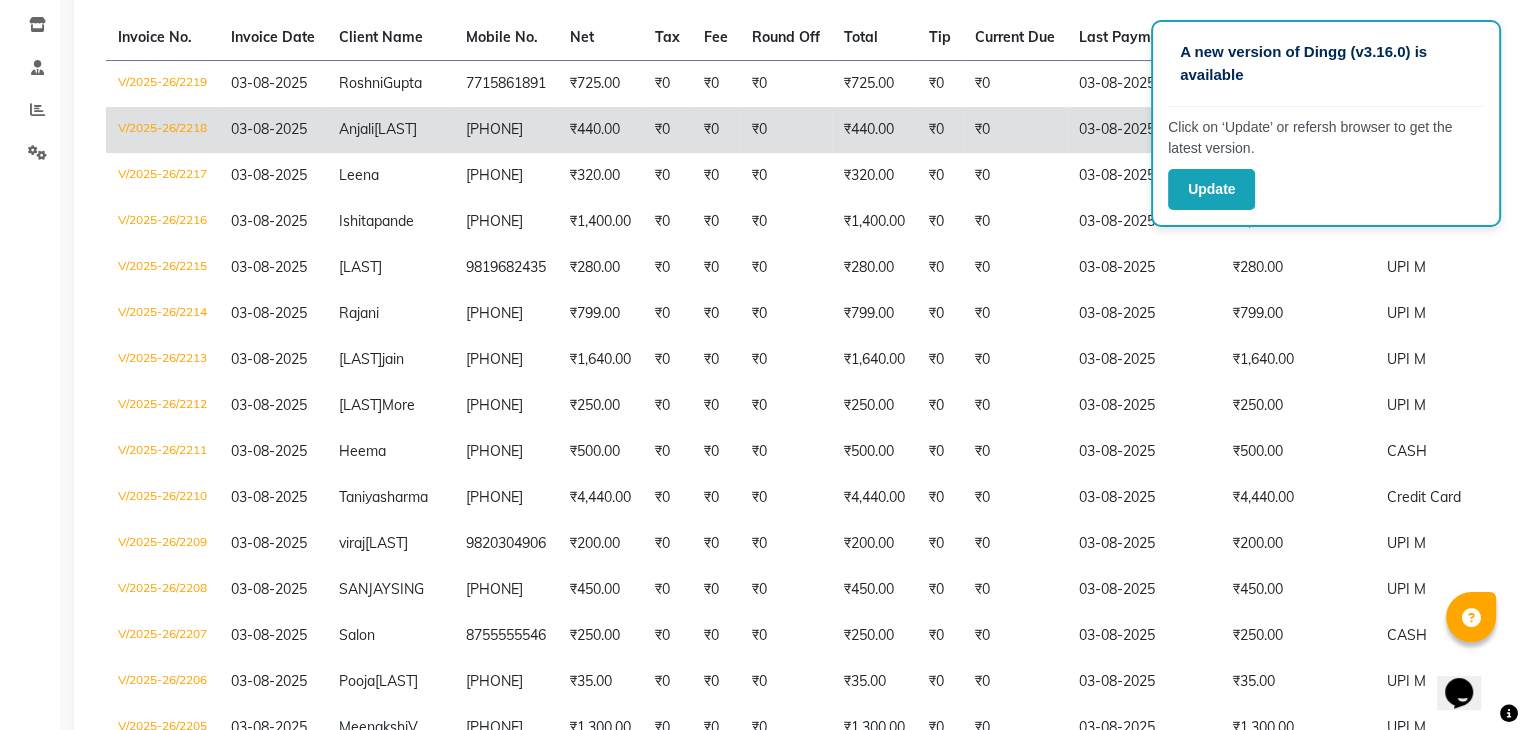 scroll, scrollTop: 353, scrollLeft: 0, axis: vertical 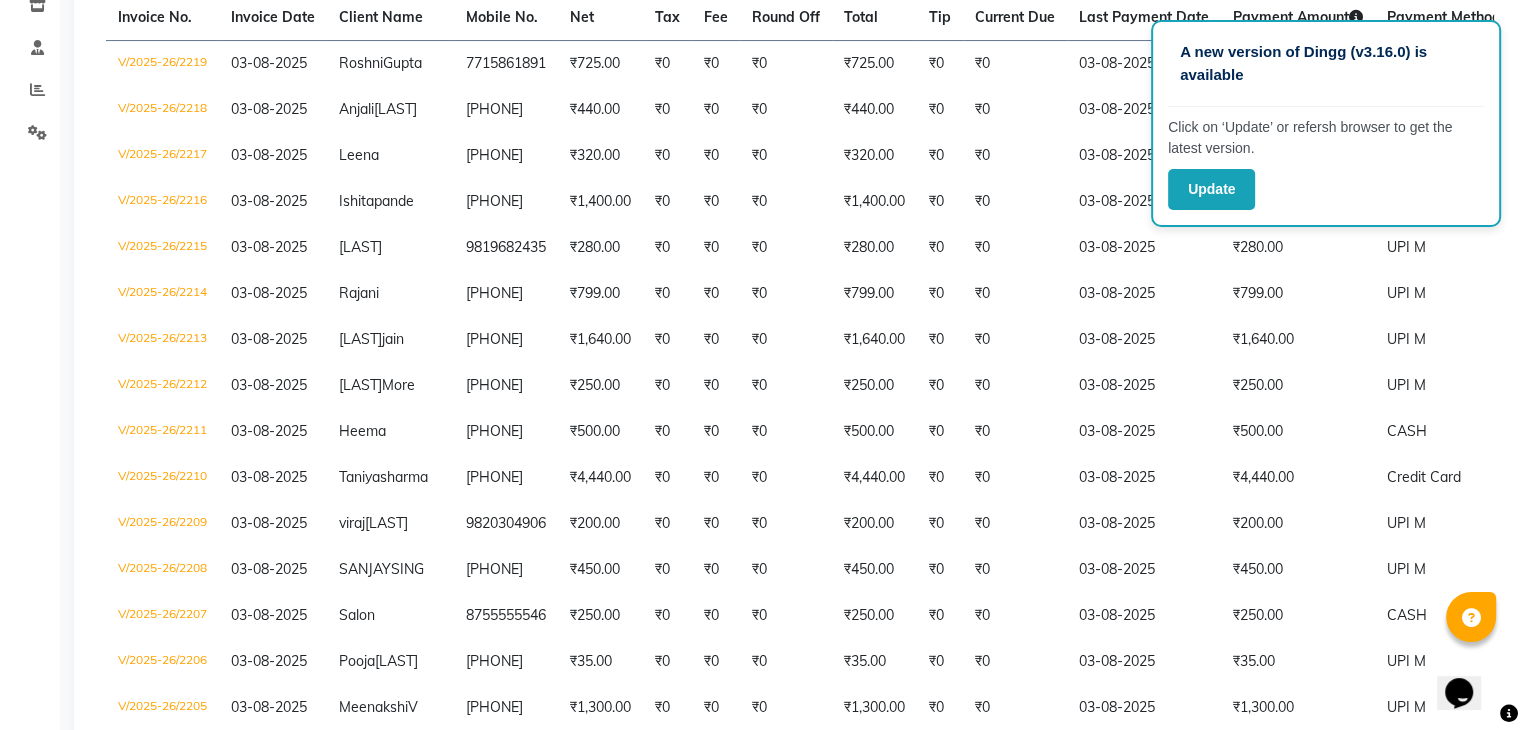 click on "Update" 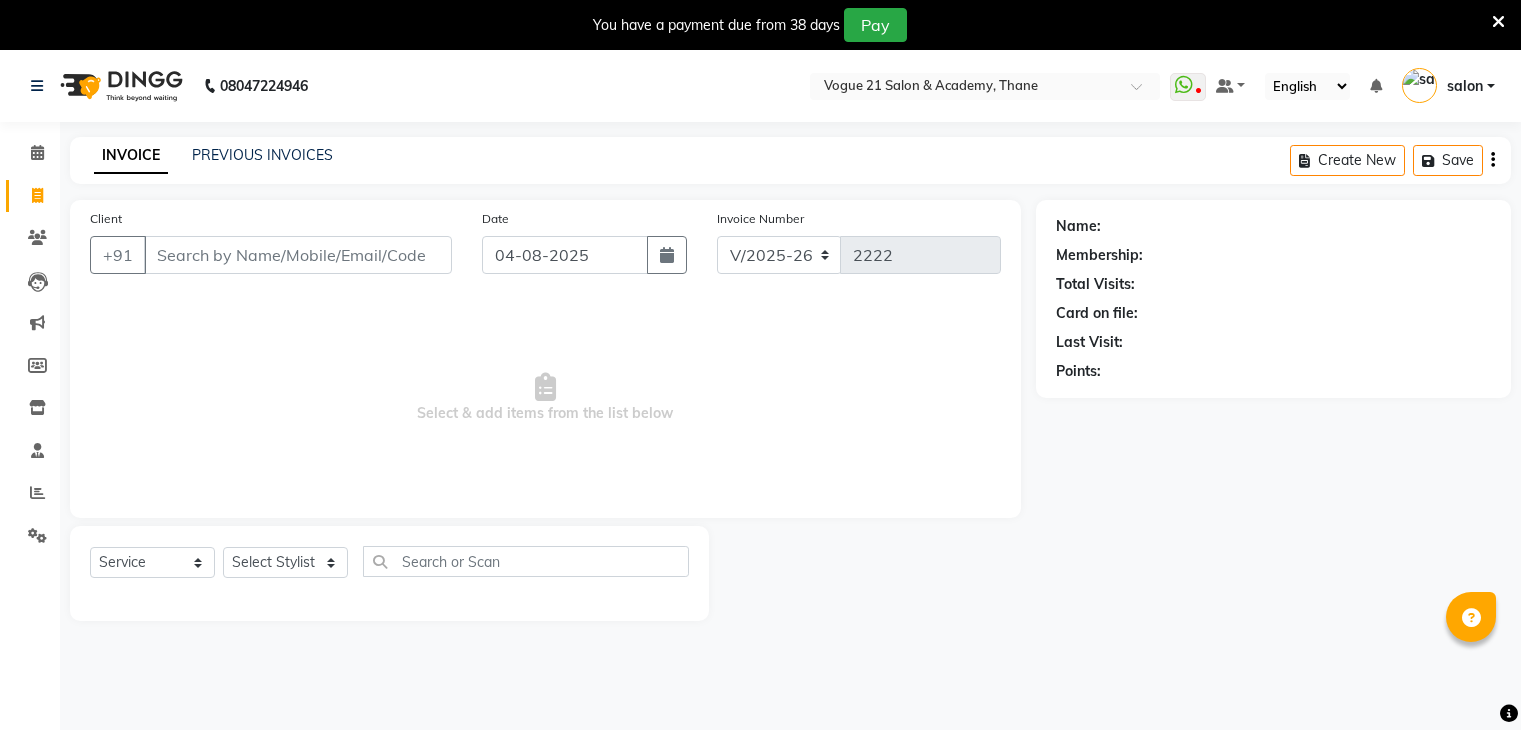 select on "4433" 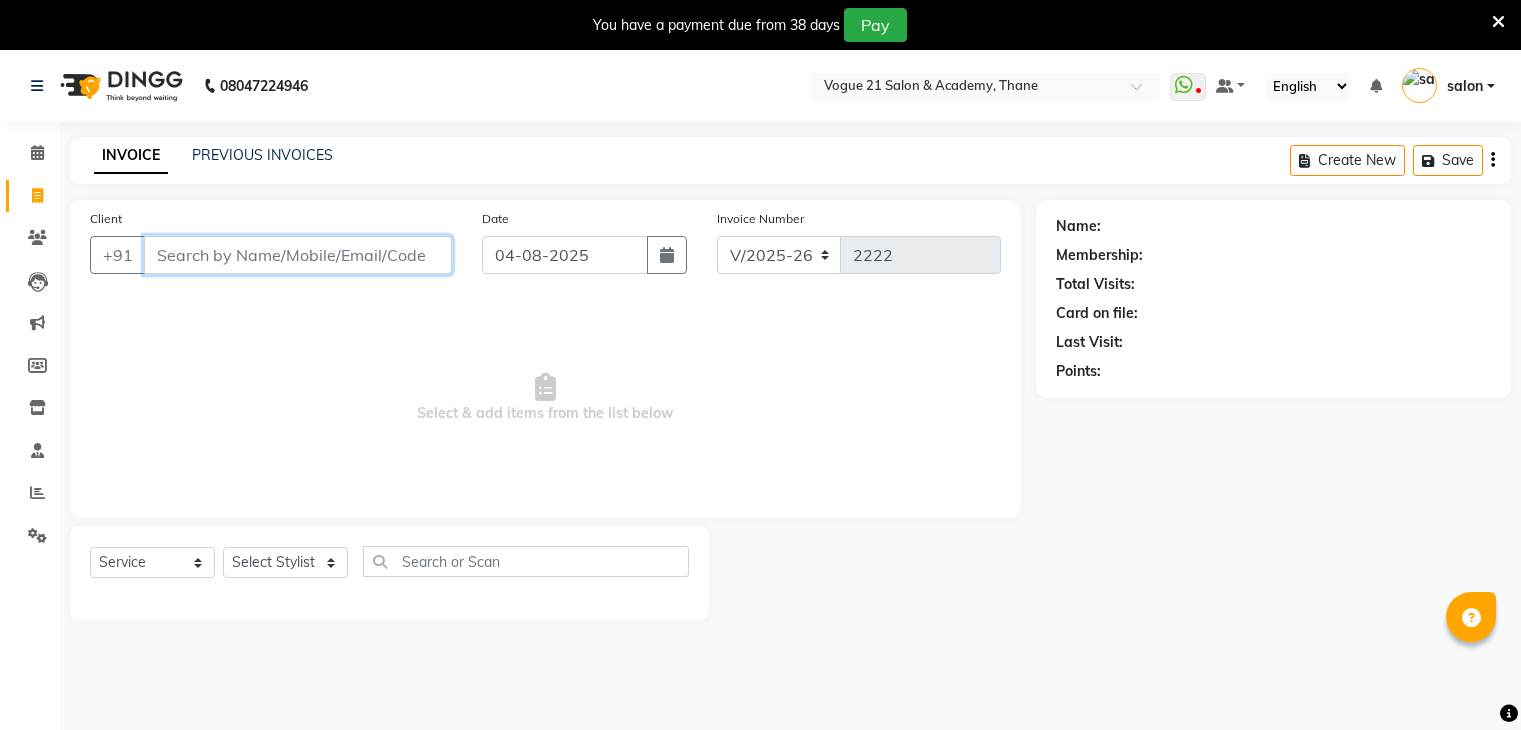 scroll, scrollTop: 0, scrollLeft: 0, axis: both 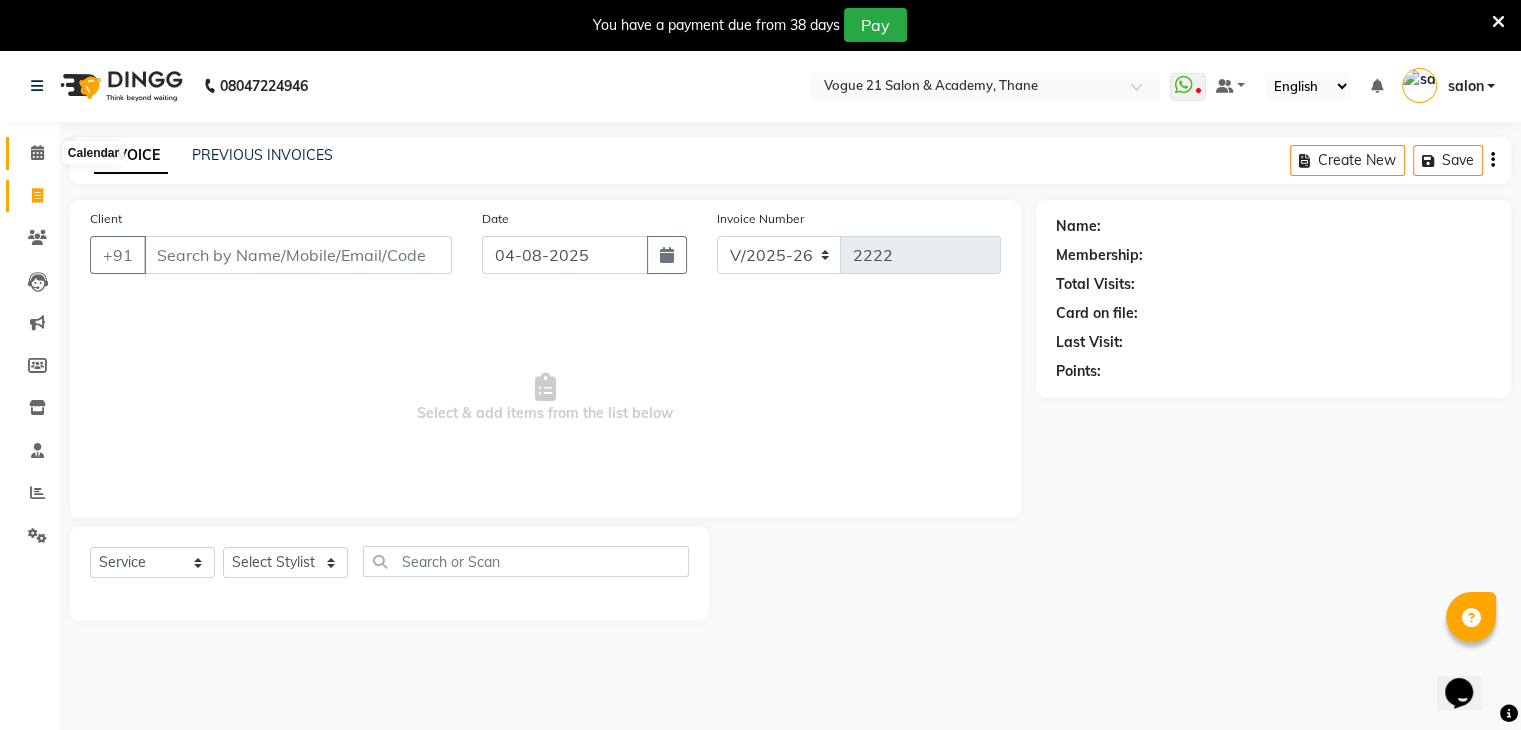 click 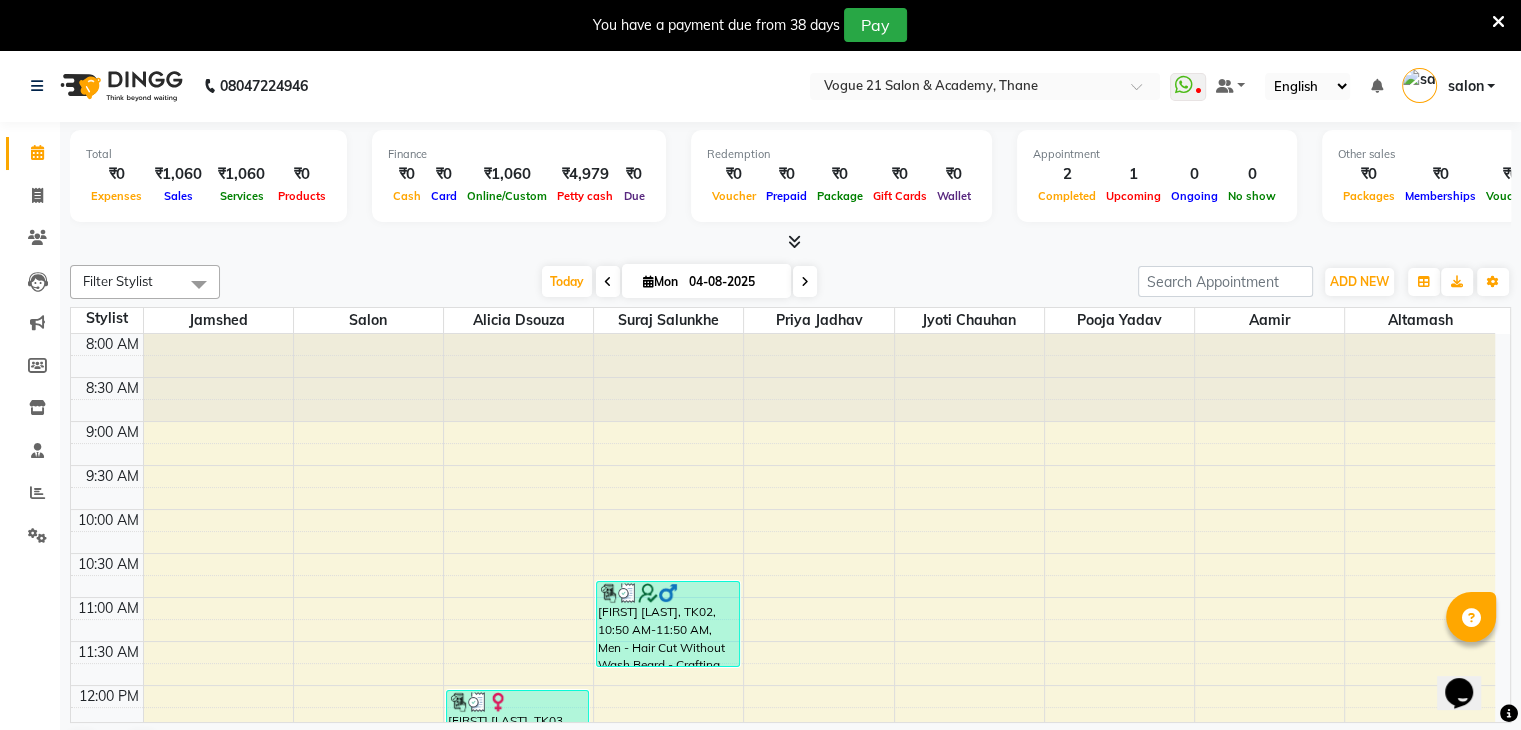 click at bounding box center [1498, 22] 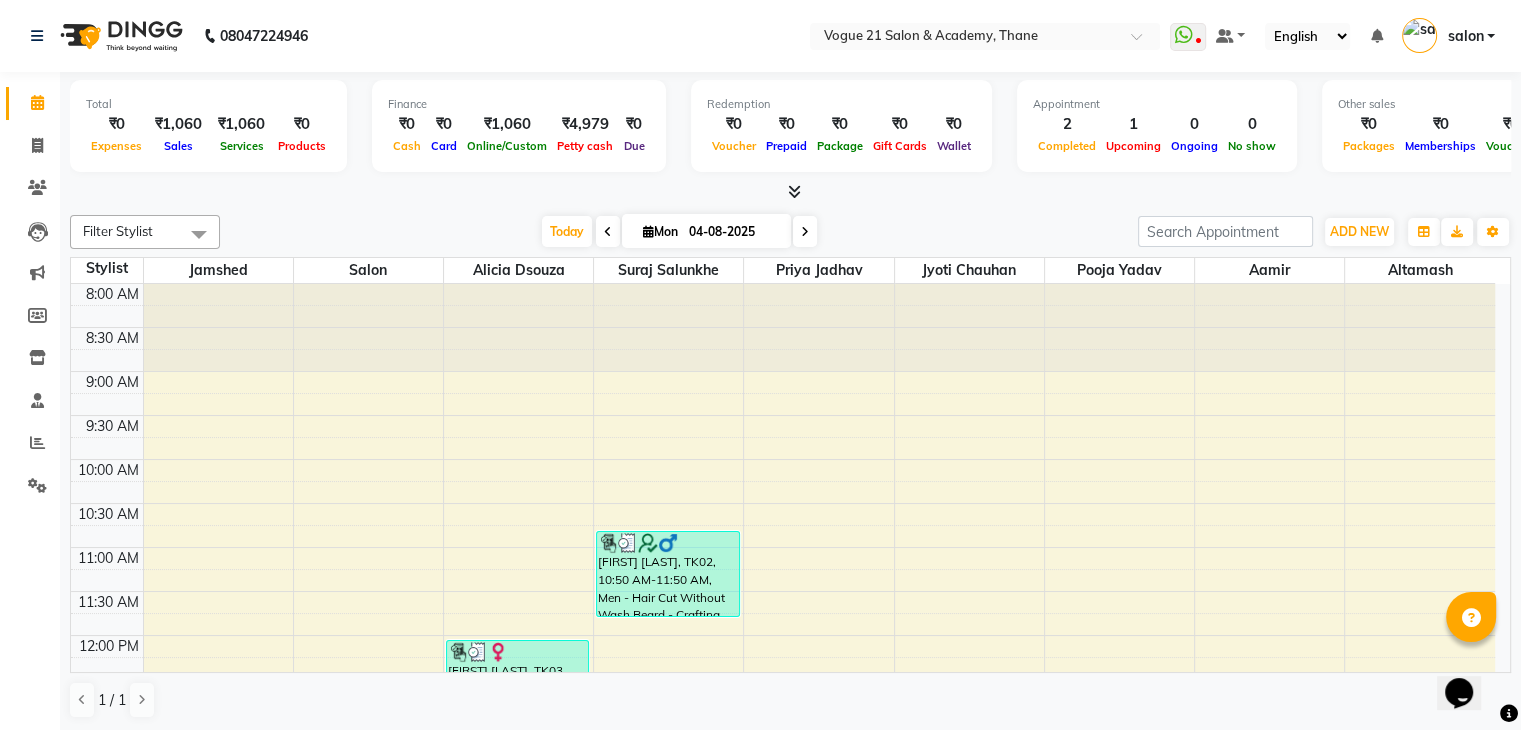 scroll, scrollTop: 0, scrollLeft: 0, axis: both 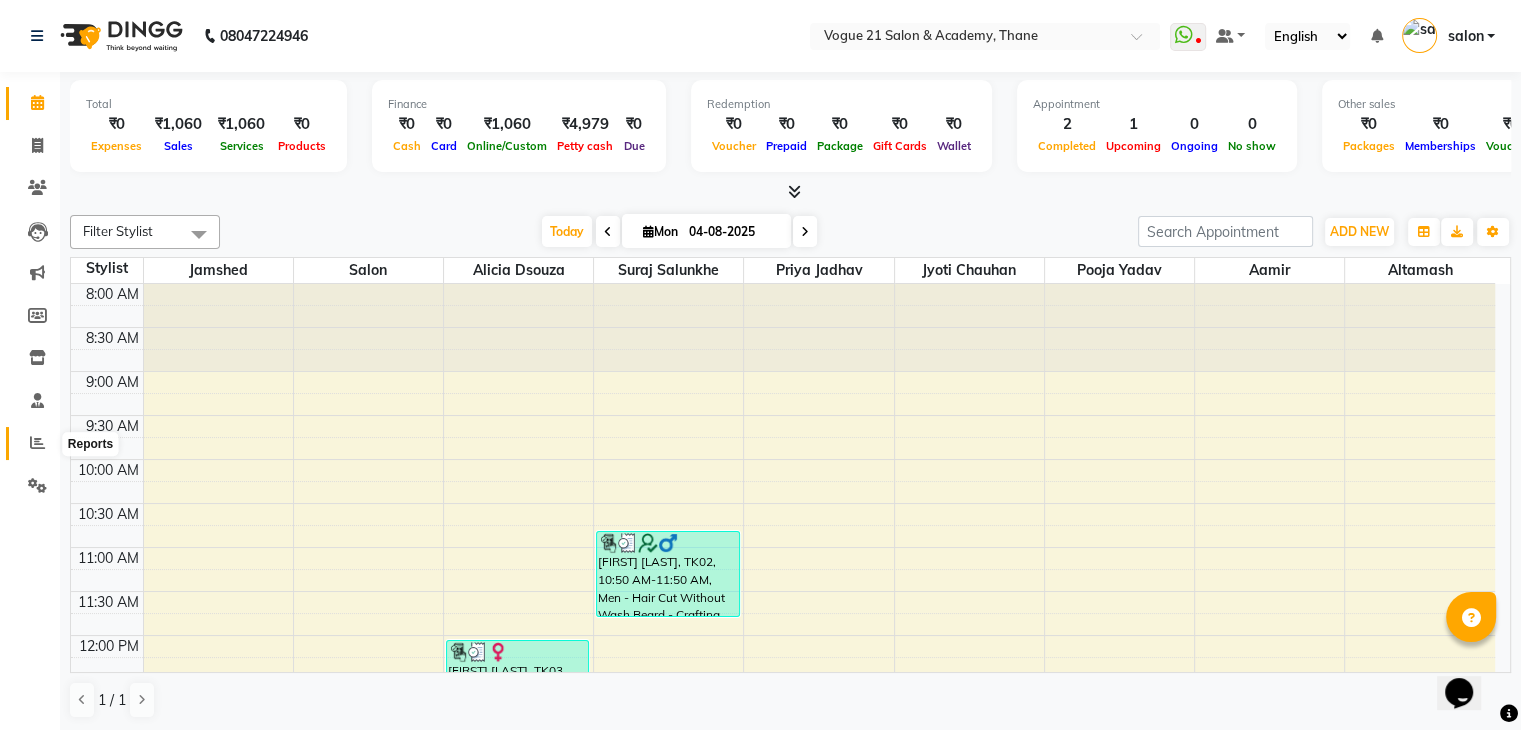 click 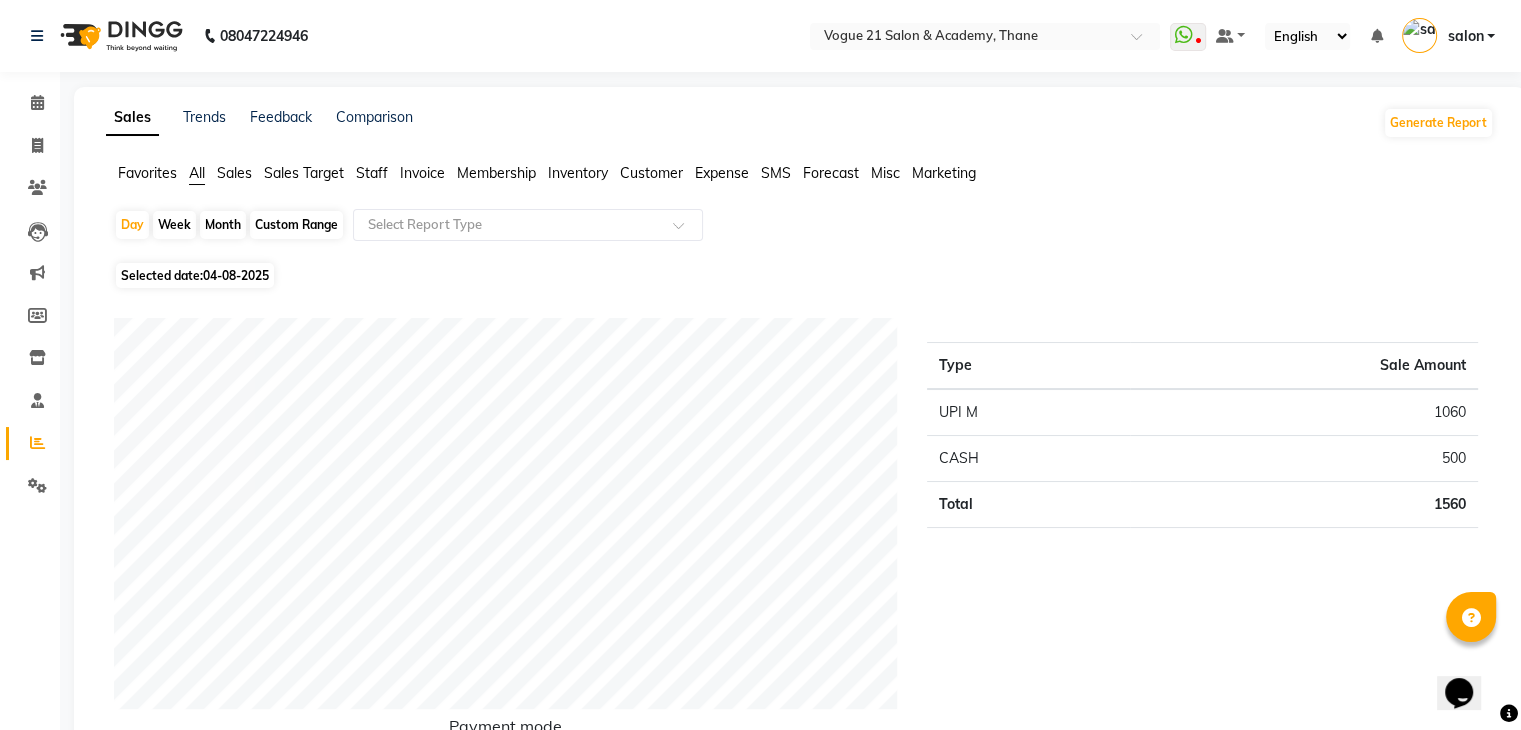 click on "04-08-2025" 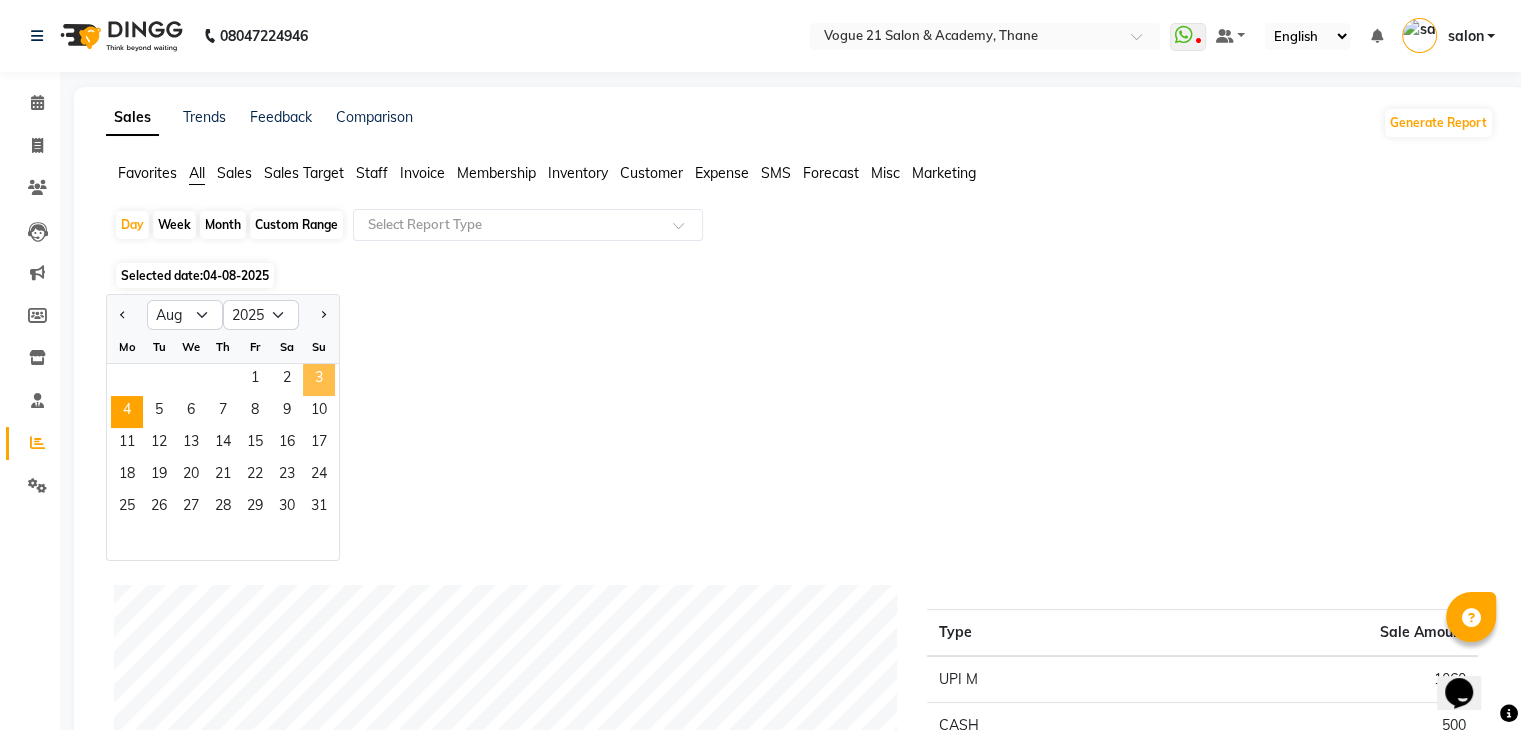 click on "3" 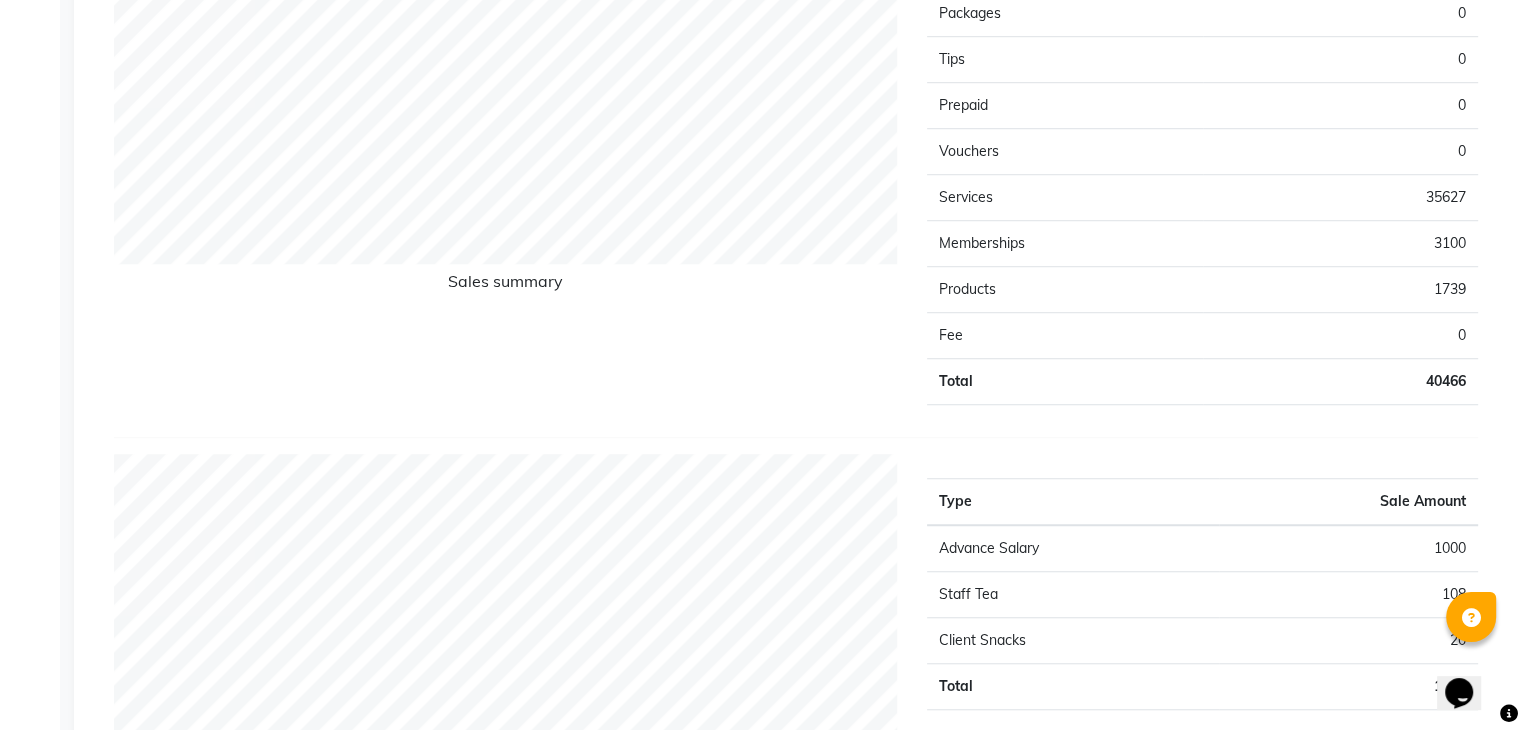 scroll, scrollTop: 1413, scrollLeft: 0, axis: vertical 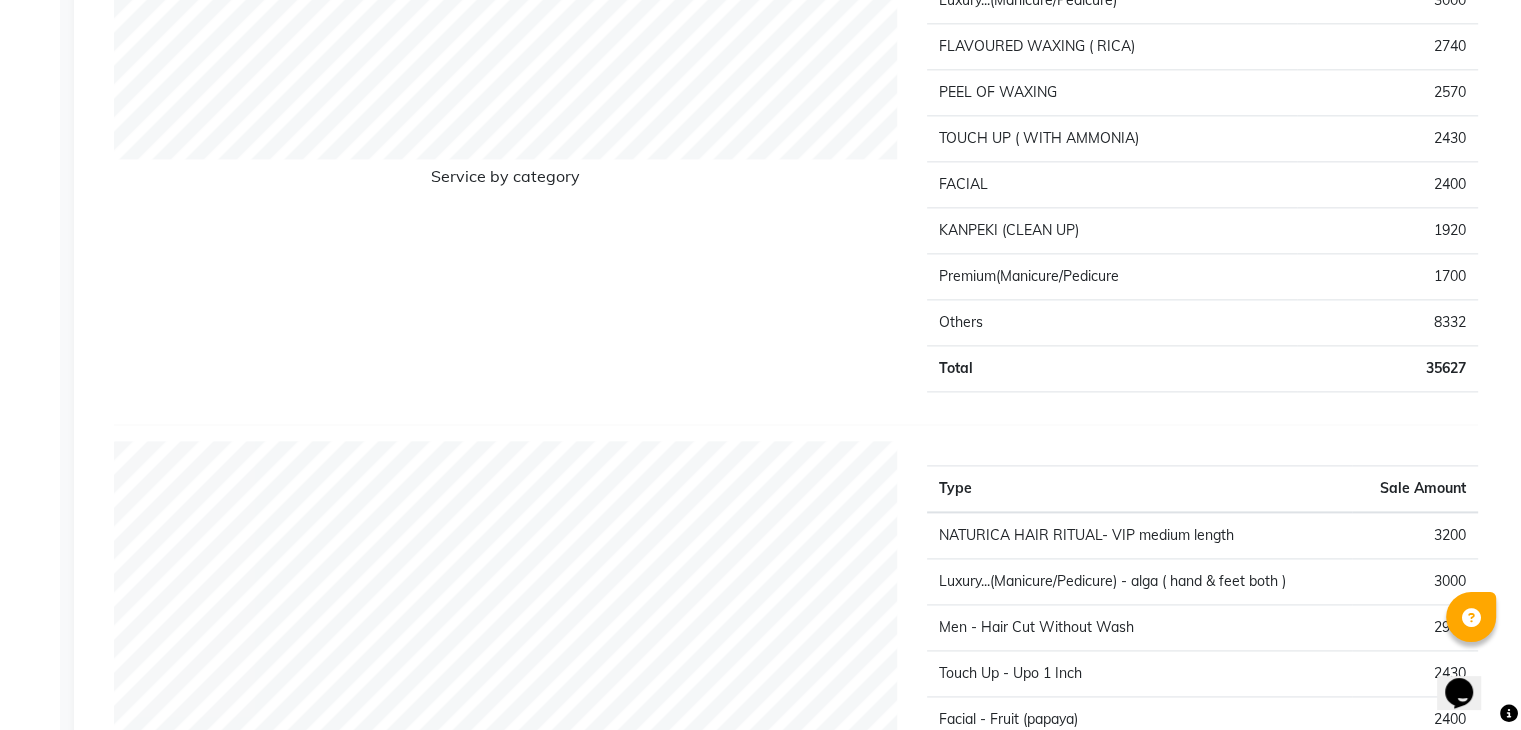 click on "Payment mode Type Sale Amount UPI M 29976 CASH 3275 CREDIT CARD 4440 POINTS 0 PREPAID 0 Total 37691 Staff summary Type Sale Amount Jyoti Chauhan 16367 Aamir  12149 Suraj Salunkhe 3540 Jamshed  2490 Priya Jadhav 2135 Altamash 1705 Alicia Dsouza 2080 Total 40466 Sales summary Type Sale Amount Gift card 0 Packages 0 Tips 0 Prepaid 0 Vouchers 0 Services 35627 Memberships 3100 Products 1739 Fee 0 Total 40466 Expense by type Type Sale Amount Advance Salary 1000 Staff Tea 108 Client Snacks 20 Total 1128 Service by category Type Sale Amount MEN 3775 WOMEN 3560 NATURICA HAIR RITUAL- VIP 3200 Luxury...(Manicure/Pedicure) 3000 FLAVOURED WAXING ( RICA) 2740 PEEL OF WAXING 2570 TOUCH UP ( WITH AMMONIA) 2430 FACIAL 2400 KANPEKI (CLEAN UP) 1920 Premium(Manicure/Pedicure 1700 Others 8332 Total 35627 Service sales Type Sale Amount NATURICA HAIR RITUAL- VIP medium length 3200 Luxury...(Manicure/Pedicure)   -   alga ( hand & feet both ) 3000 Men   -   Hair Cut Without Wash 2975 Touch Up   -   Upo 1 Inch 2430 2400 1920 1280 1280" 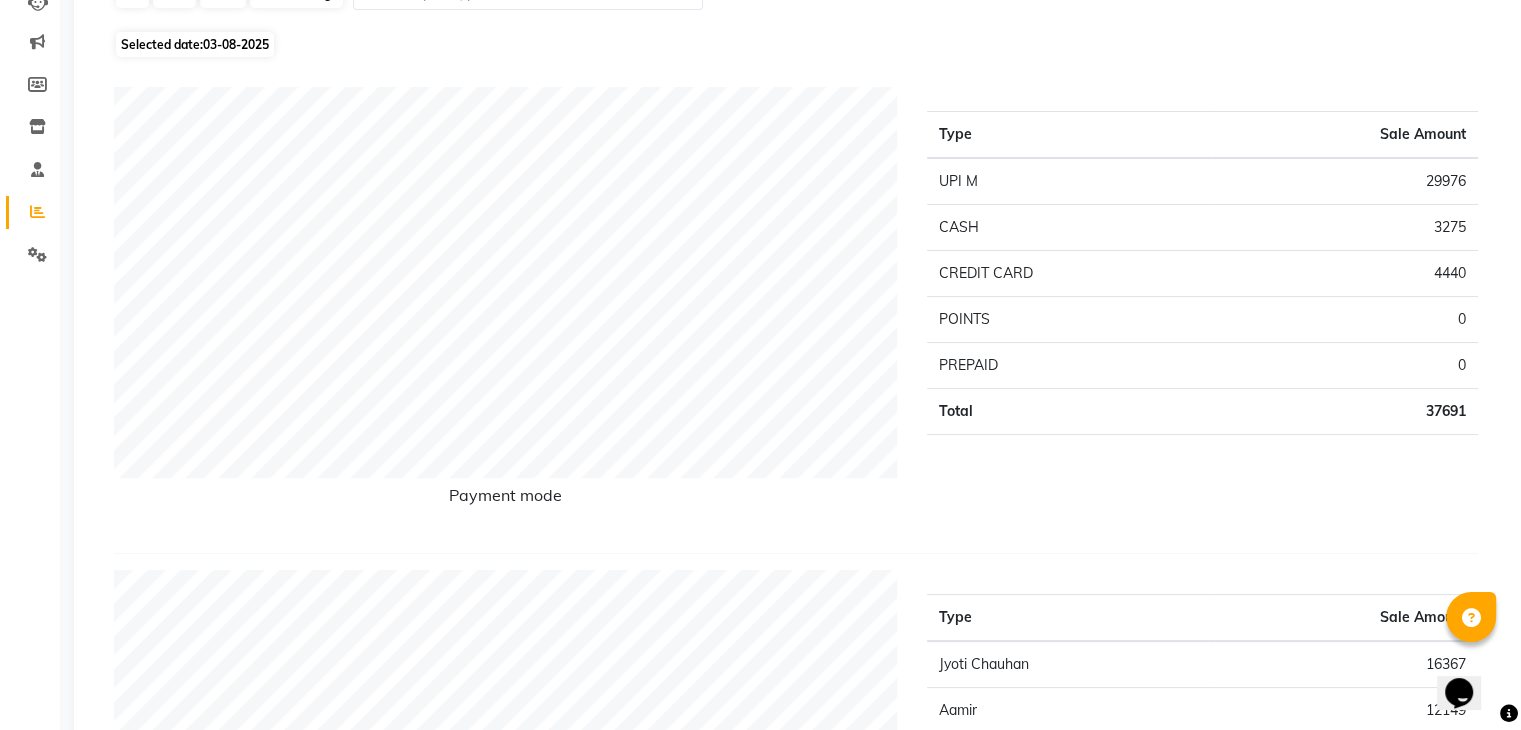 scroll, scrollTop: 0, scrollLeft: 0, axis: both 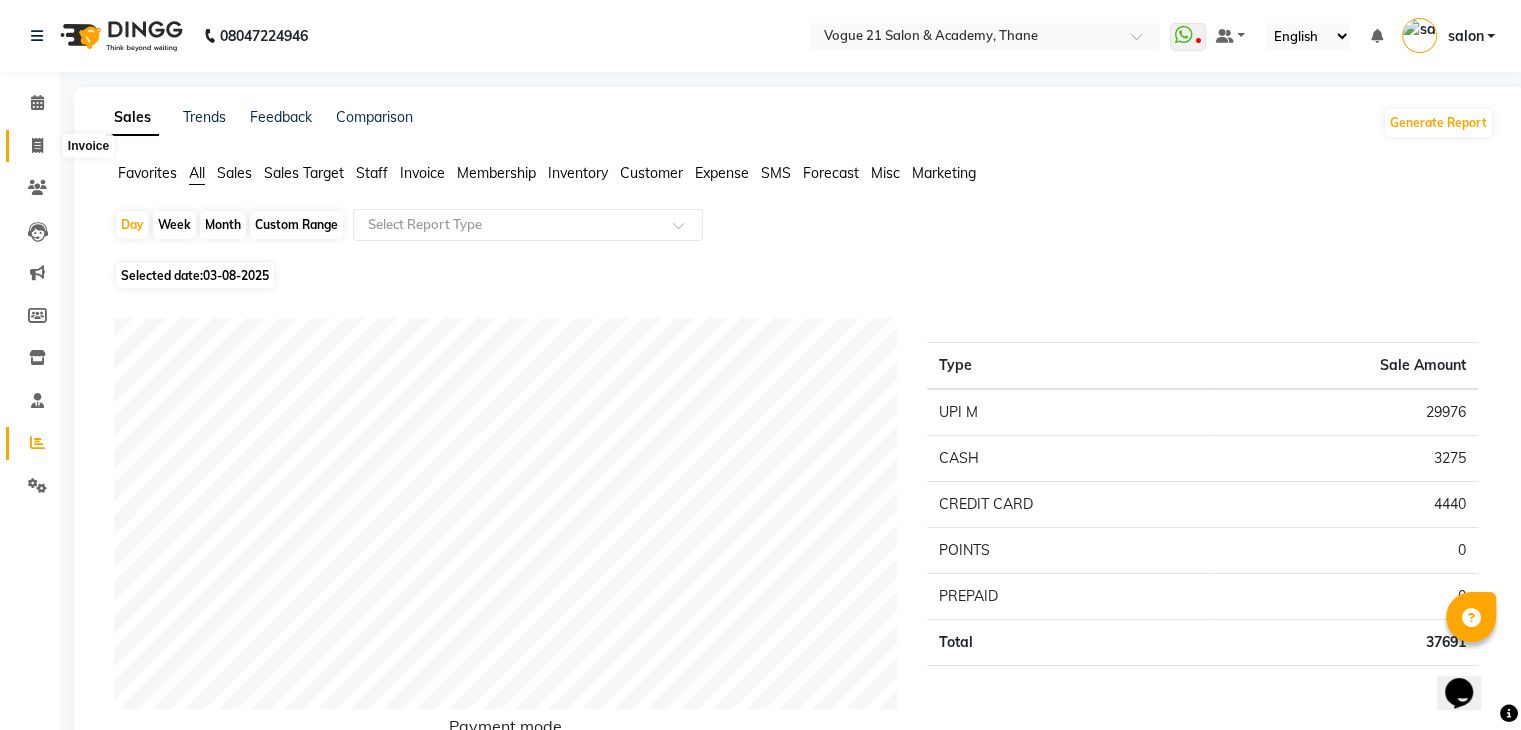 click 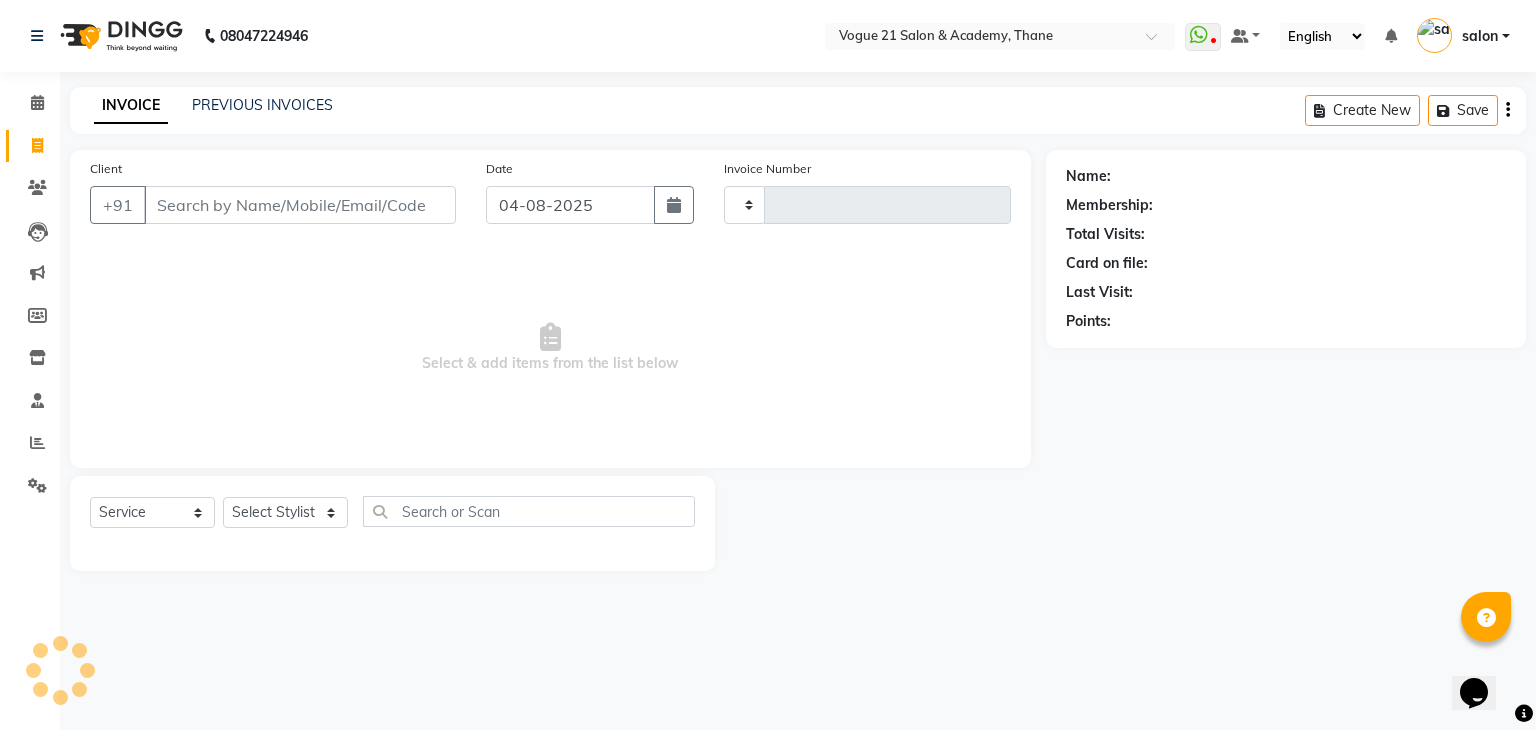 type on "2223" 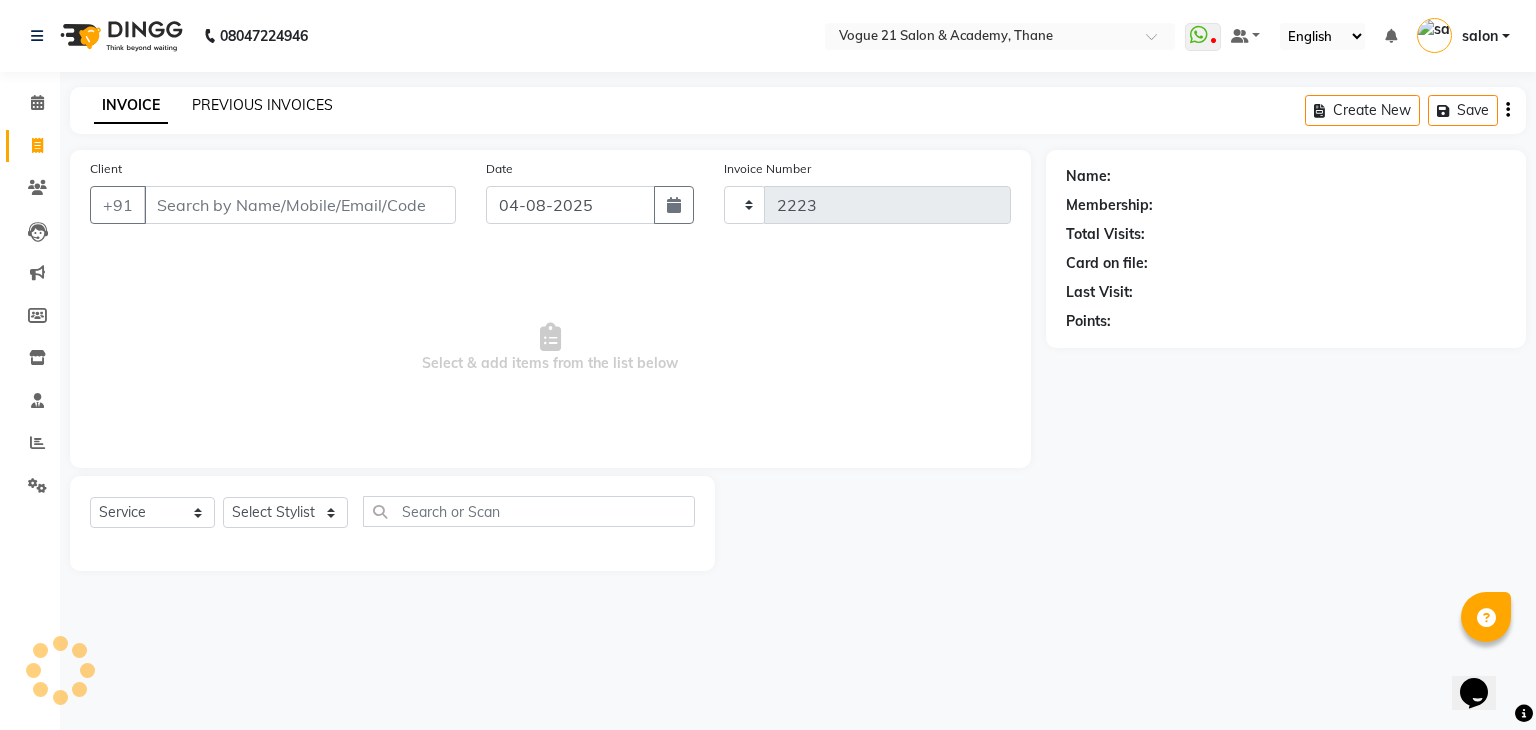 select on "4433" 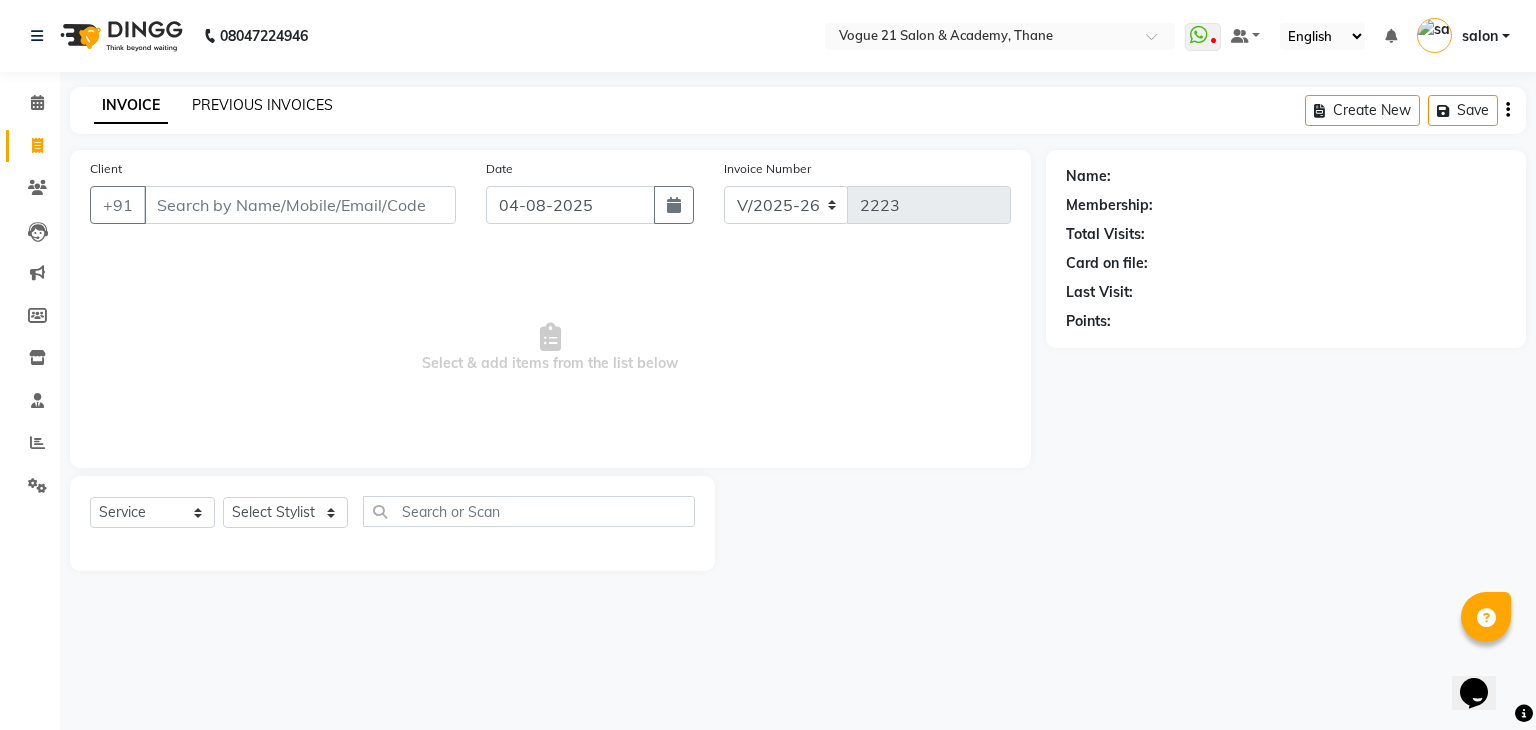 click on "PREVIOUS INVOICES" 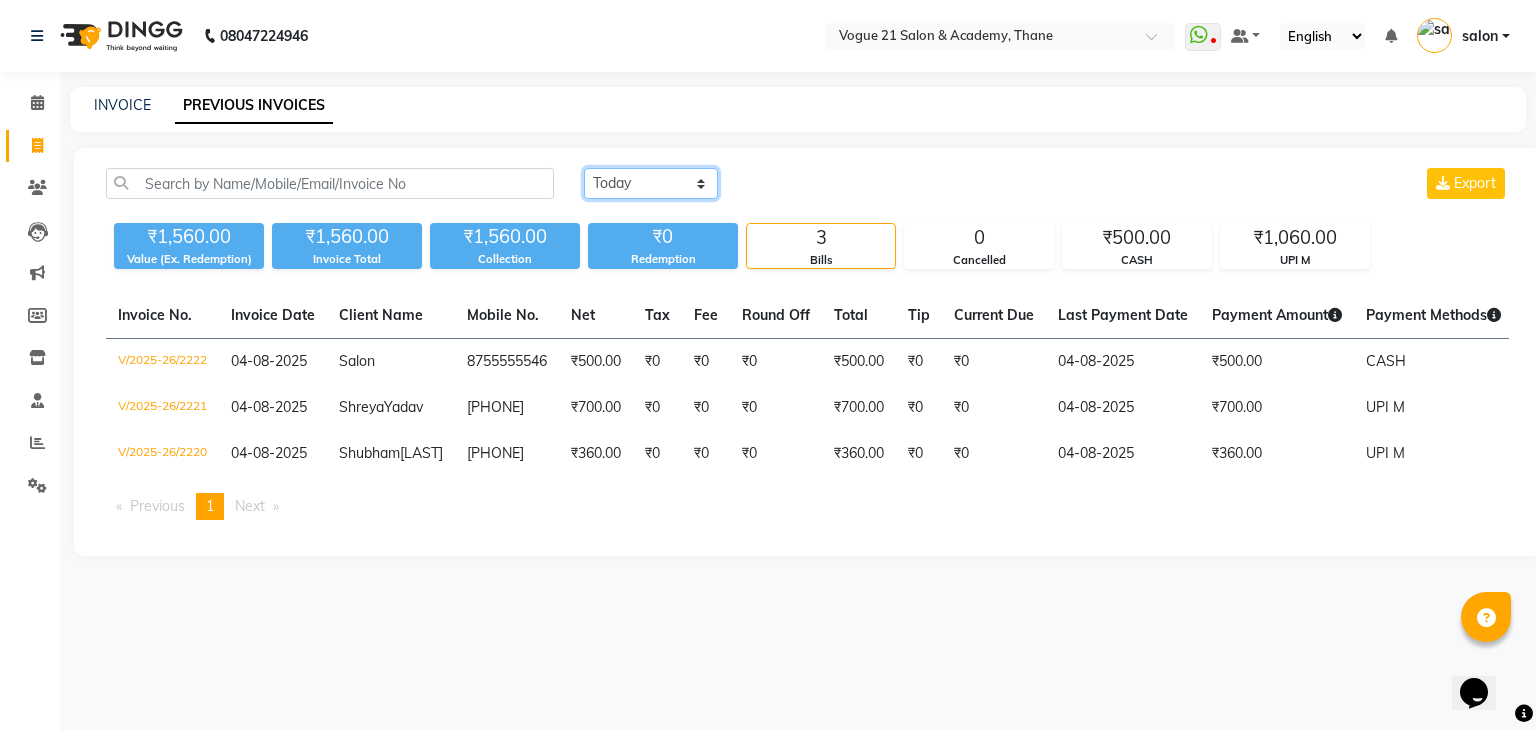 click on "Today Yesterday Custom Range" 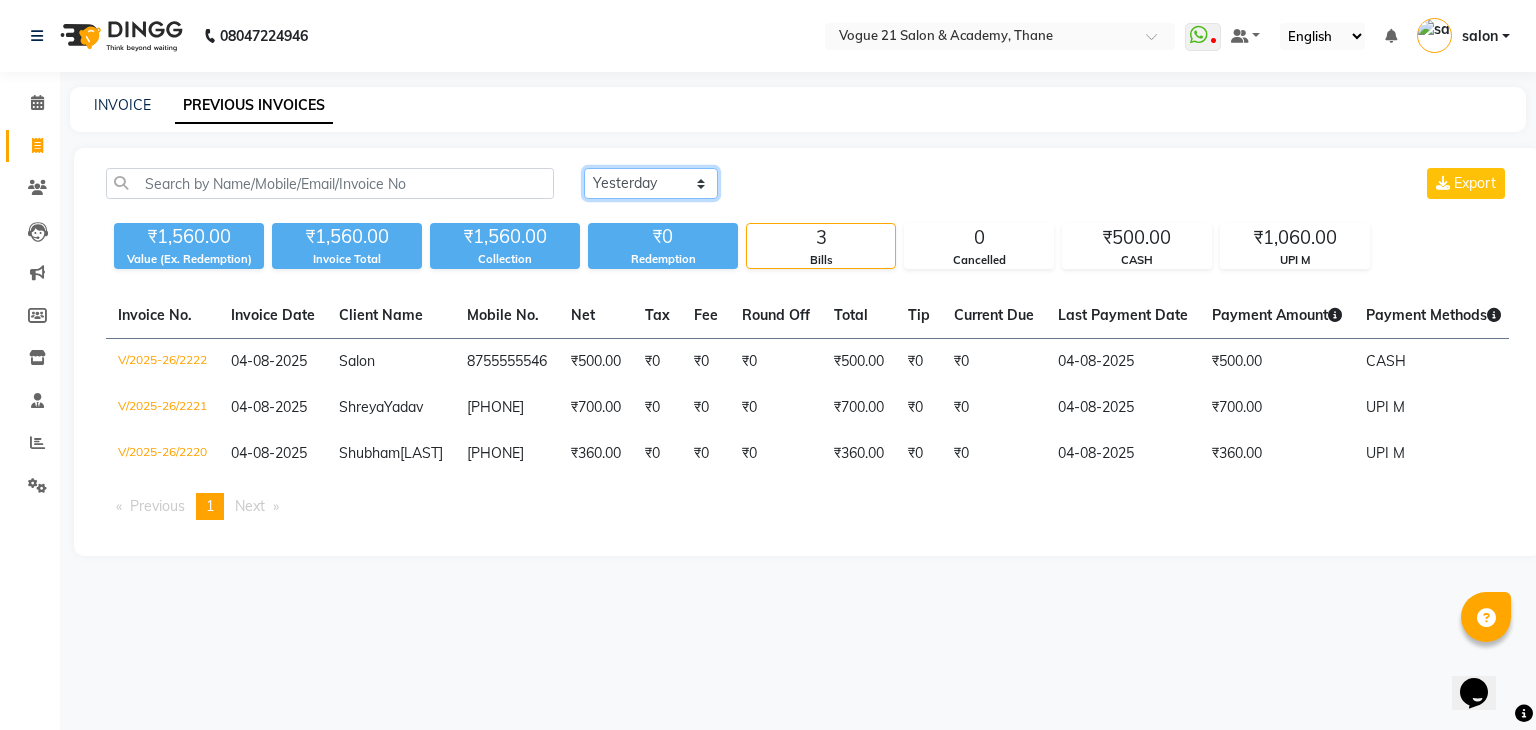 click on "Today Yesterday Custom Range" 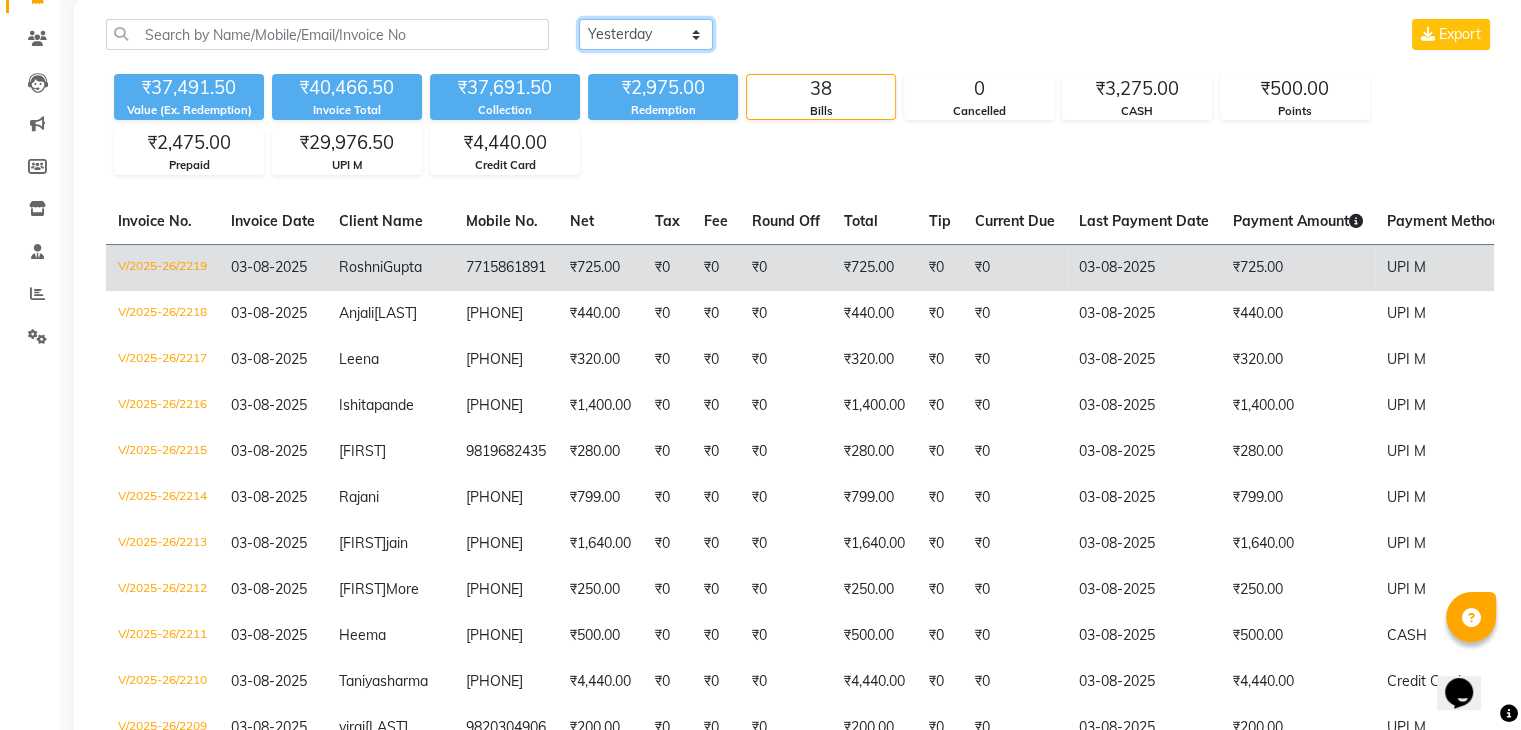 scroll, scrollTop: 0, scrollLeft: 0, axis: both 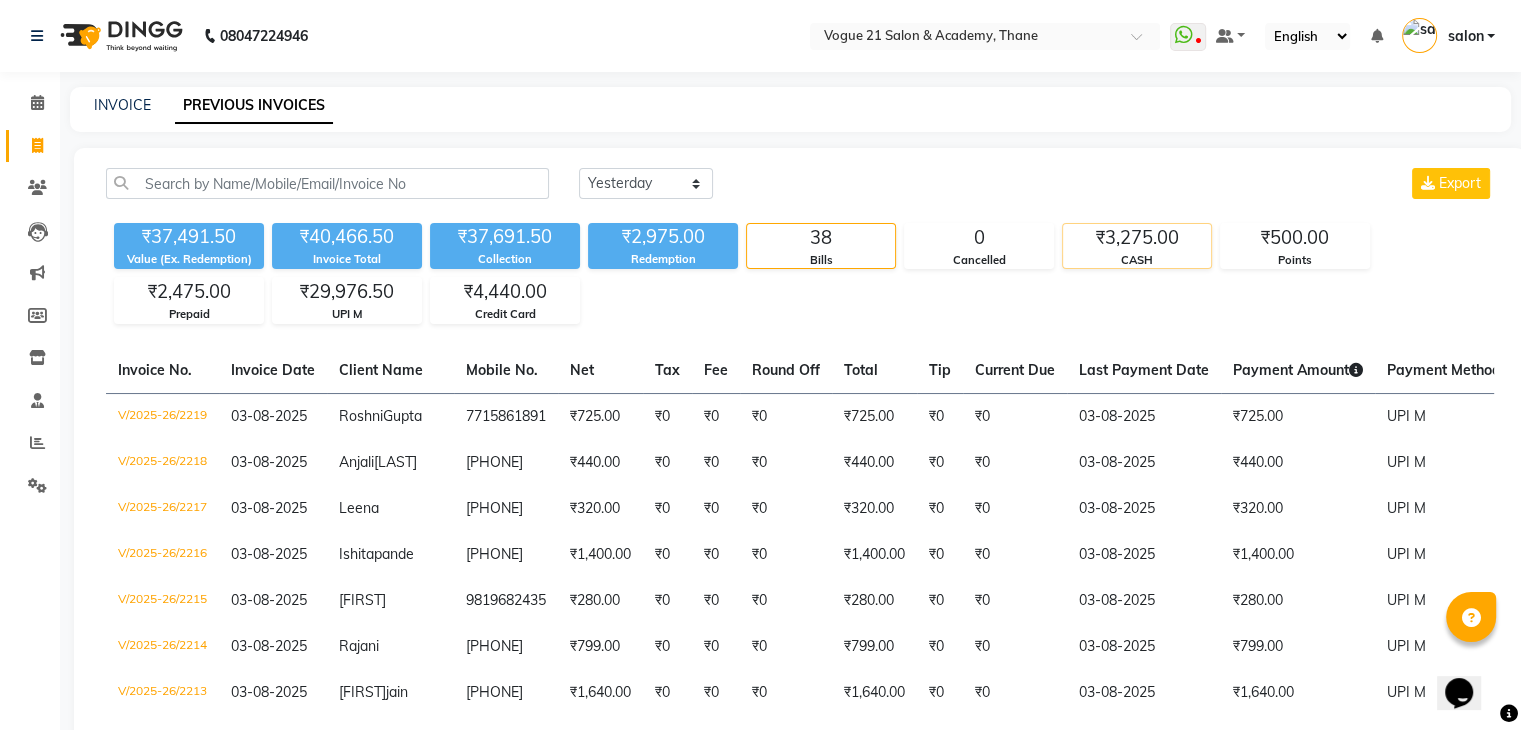 click on "₹3,275.00" 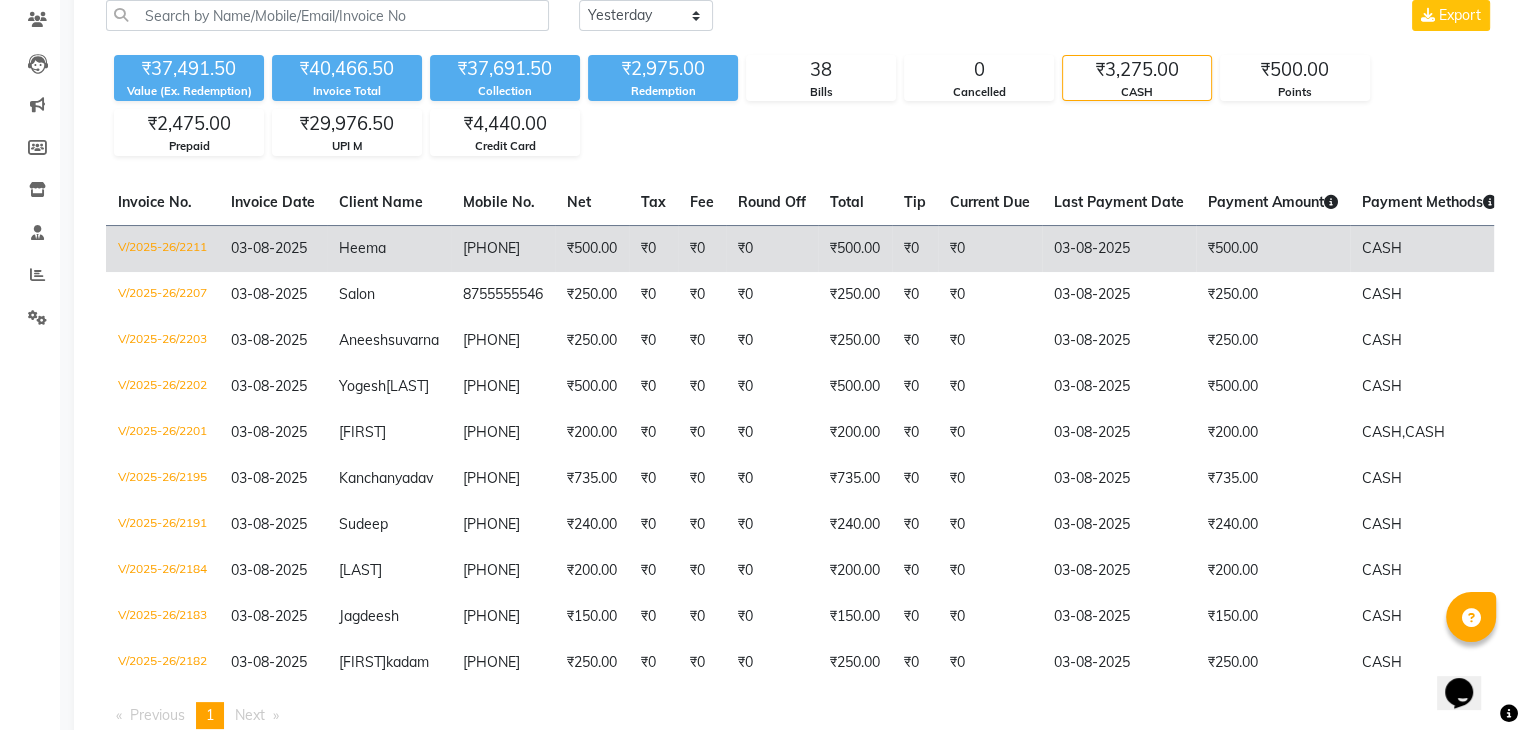 scroll, scrollTop: 328, scrollLeft: 0, axis: vertical 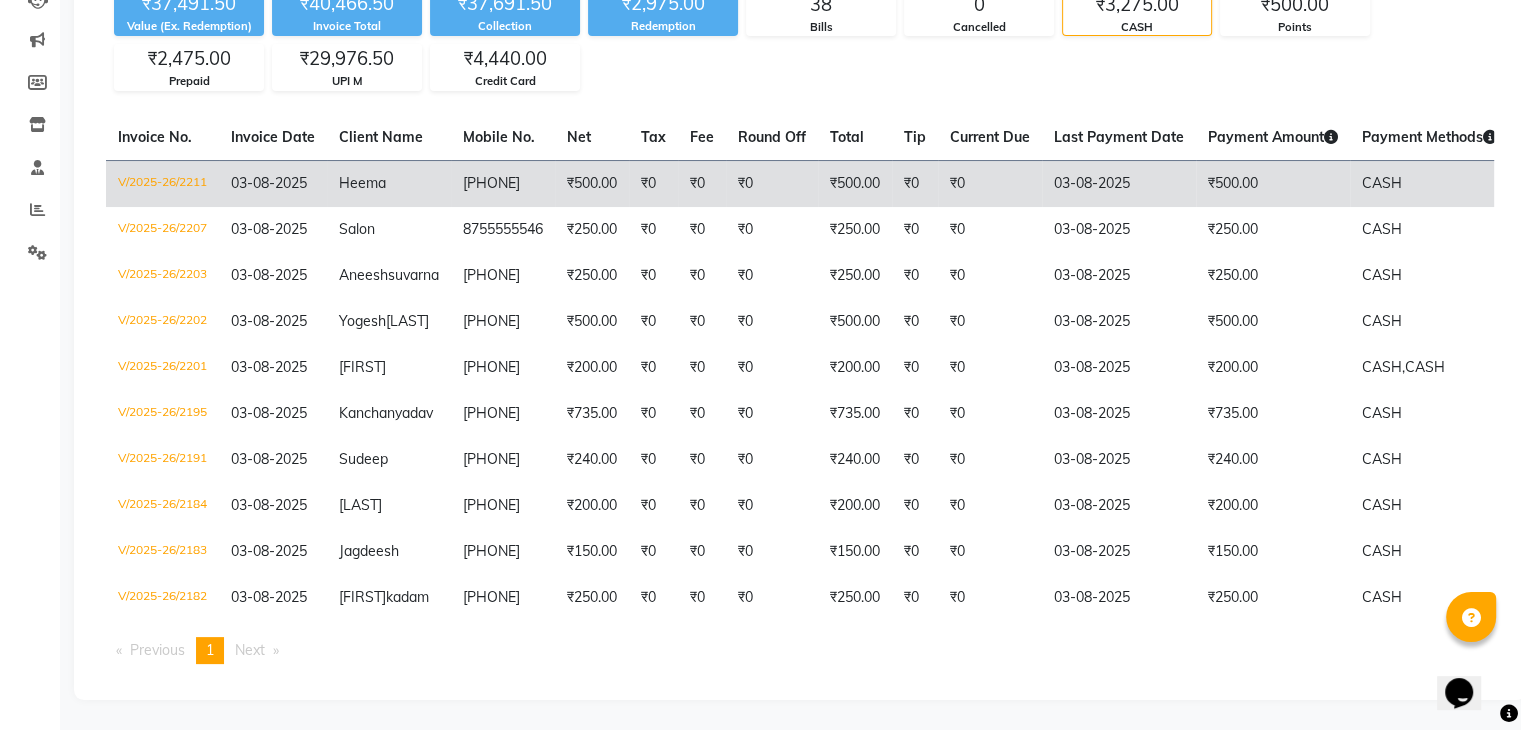 click on "03-08-2025" 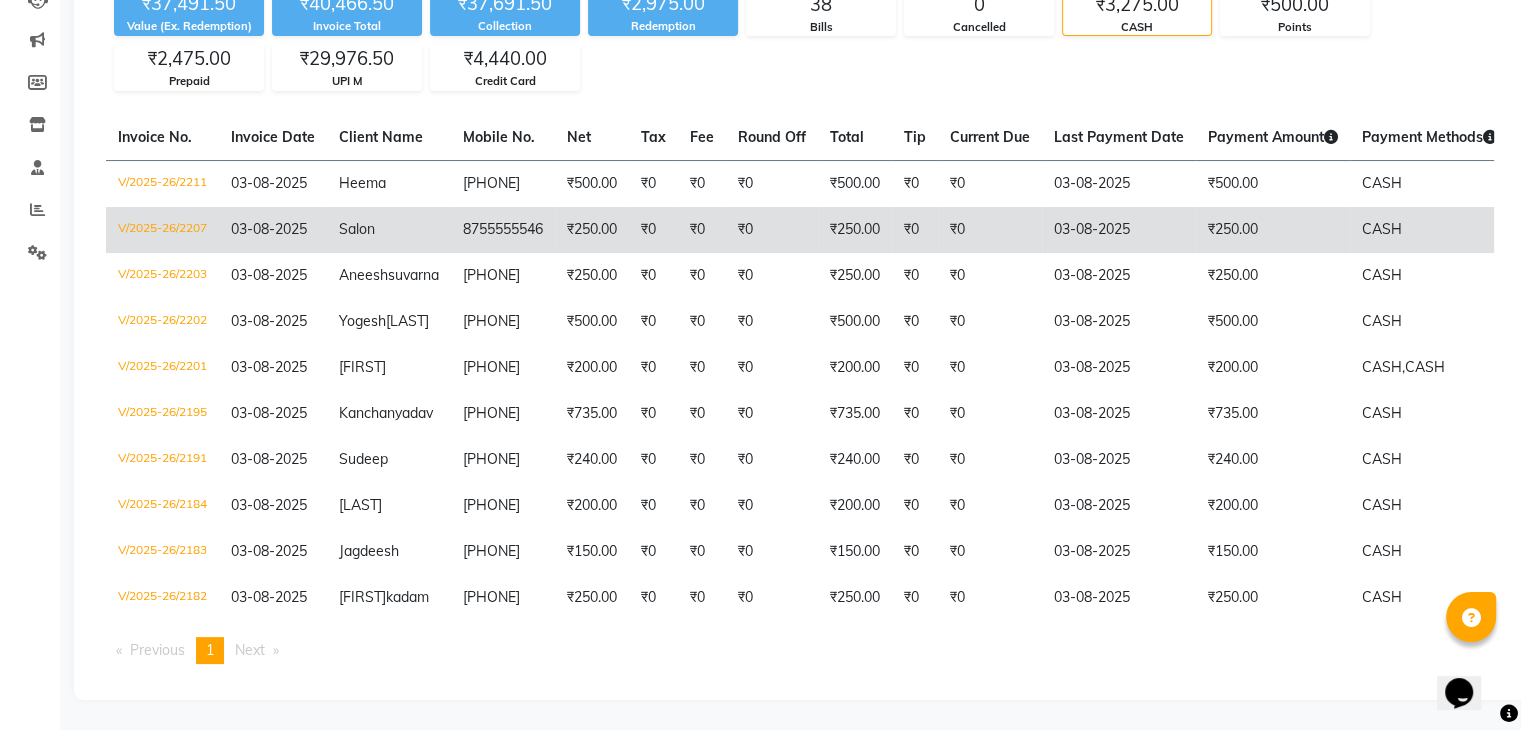 click on "₹0" 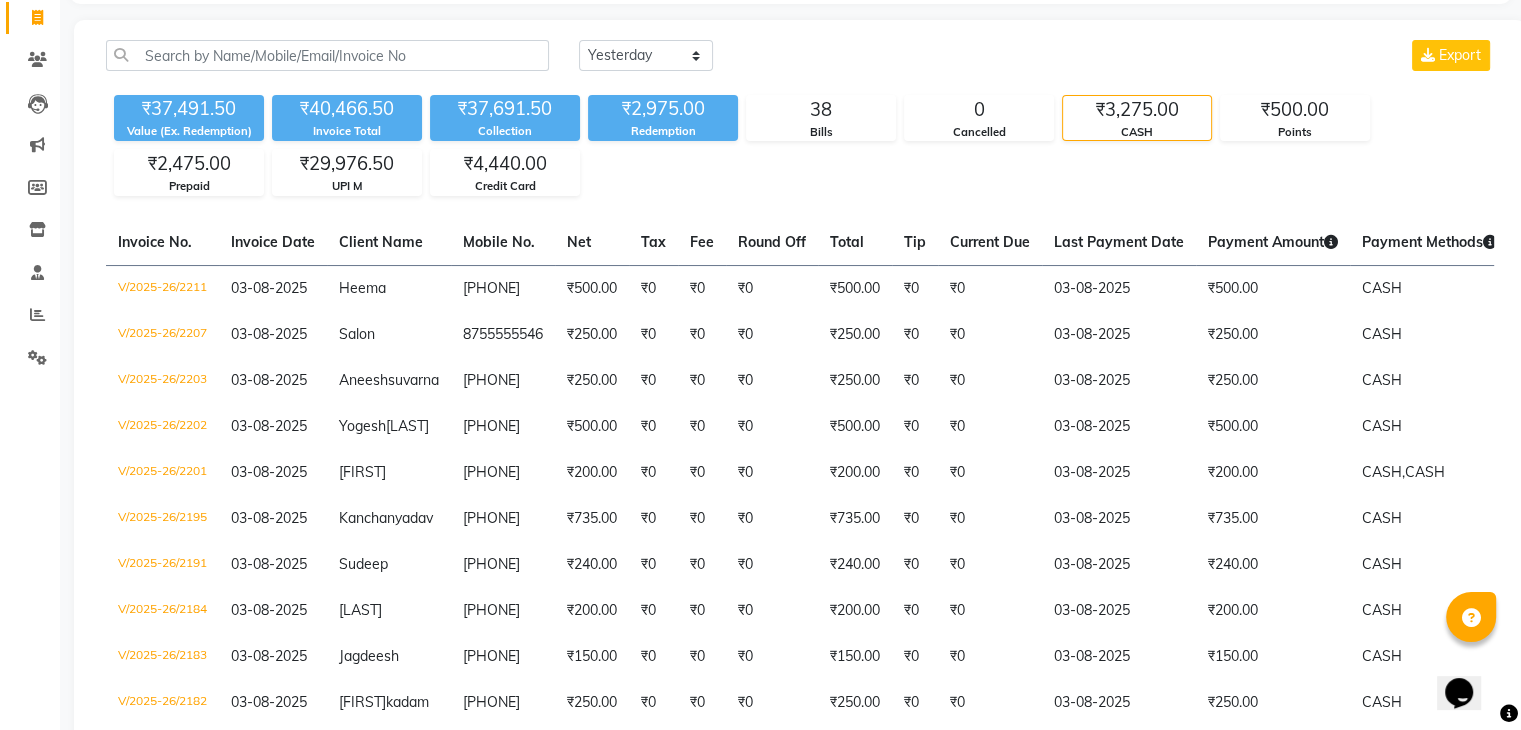 scroll, scrollTop: 126, scrollLeft: 0, axis: vertical 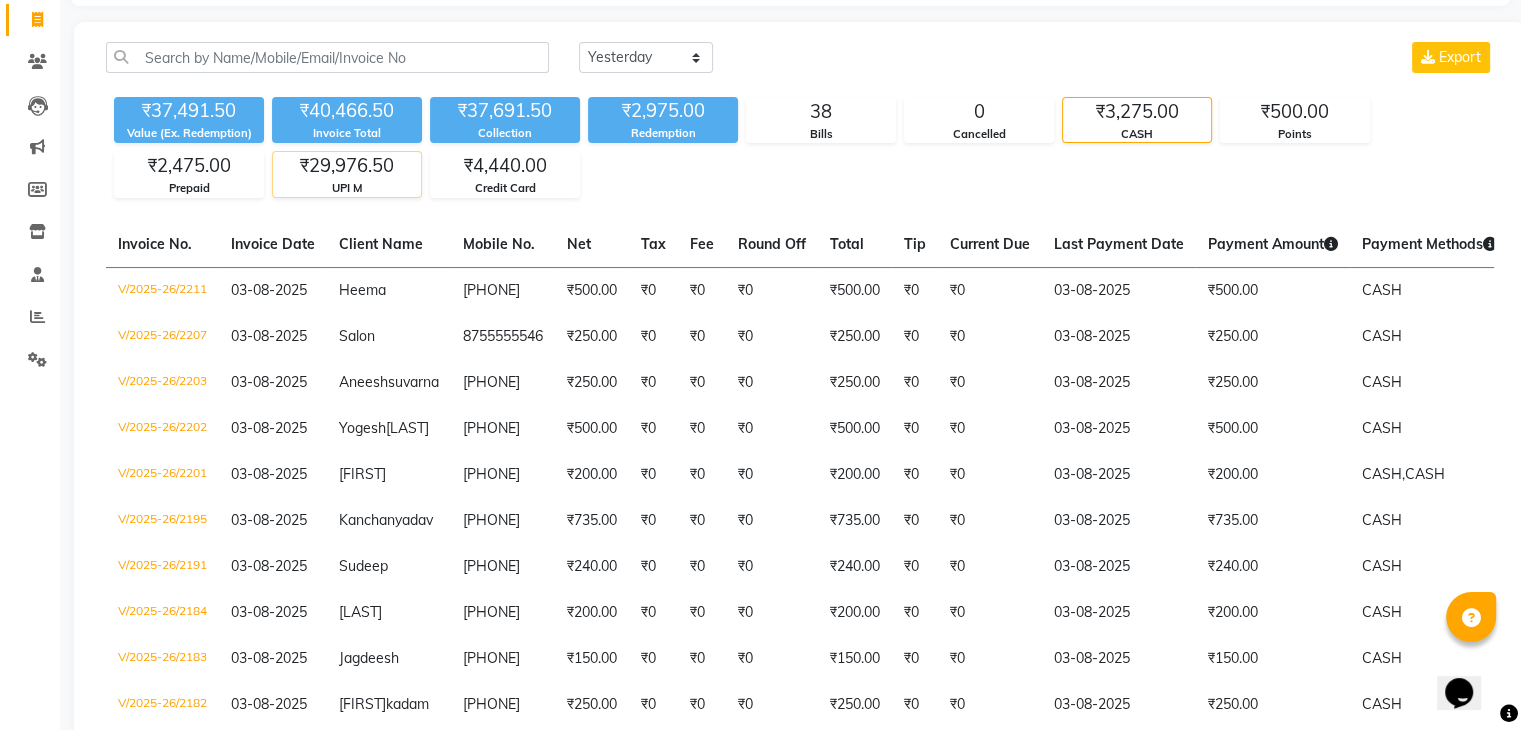 click on "₹29,976.50" 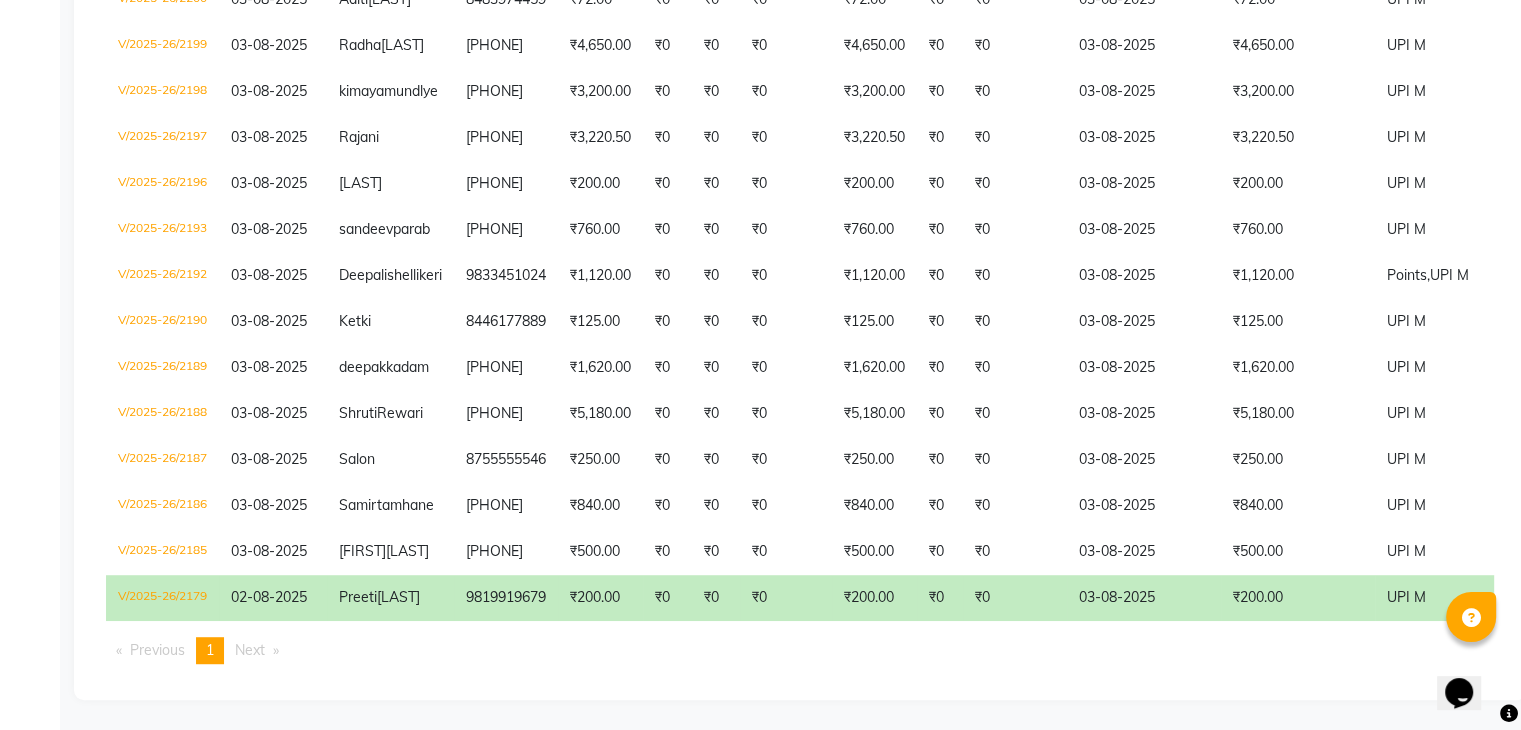 scroll, scrollTop: 1292, scrollLeft: 0, axis: vertical 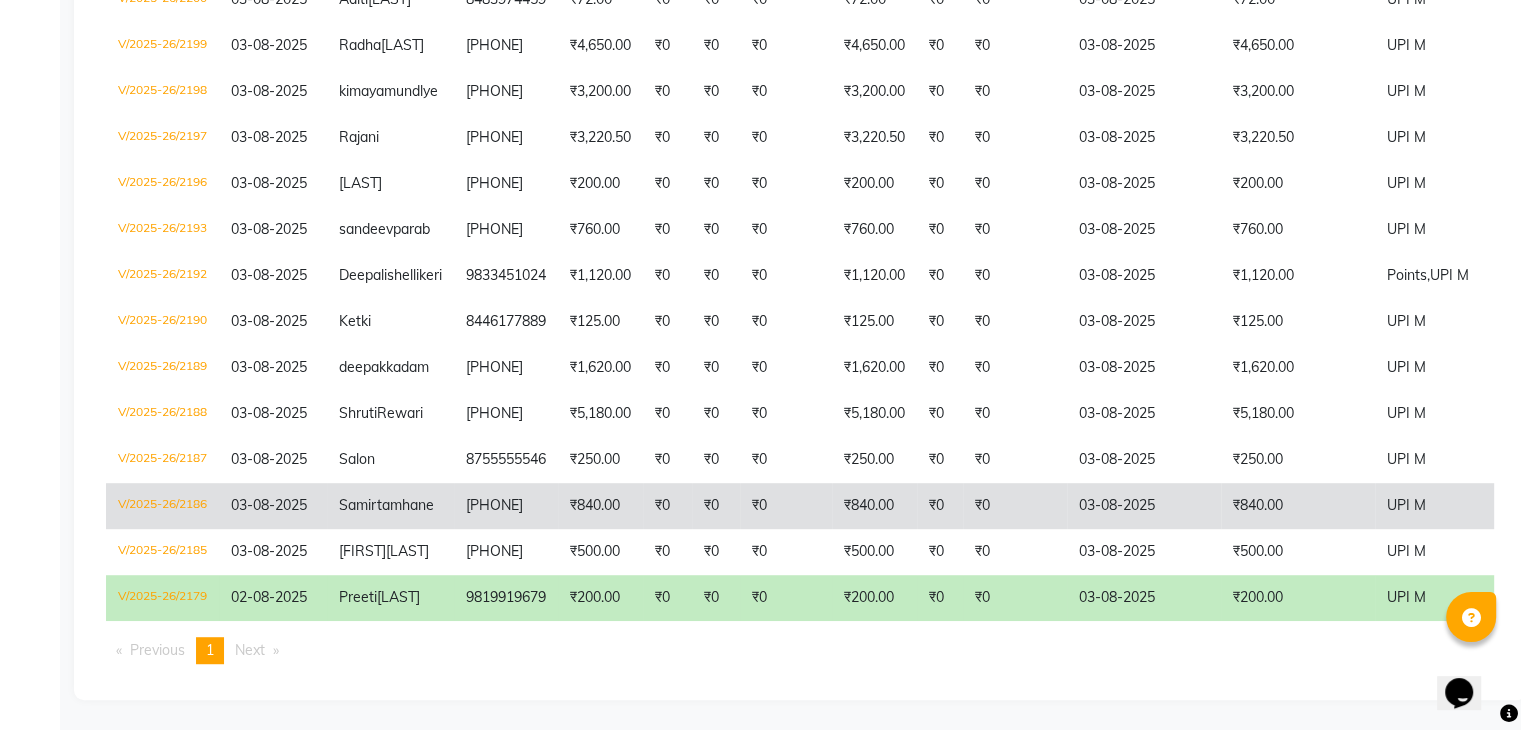 click on "₹0" 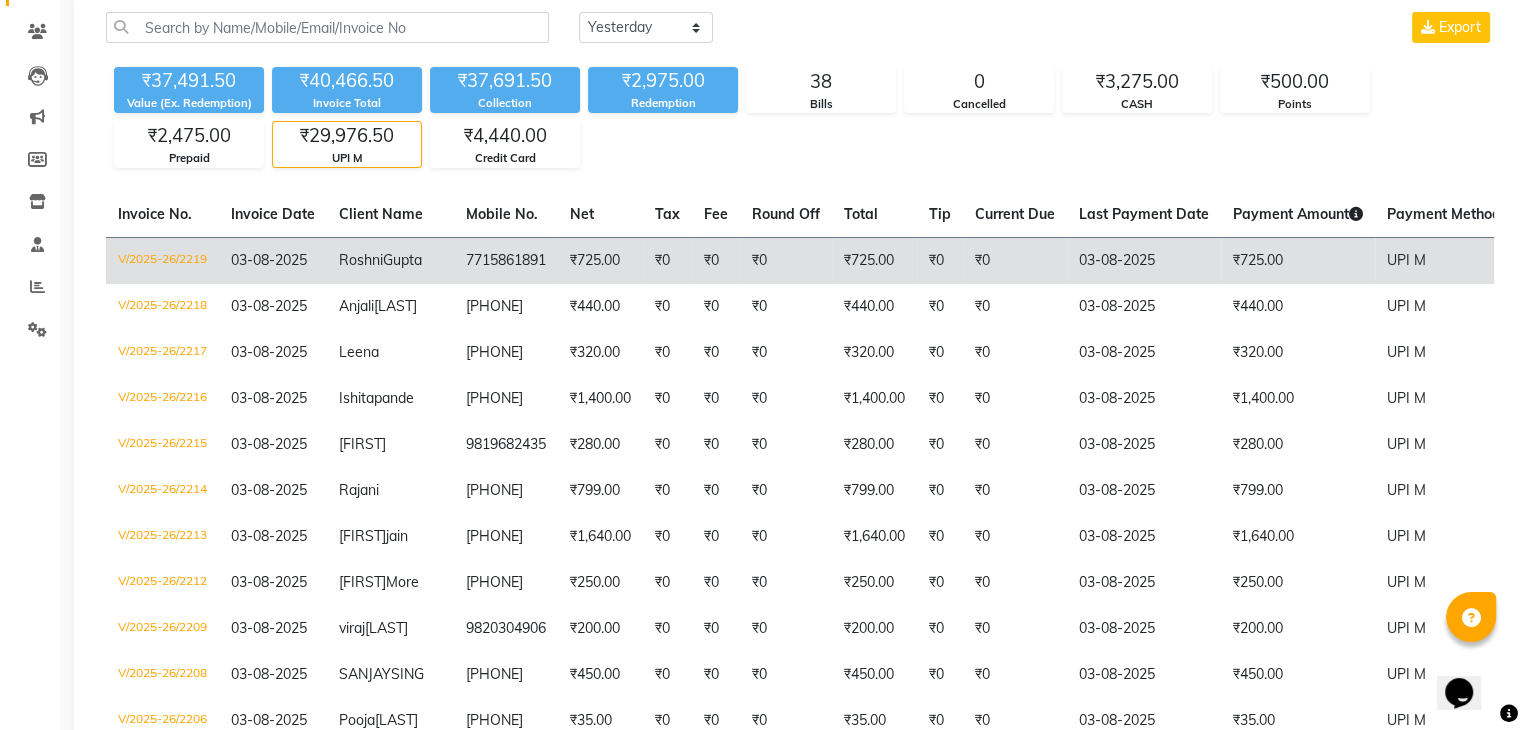 scroll, scrollTop: 152, scrollLeft: 0, axis: vertical 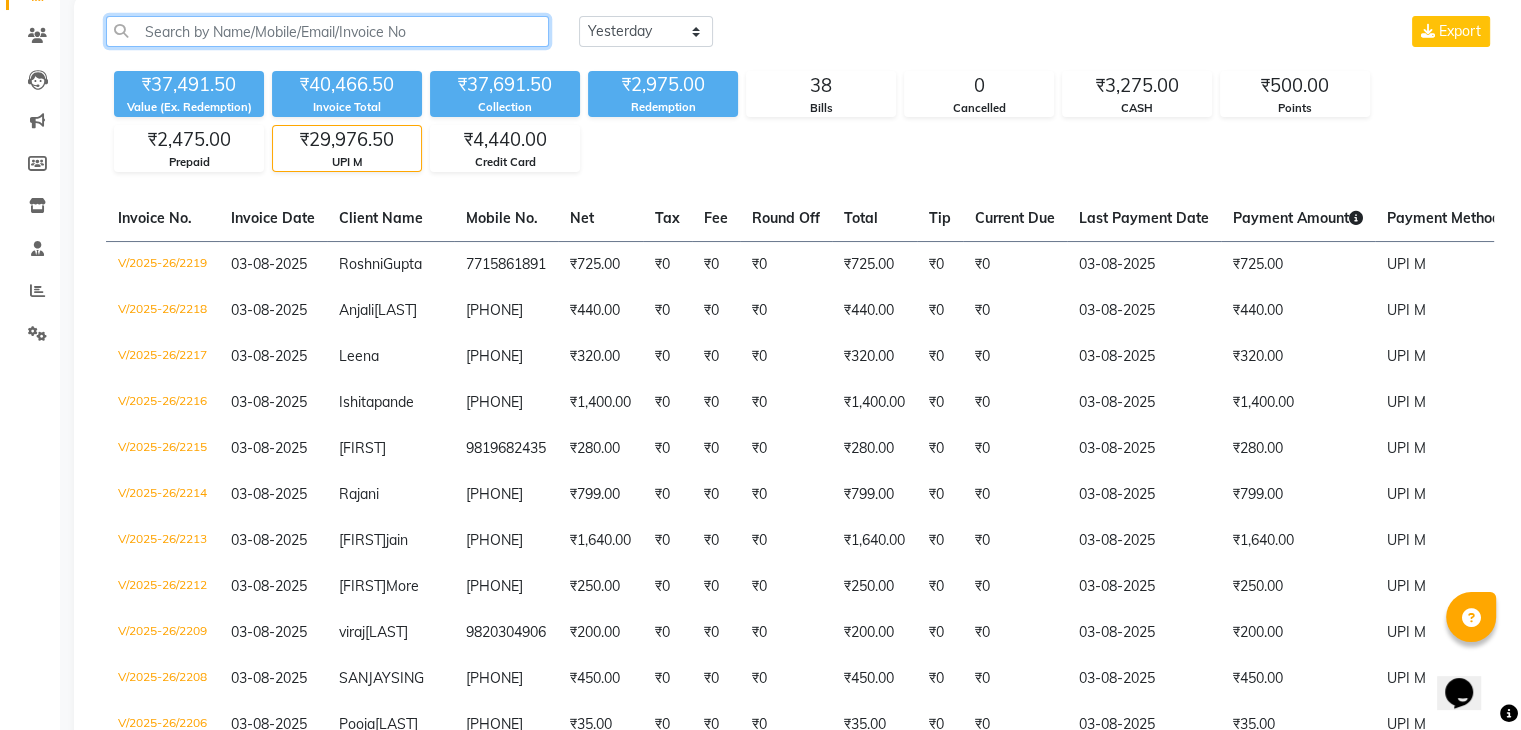 click 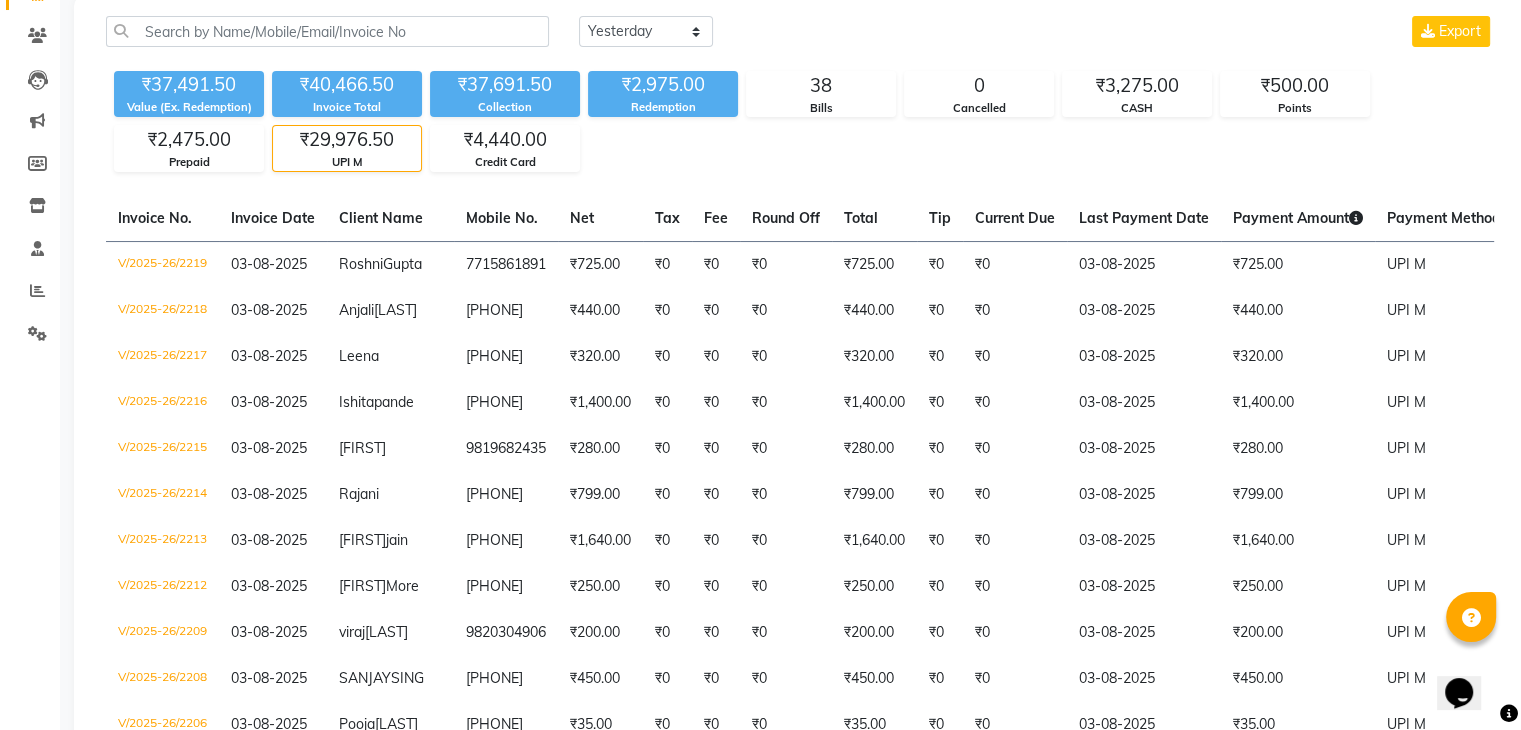 click on "₹37,491.50 Value (Ex. Redemption) ₹40,466.50 Invoice Total  ₹37,691.50 Collection ₹2,975.00 Redemption 38 Bills 0 Cancelled ₹3,275.00 CASH ₹500.00 Points ₹2,475.00 Prepaid ₹29,976.50 UPI M ₹4,440.00 Credit Card" 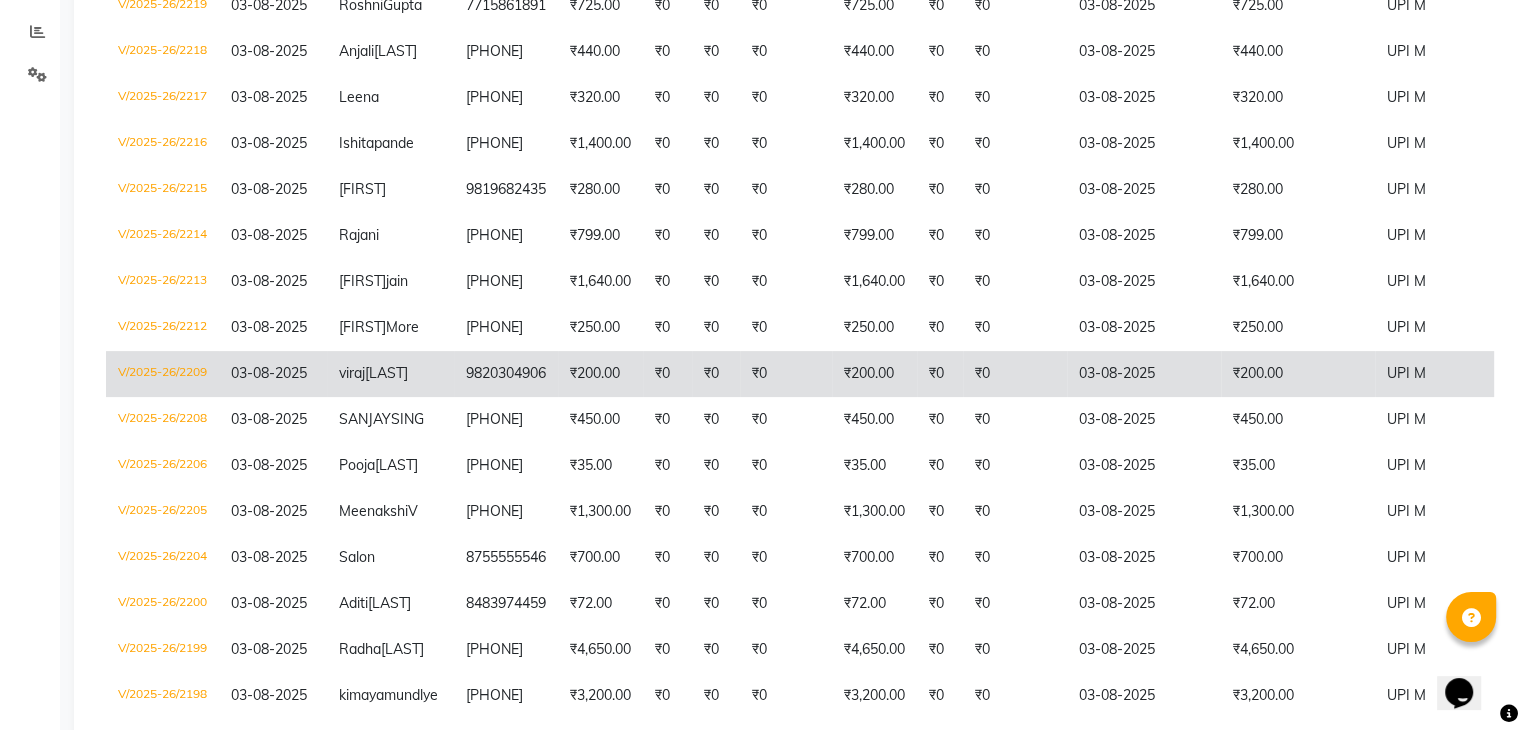scroll, scrollTop: 452, scrollLeft: 0, axis: vertical 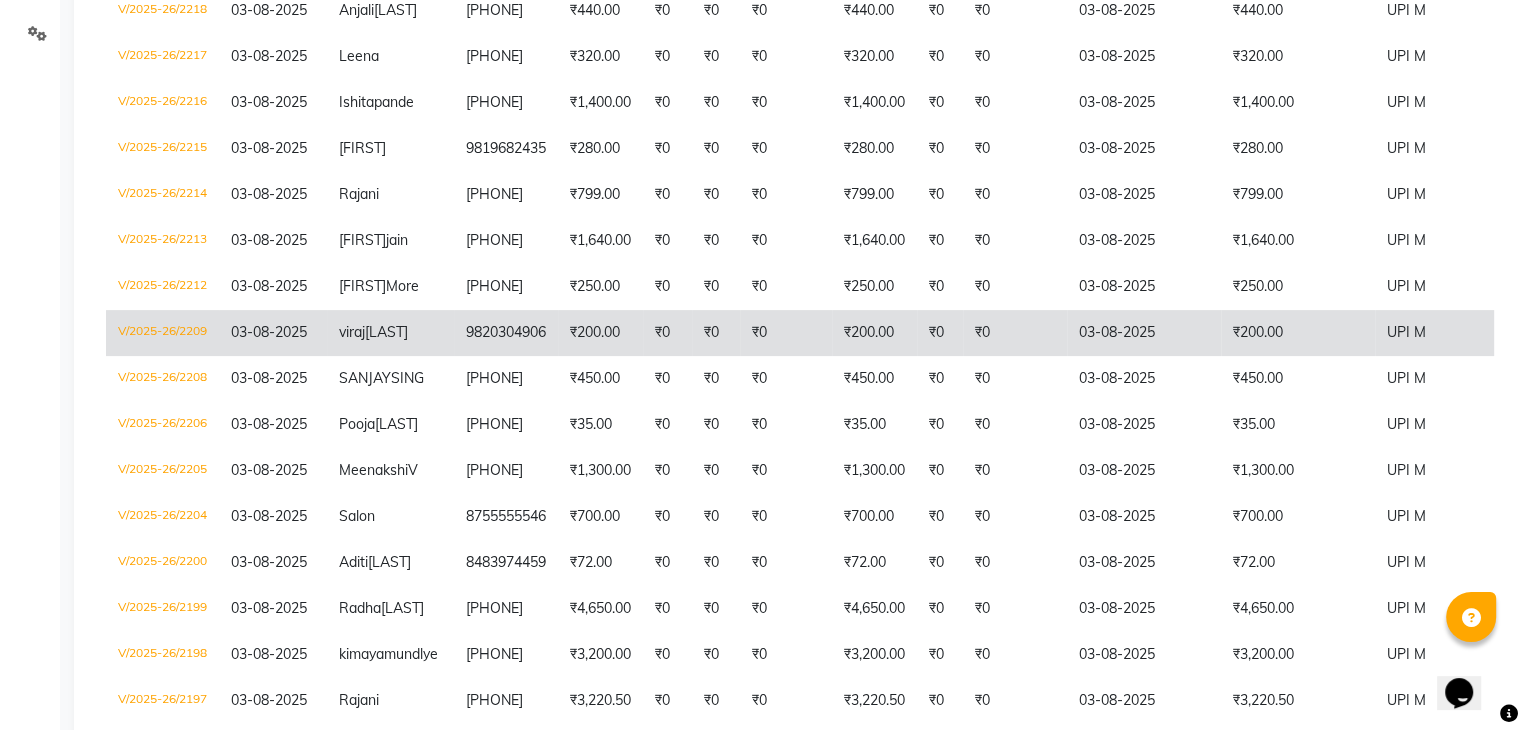 click on "₹1,300.00" 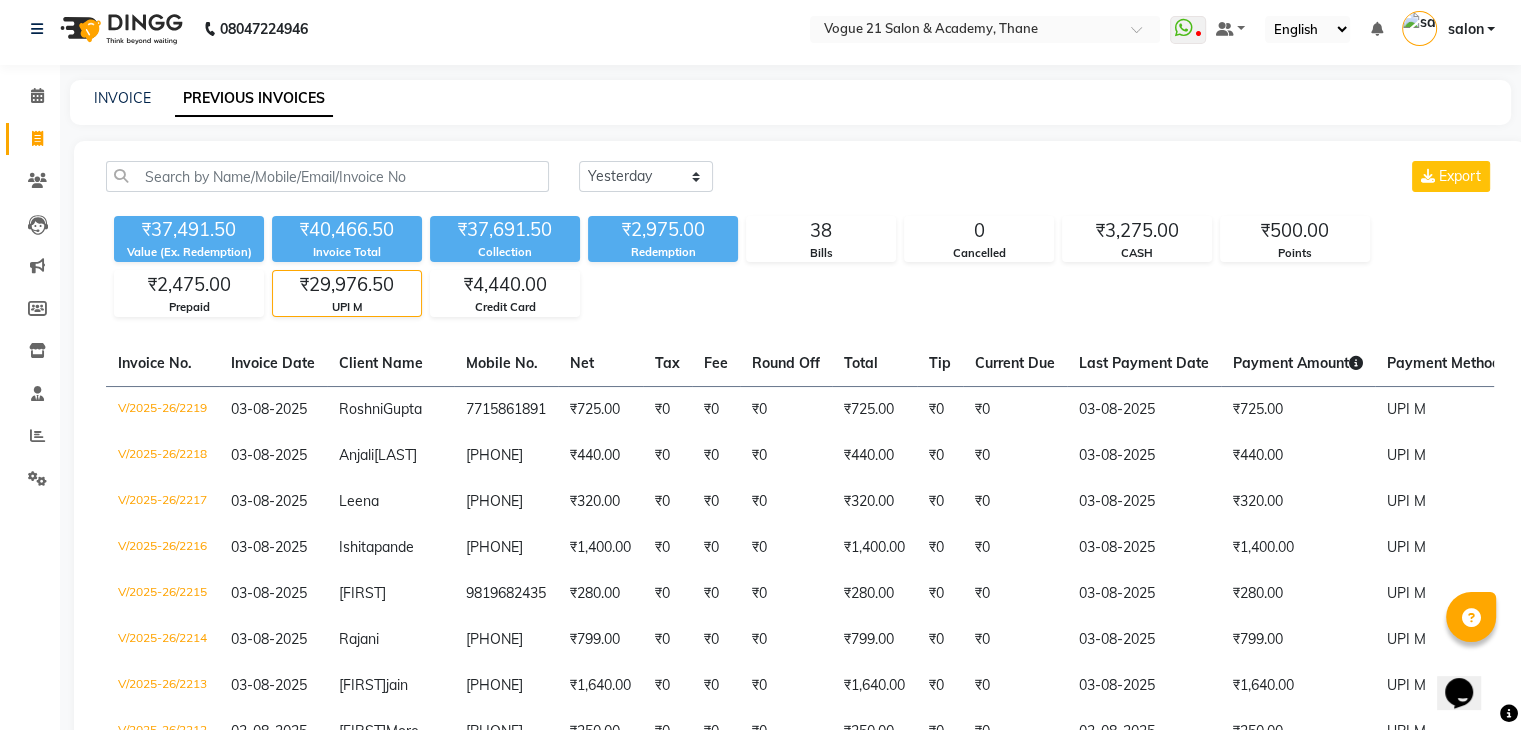 scroll, scrollTop: 0, scrollLeft: 0, axis: both 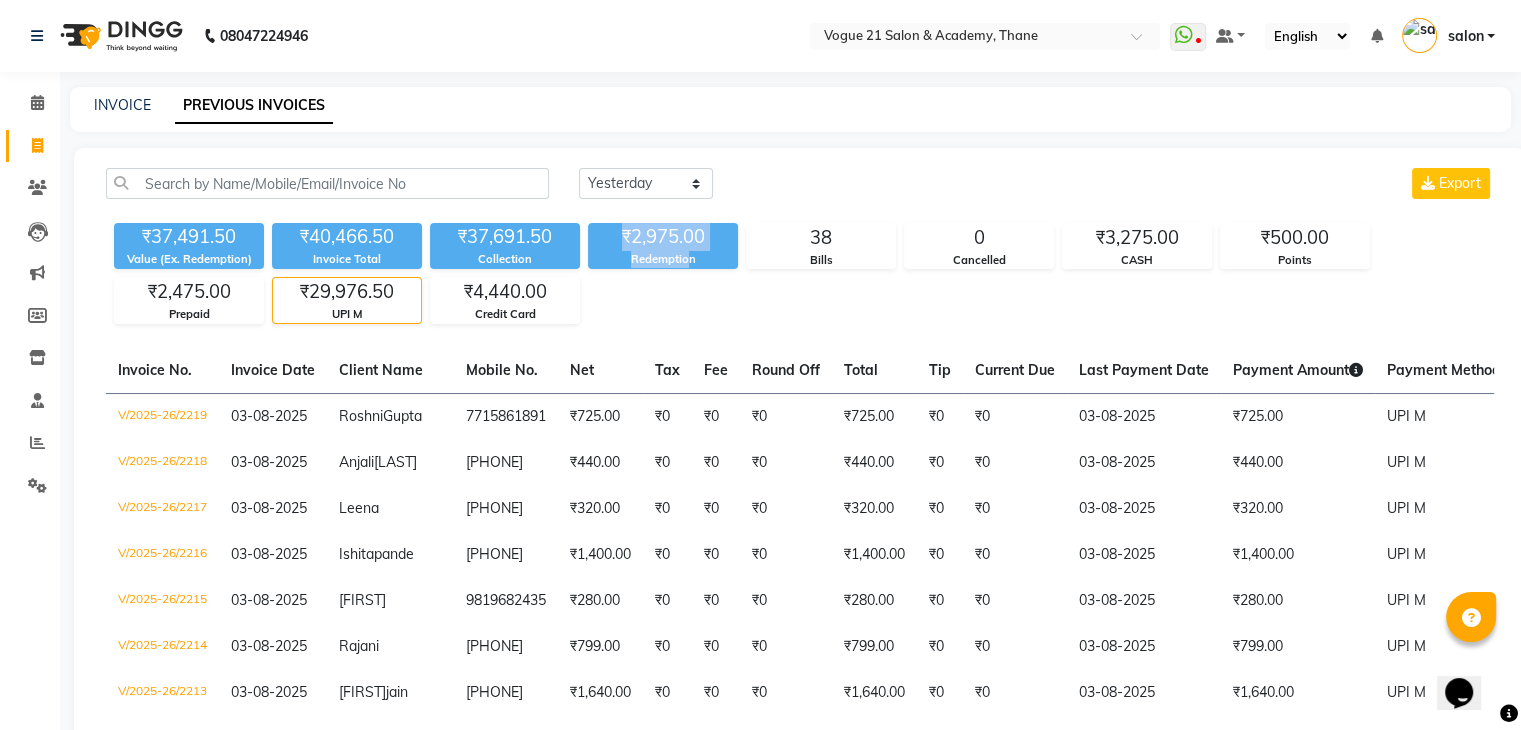 drag, startPoint x: 688, startPoint y: 276, endPoint x: 520, endPoint y: 261, distance: 168.66832 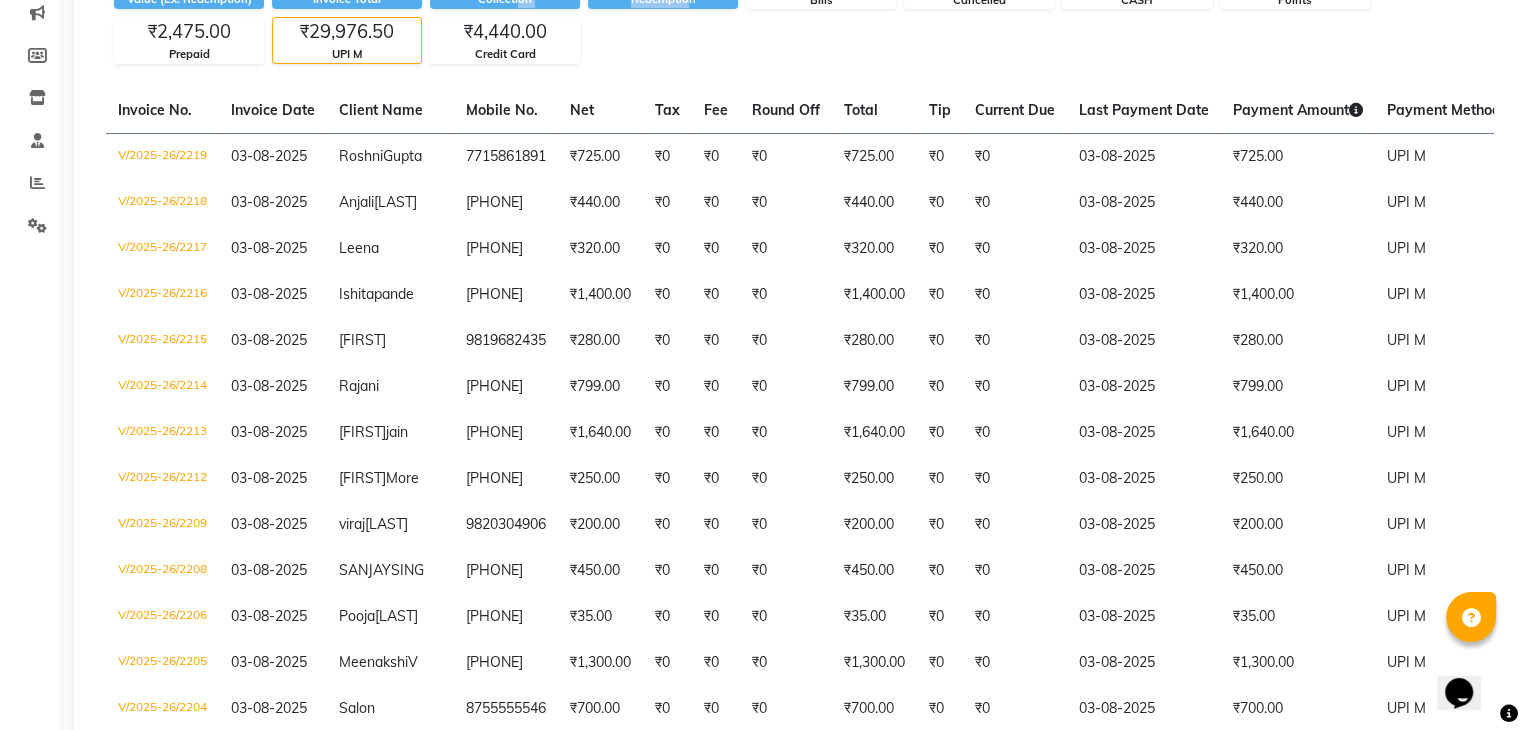 scroll, scrollTop: 0, scrollLeft: 0, axis: both 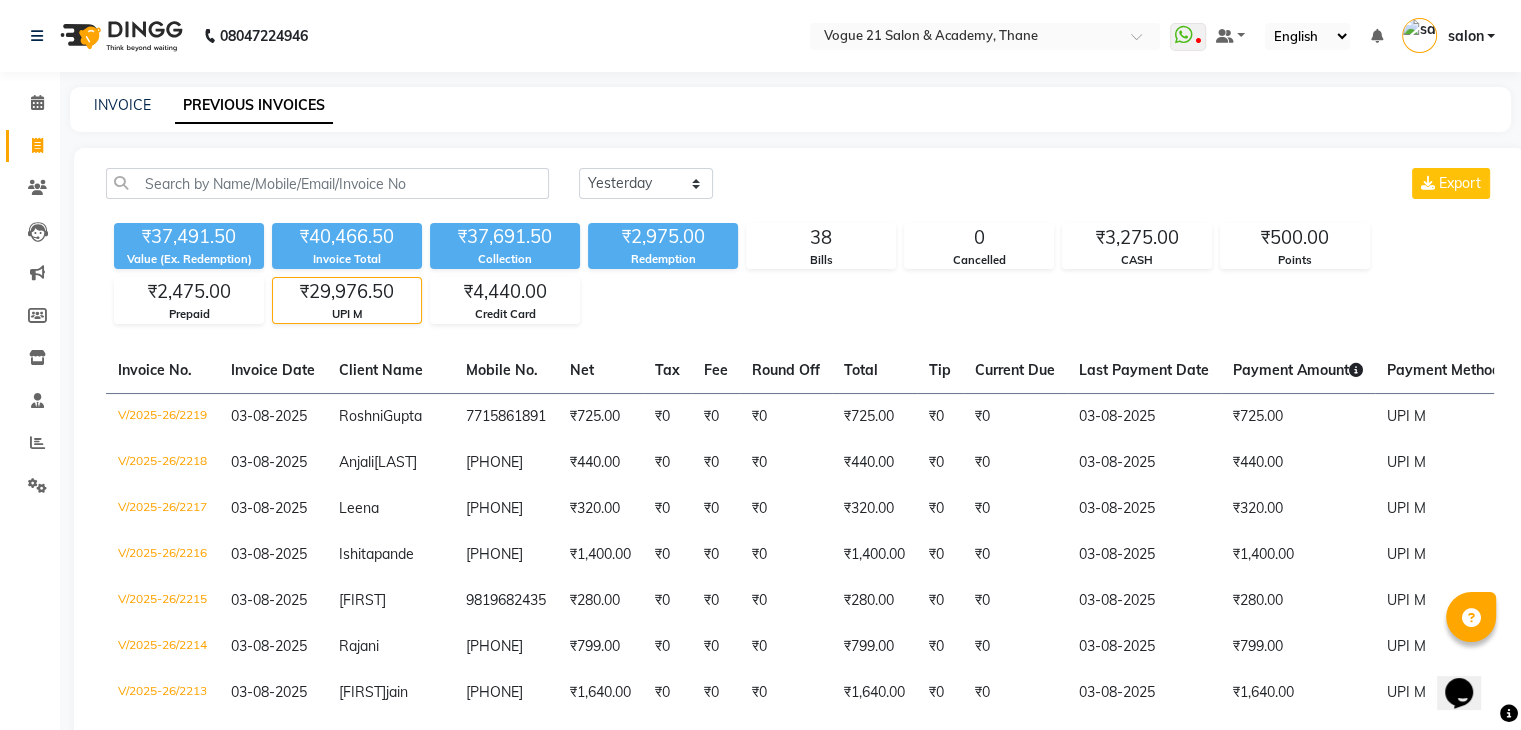click on "₹37,491.50 Value (Ex. Redemption) ₹40,466.50 Invoice Total  ₹37,691.50 Collection ₹2,975.00 Redemption 38 Bills 0 Cancelled ₹3,275.00 CASH ₹500.00 Points ₹2,475.00 Prepaid ₹29,976.50 UPI M ₹4,440.00 Credit Card" 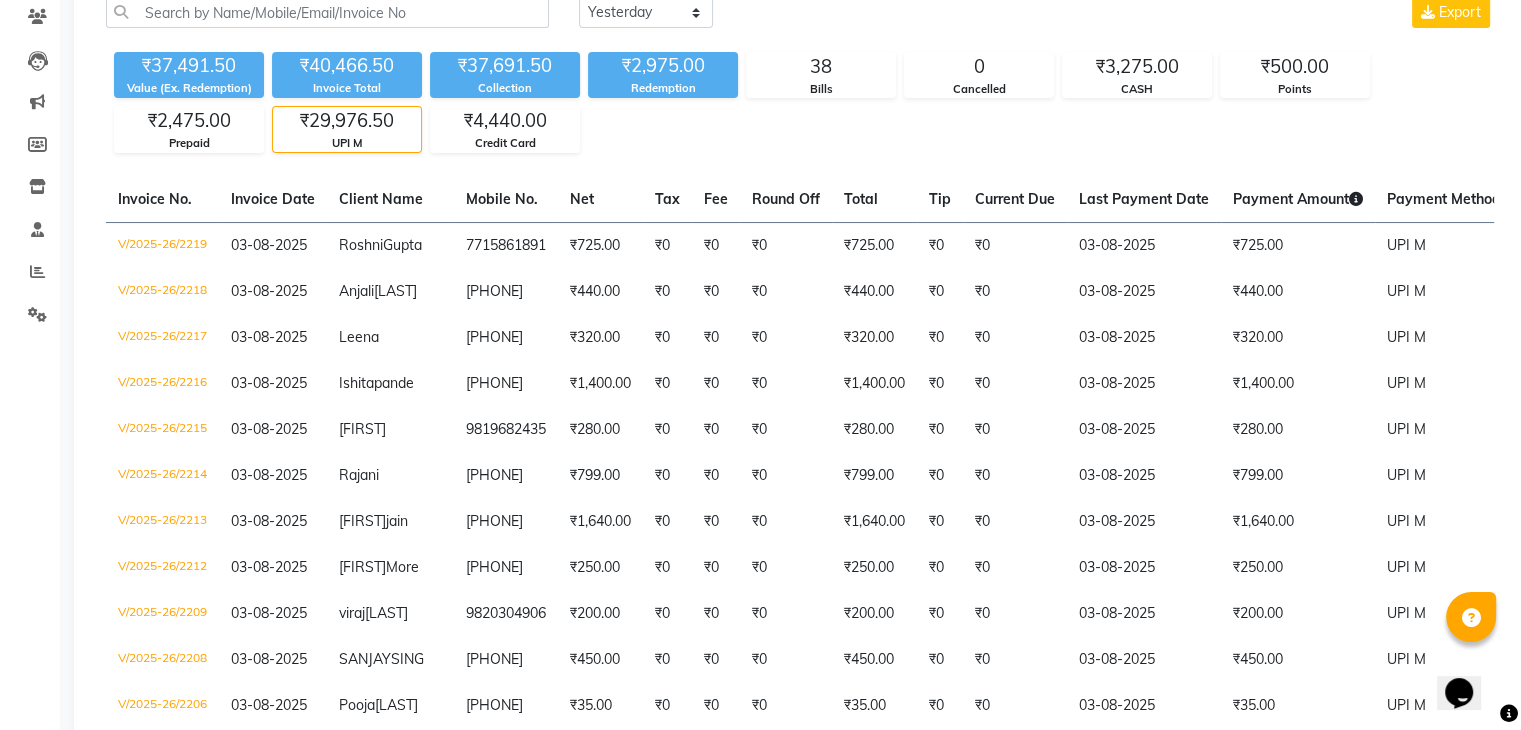 scroll, scrollTop: 166, scrollLeft: 0, axis: vertical 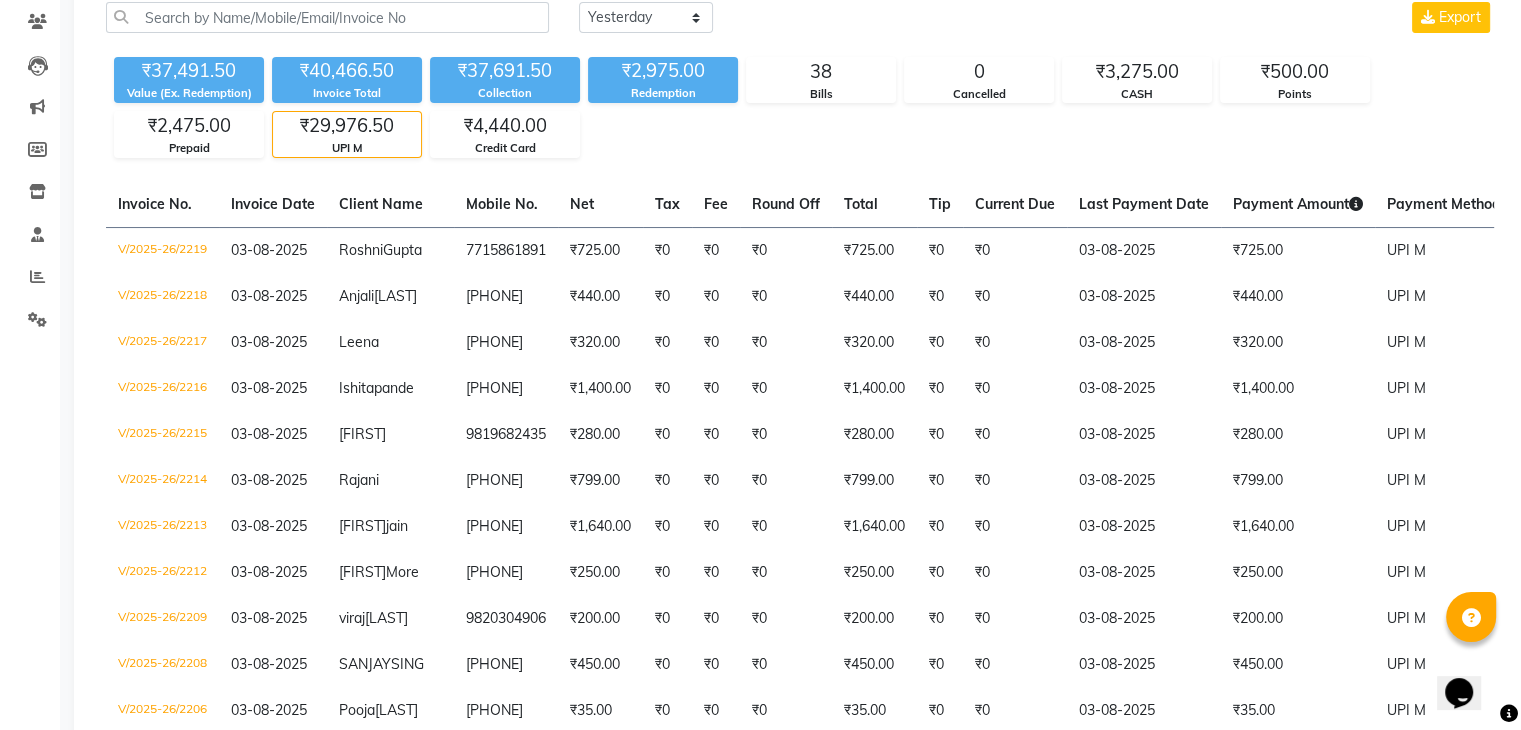 click on "Today Yesterday Custom Range Export ₹37,491.50 Value (Ex. Redemption) ₹40,466.50 Invoice Total  ₹37,691.50 Collection ₹2,975.00 Redemption 38 Bills 0 Cancelled ₹3,275.00 CASH ₹500.00 Points ₹2,475.00 Prepaid ₹29,976.50 UPI M ₹4,440.00 Credit Card  Invoice No.   Invoice Date   Client Name   Mobile No.   Net   Tax   Fee   Round Off   Total   Tip   Current Due   Last Payment Date   Payment Amount   Payment Methods   Cancel Reason   Status   V/2025-26/2219  03-08-2025 Roshni  Gupta 7715861891 ₹725.00 ₹0  ₹0  ₹0 ₹725.00 ₹0 ₹0 03-08-2025 ₹725.00  UPI M - PAID  V/2025-26/2218  03-08-2025 Anjali  permeshwar 9167694711 ₹440.00 ₹0  ₹0  ₹0 ₹440.00 ₹0 ₹0 03-08-2025 ₹440.00  UPI M - PAID  V/2025-26/2217  03-08-2025 Leena   9823272680 ₹320.00 ₹0  ₹0  ₹0 ₹320.00 ₹0 ₹0 03-08-2025 ₹320.00  UPI M - PAID  V/2025-26/2216  03-08-2025 Ishita  pande 9867575322 ₹1,400.00 ₹0  ₹0  ₹0 ₹1,400.00 ₹0 ₹0 03-08-2025 ₹1,400.00  UPI M - PAID  V/2025-26/2215    -" 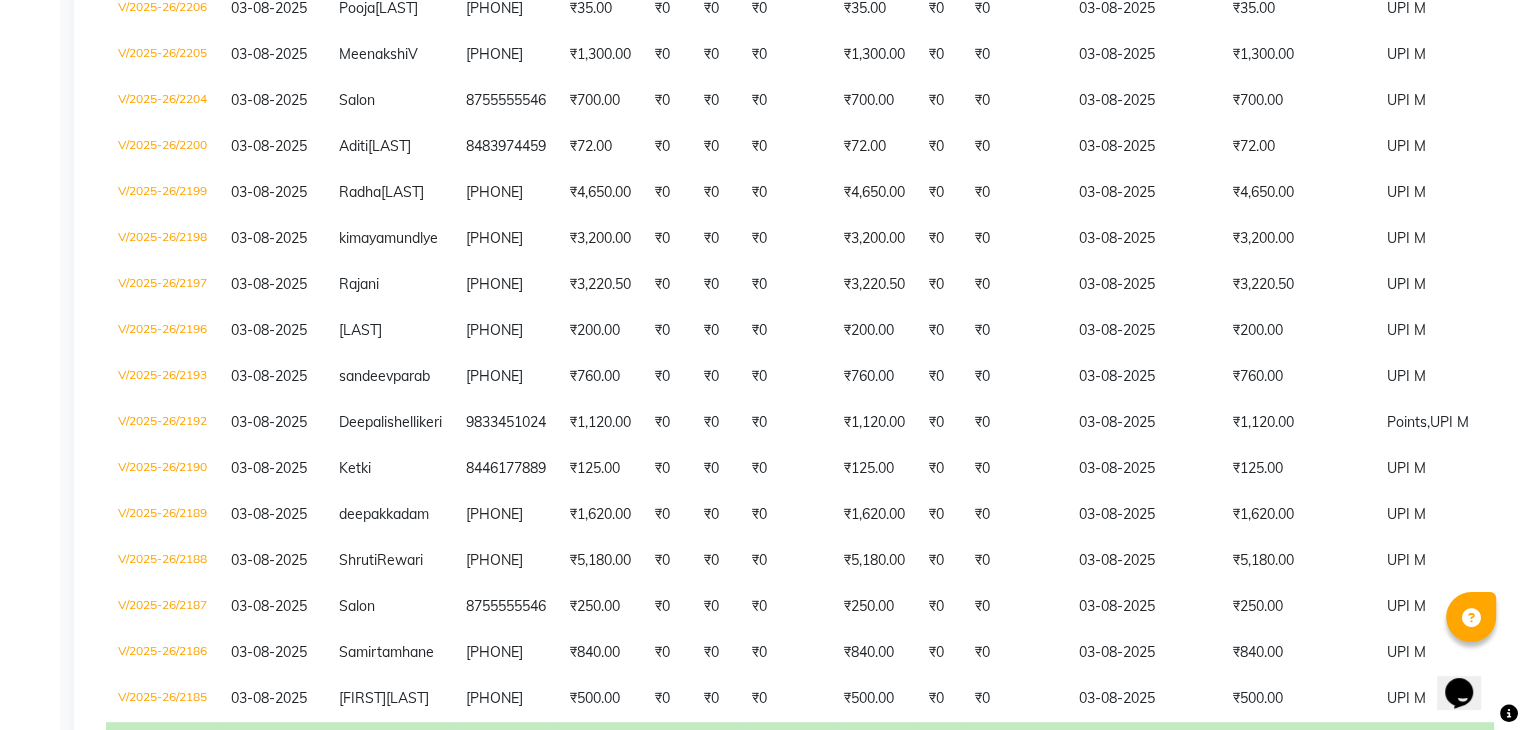 scroll, scrollTop: 1046, scrollLeft: 0, axis: vertical 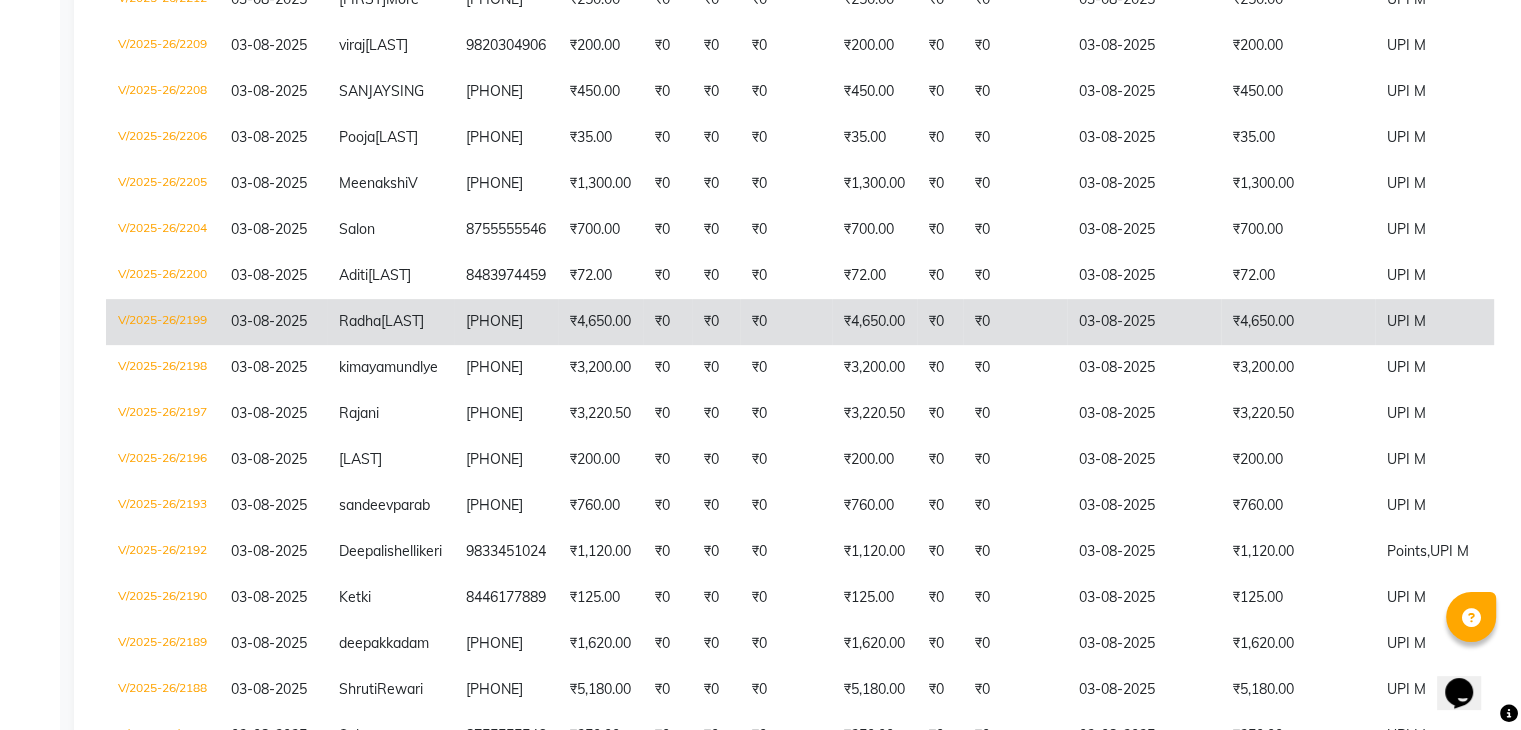click on "03-08-2025" 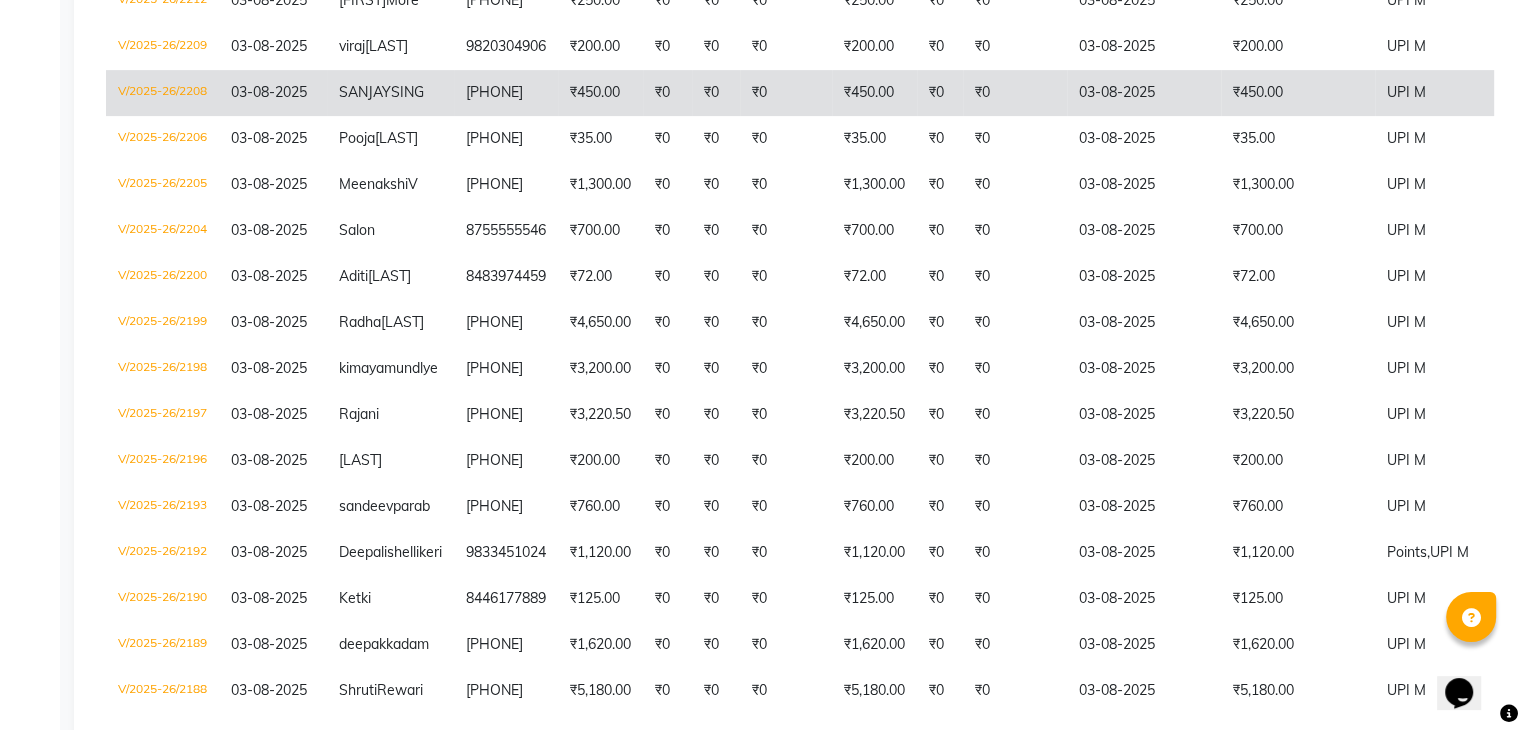 click on "₹450.00" 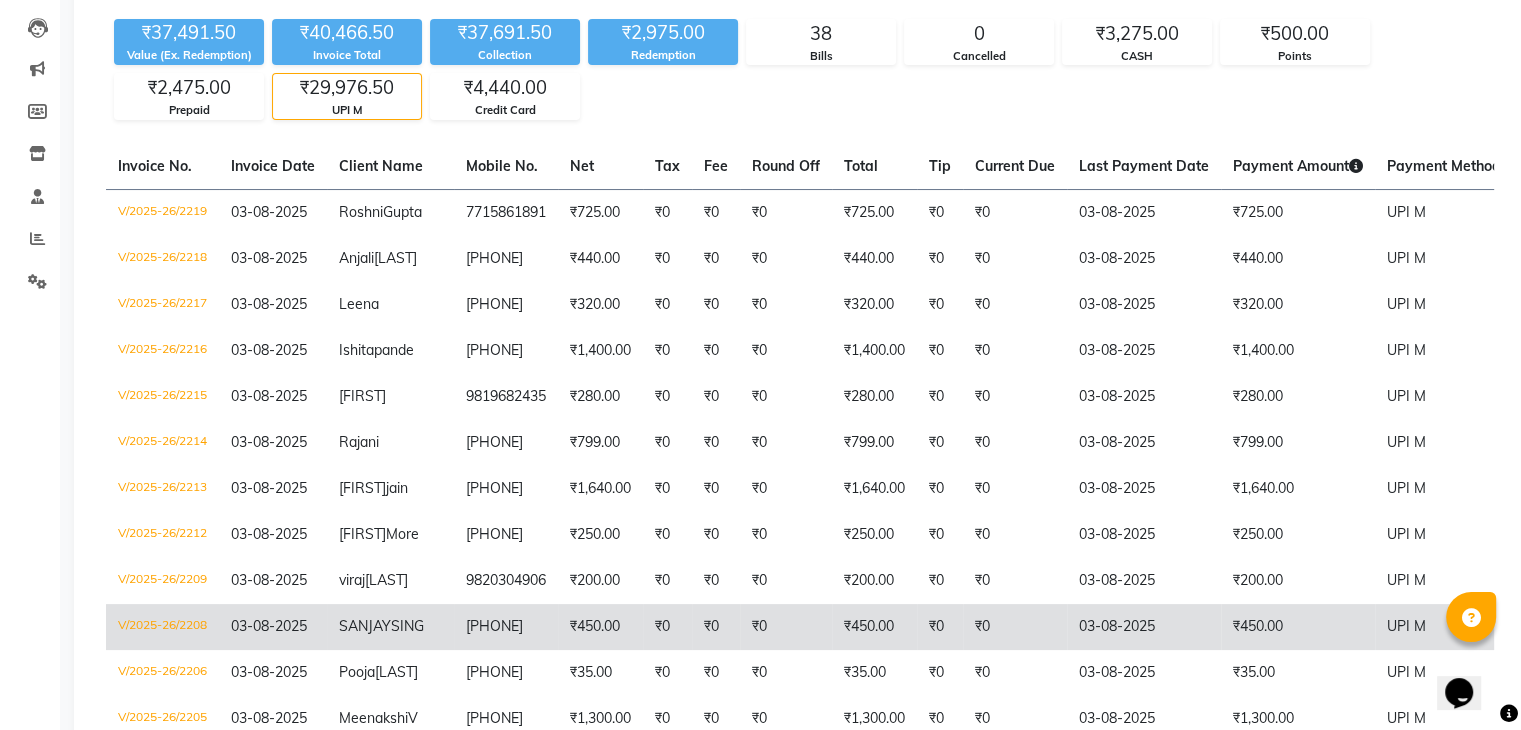 scroll, scrollTop: 0, scrollLeft: 0, axis: both 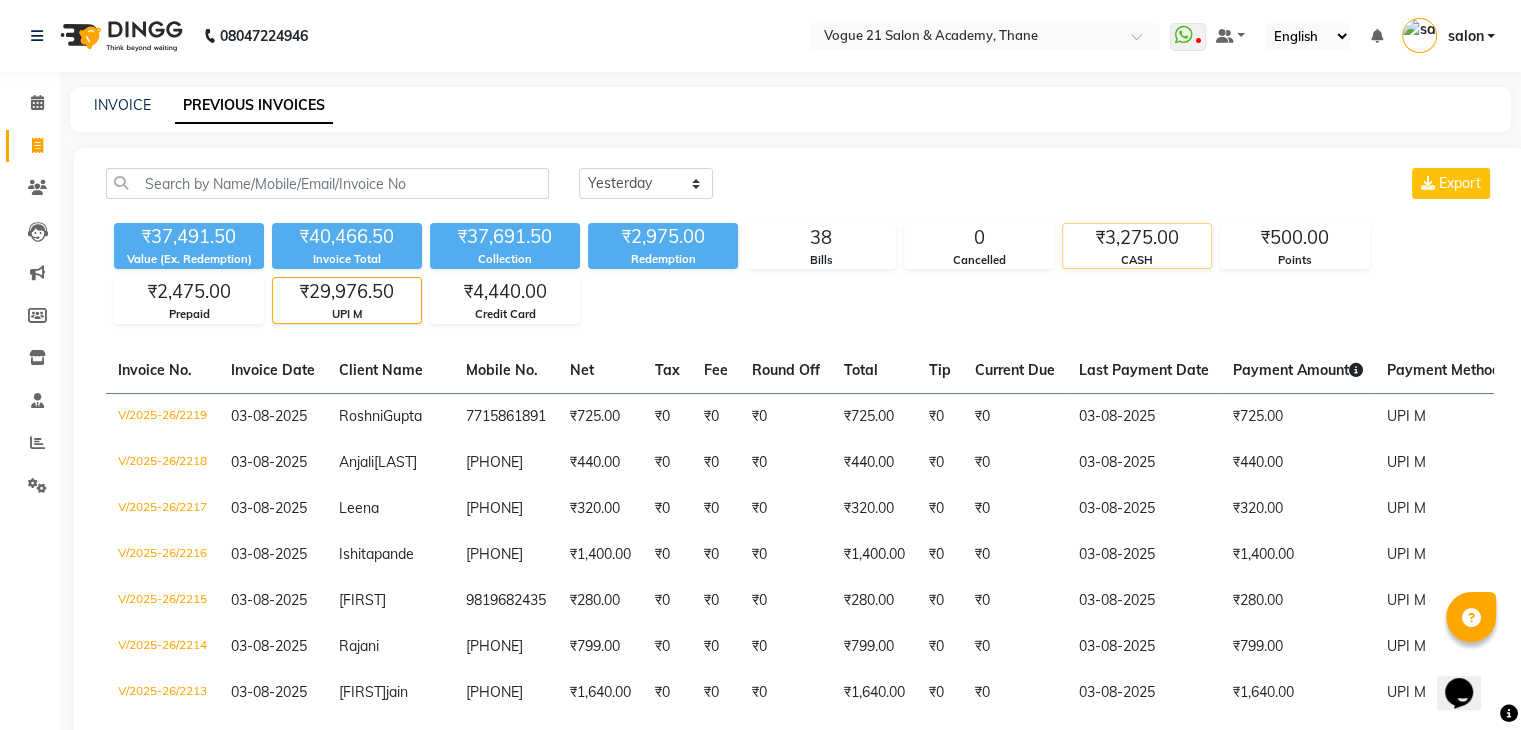 click on "₹3,275.00" 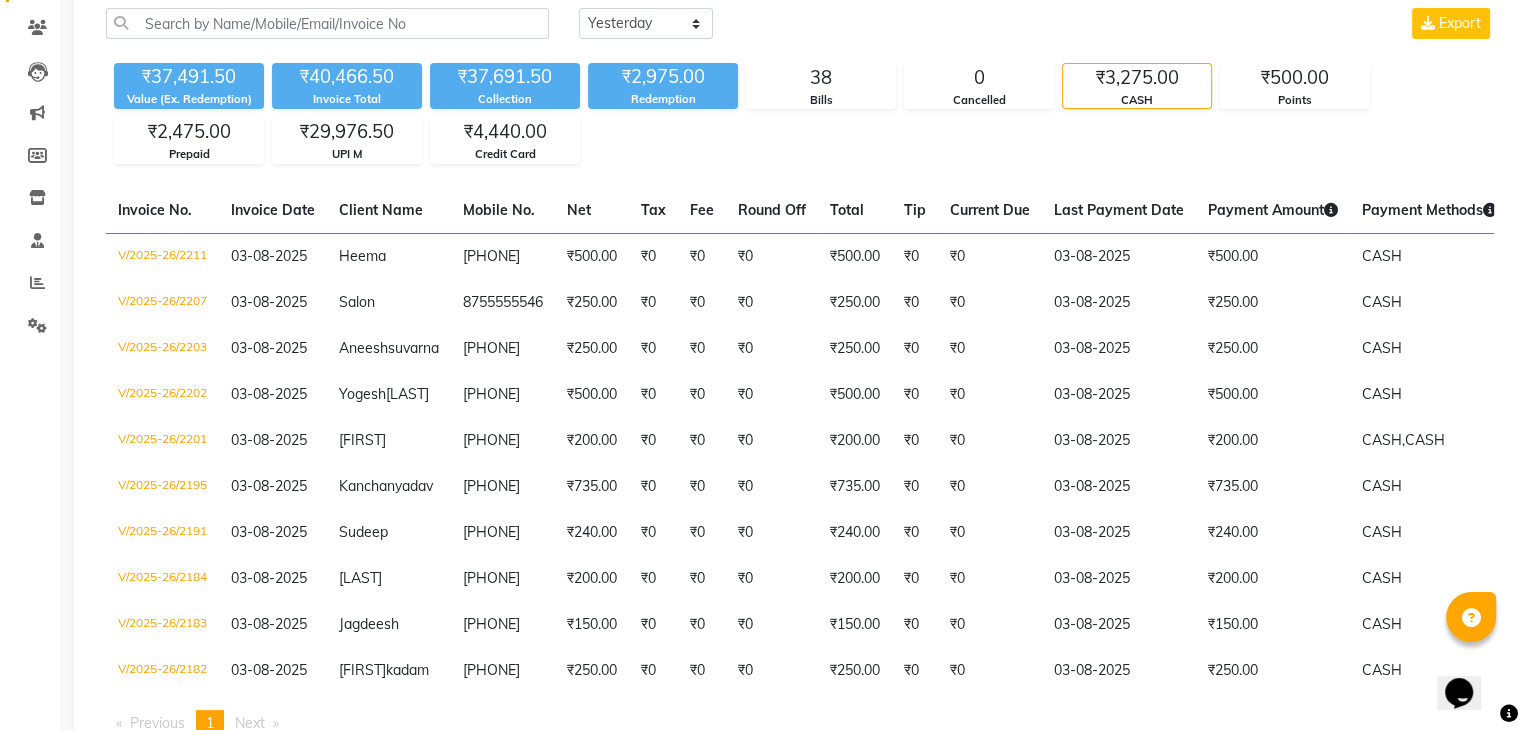 scroll, scrollTop: 328, scrollLeft: 0, axis: vertical 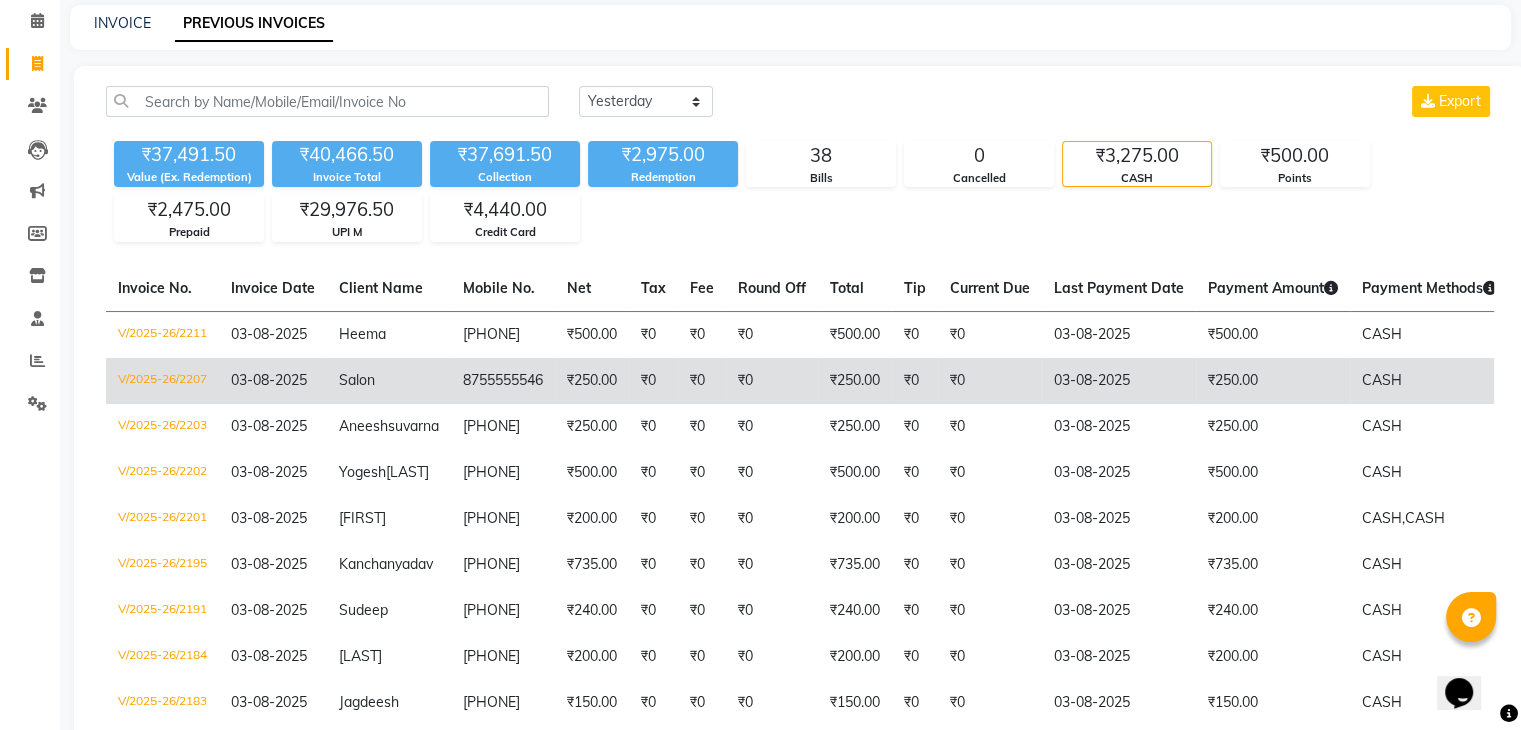 click on "Today Yesterday Custom Range Export ₹37,491.50 Value (Ex. Redemption) ₹40,466.50 Invoice Total  ₹37,691.50 Collection ₹2,975.00 Redemption 38 Bills 0 Cancelled ₹3,275.00 CASH ₹500.00 Points ₹2,475.00 Prepaid ₹29,976.50 UPI M ₹4,440.00 Credit Card" 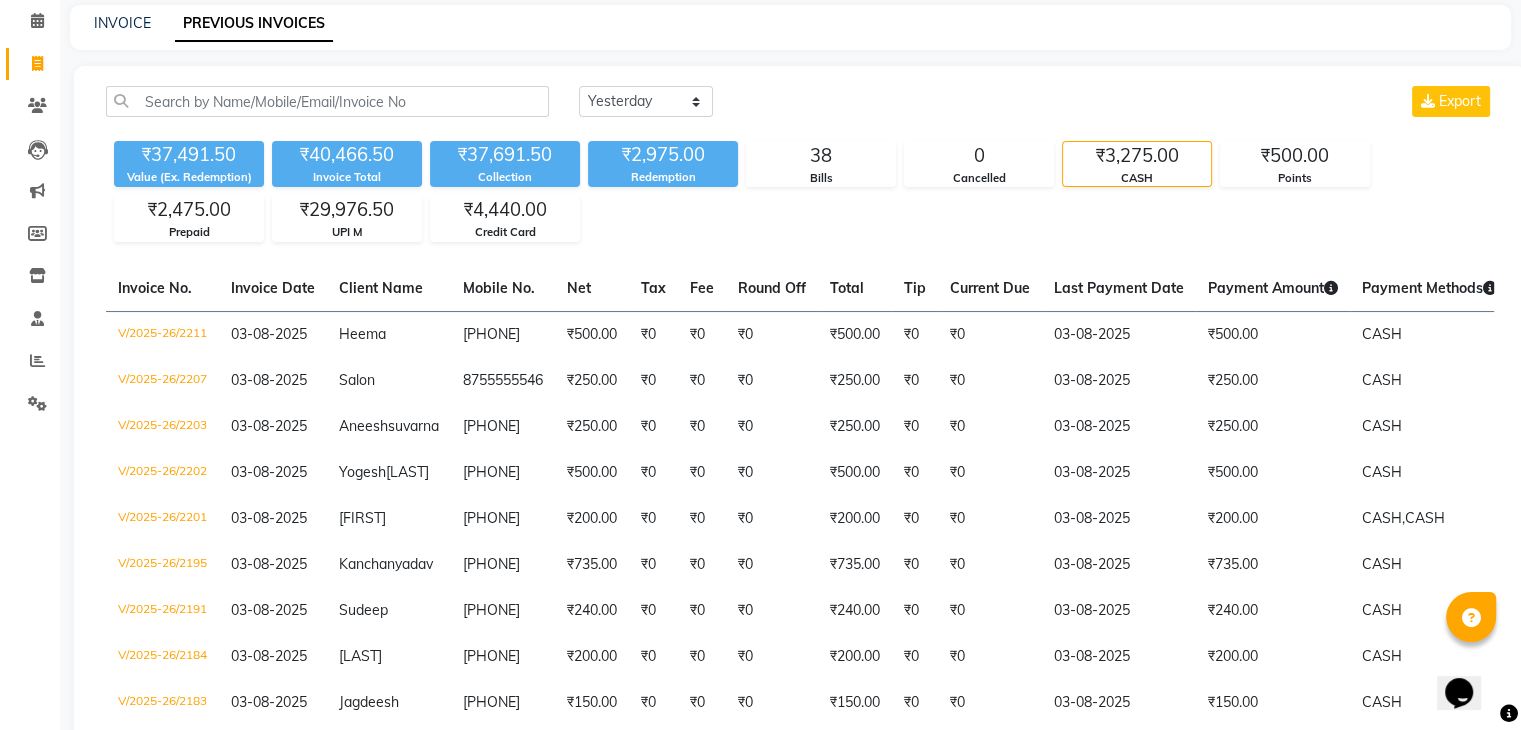click on "Today Yesterday Custom Range Export" 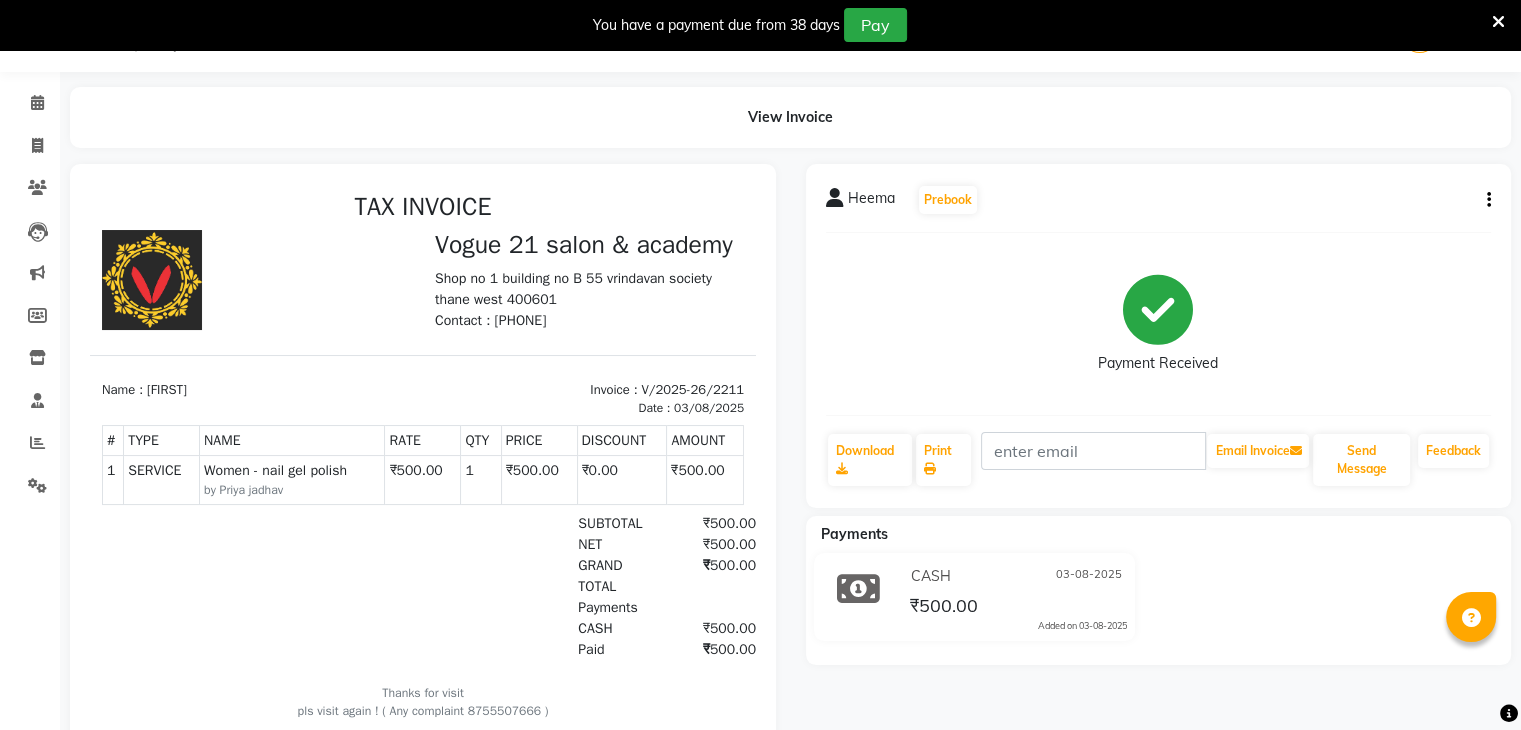 scroll, scrollTop: 0, scrollLeft: 0, axis: both 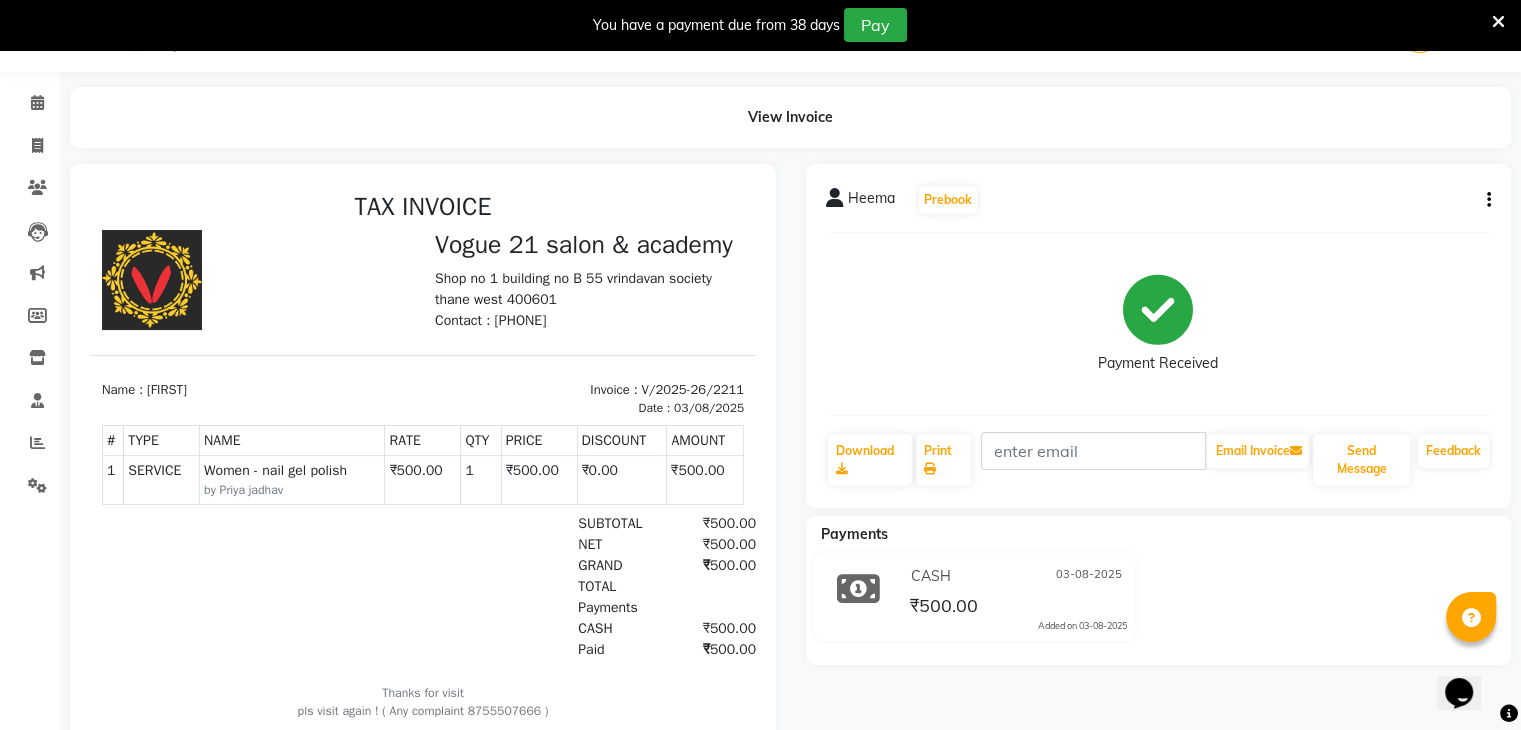 click at bounding box center [1498, 22] 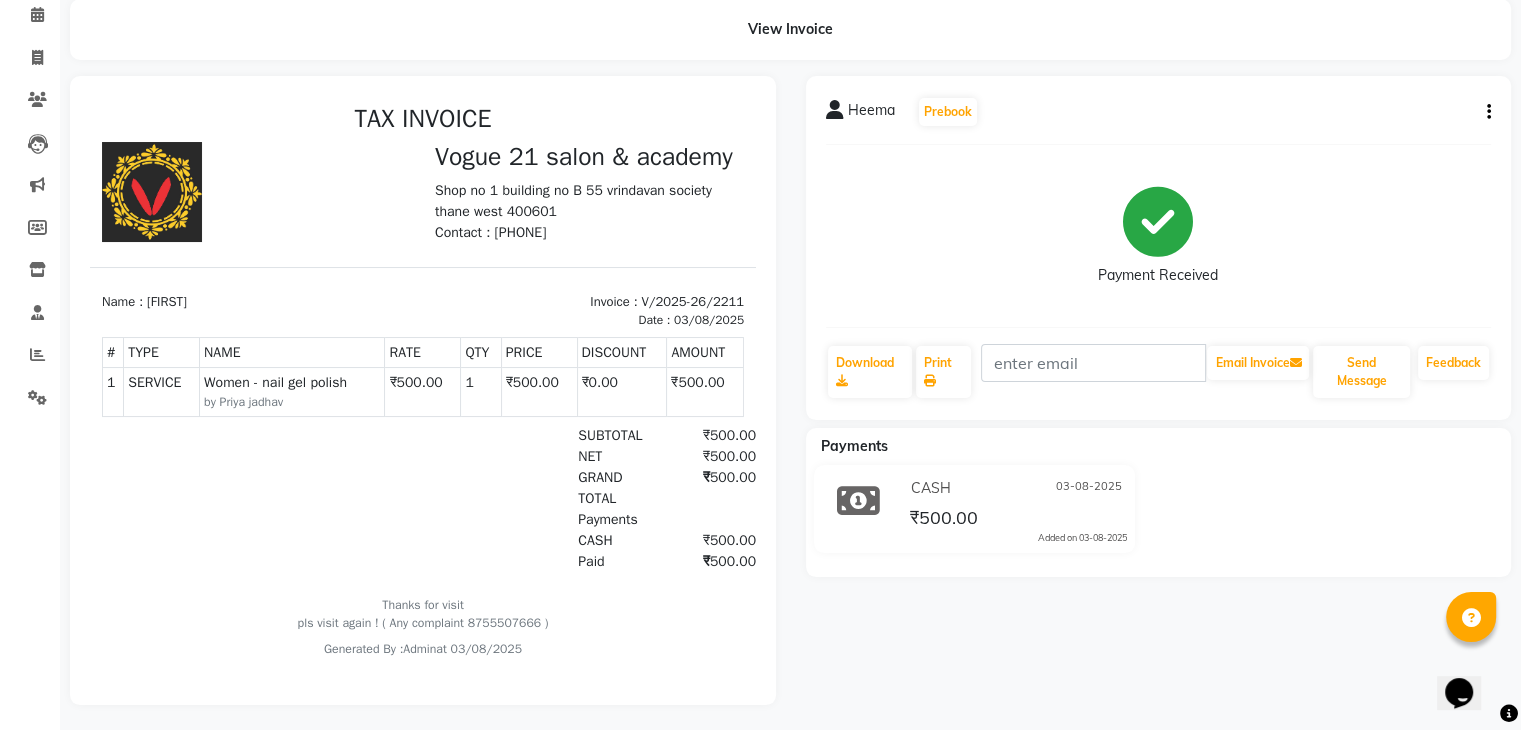 scroll, scrollTop: 108, scrollLeft: 0, axis: vertical 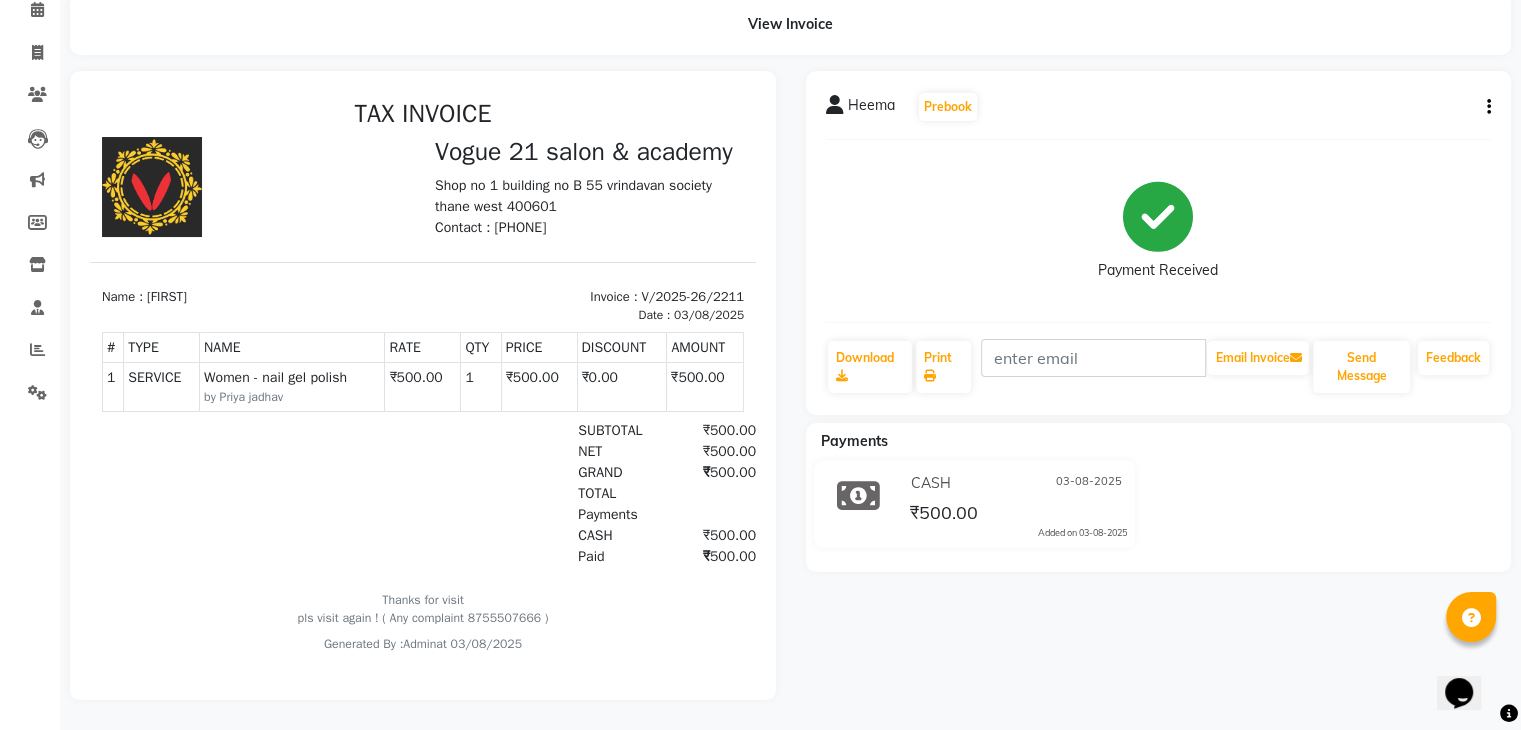 drag, startPoint x: 683, startPoint y: 398, endPoint x: 648, endPoint y: 398, distance: 35 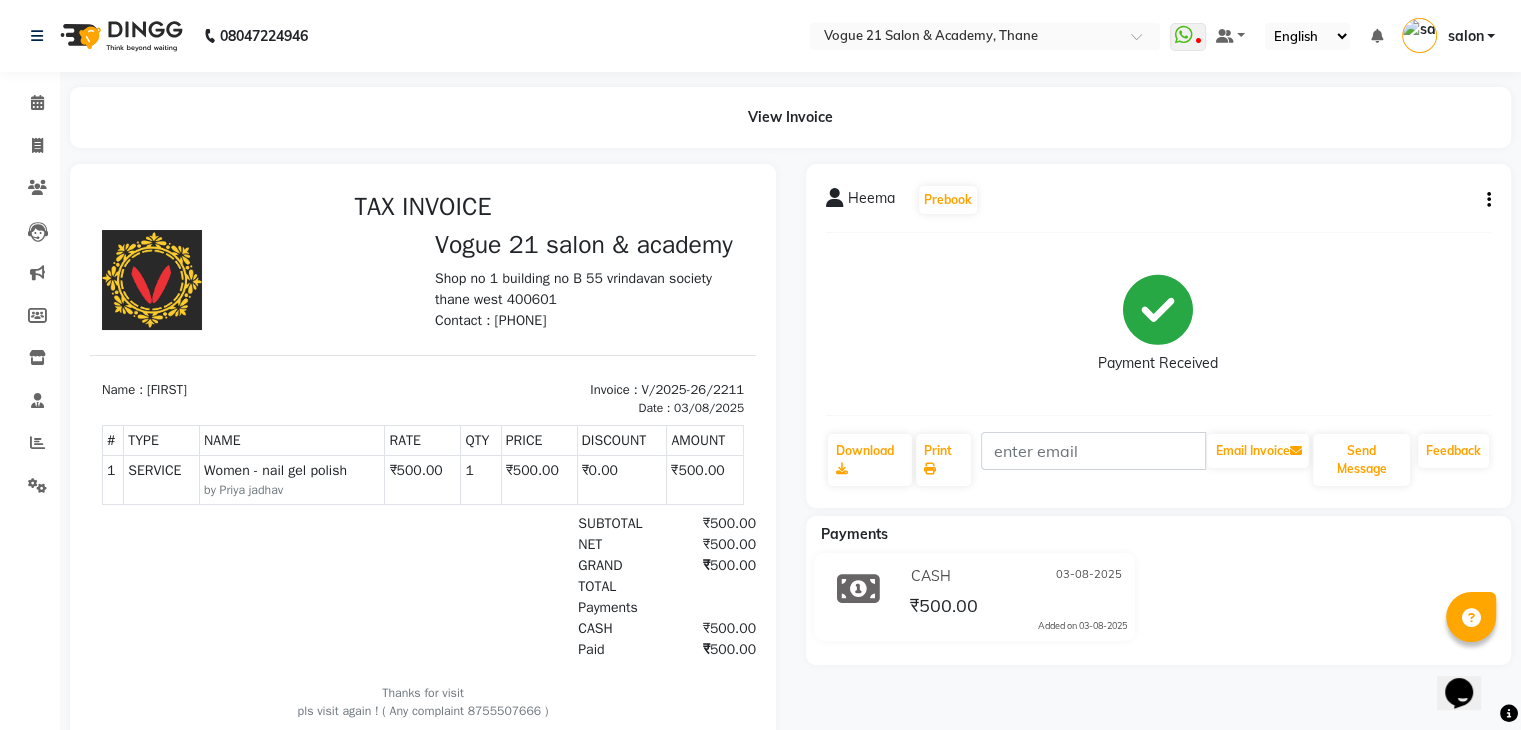 scroll, scrollTop: 108, scrollLeft: 0, axis: vertical 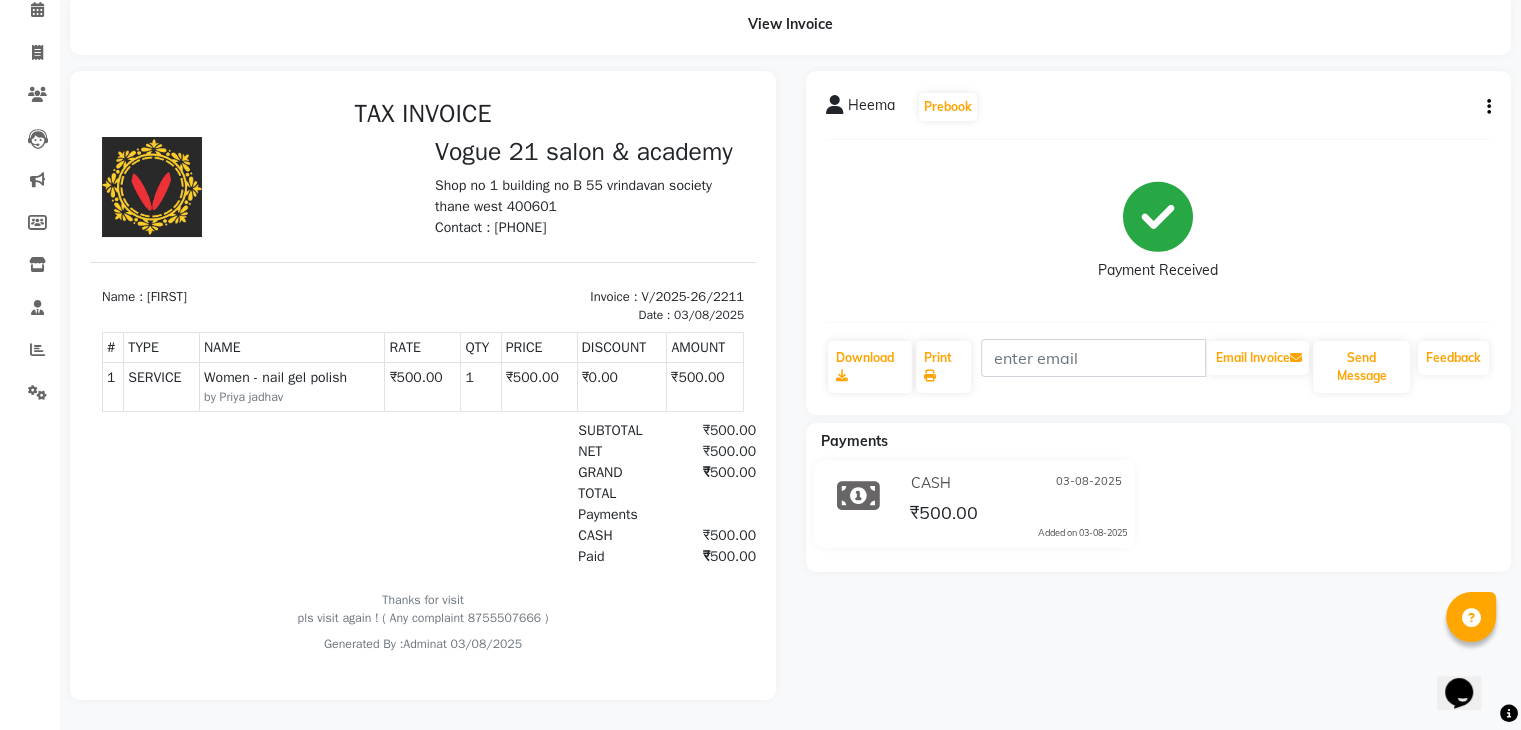 click 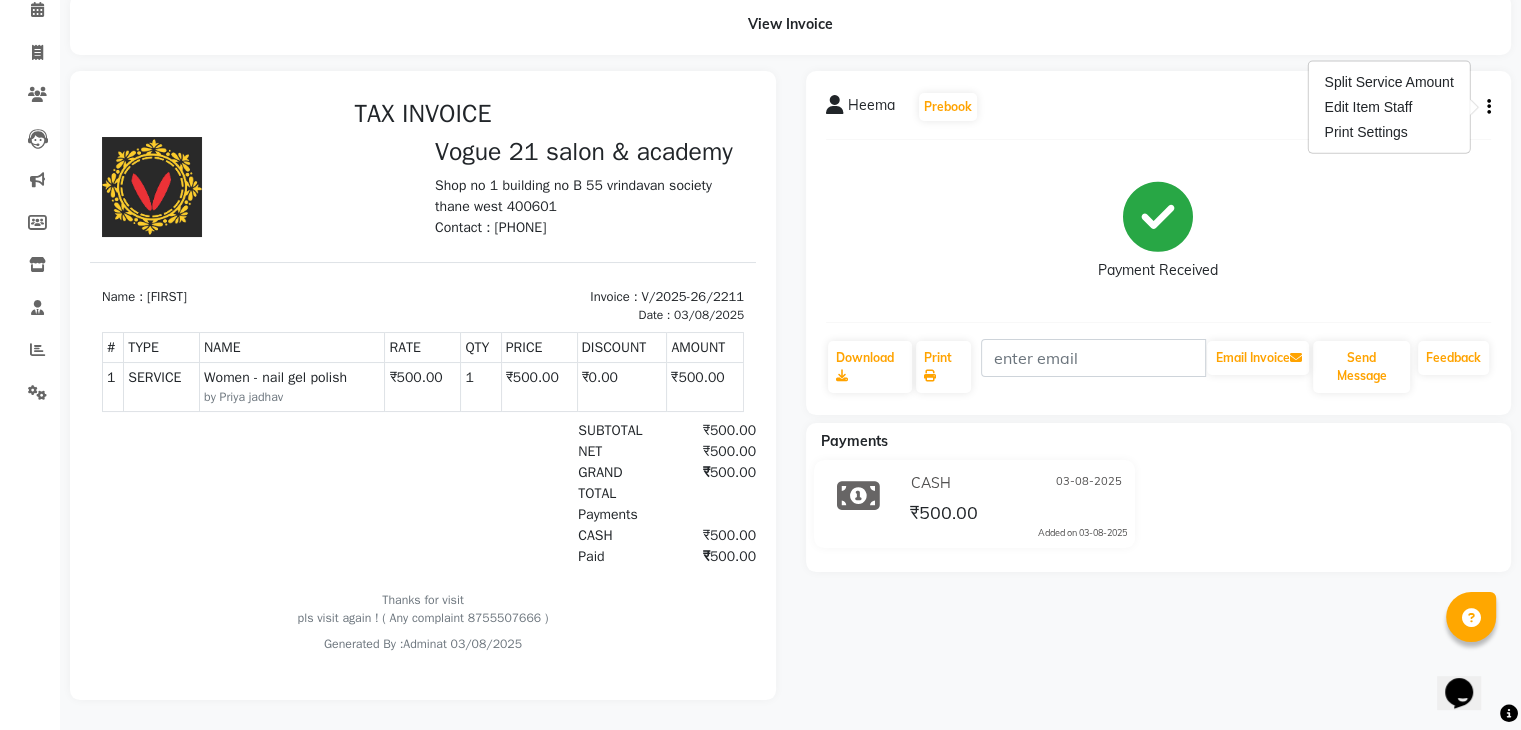 click on "Payment Received" 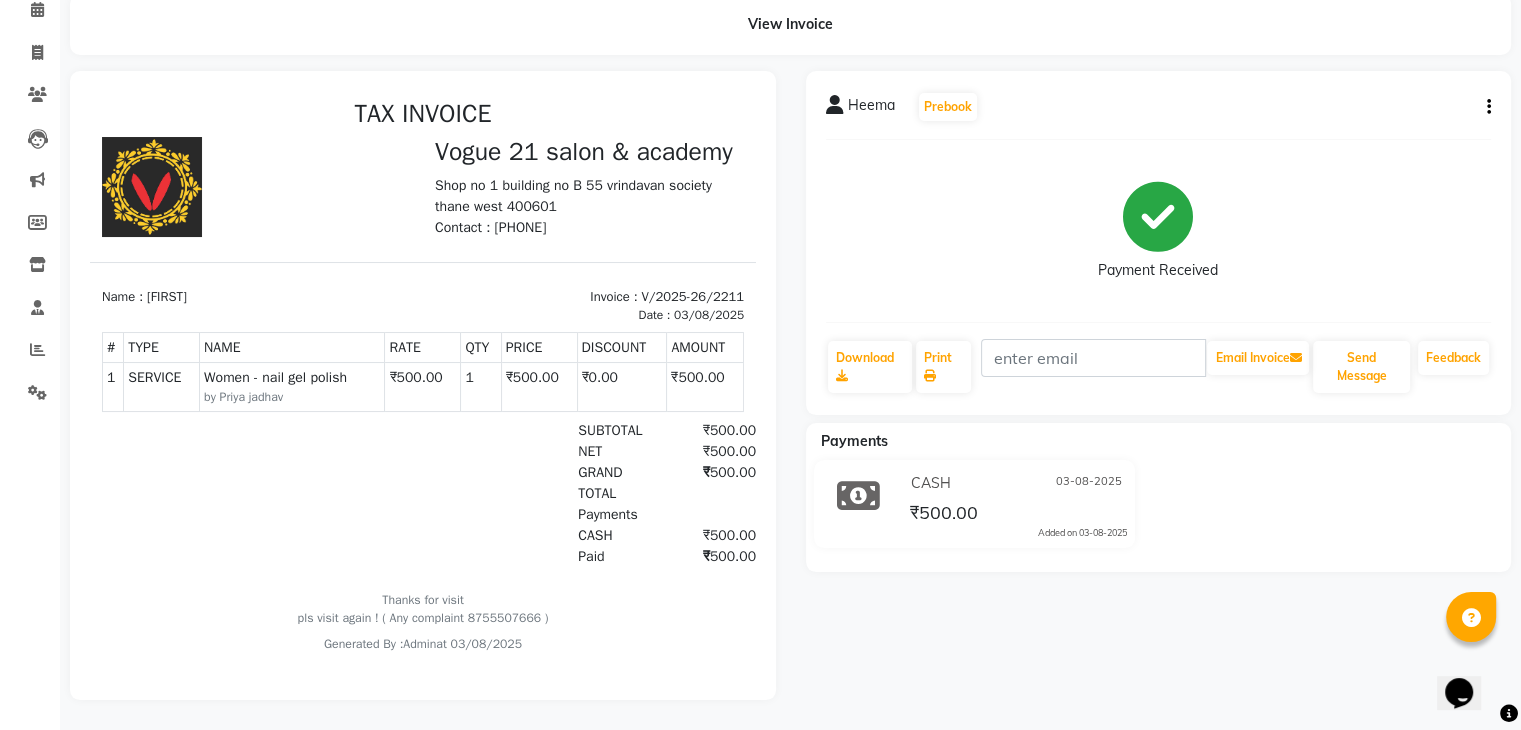 click on "Vogue 21 salon & academy" at bounding box center [589, 152] 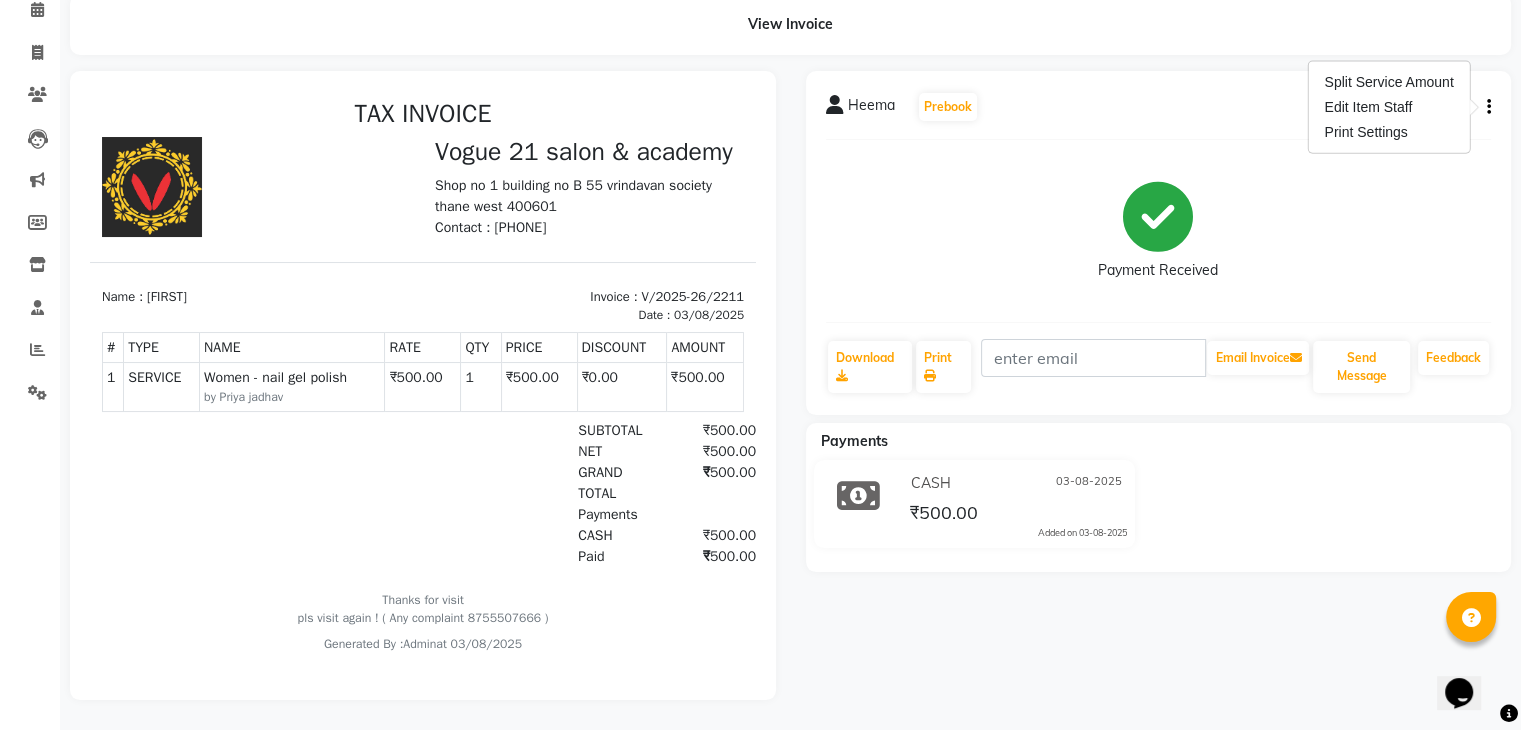 click on "Heema   Prebook   Payment Received  Download  Print   Email Invoice   Send Message Feedback" 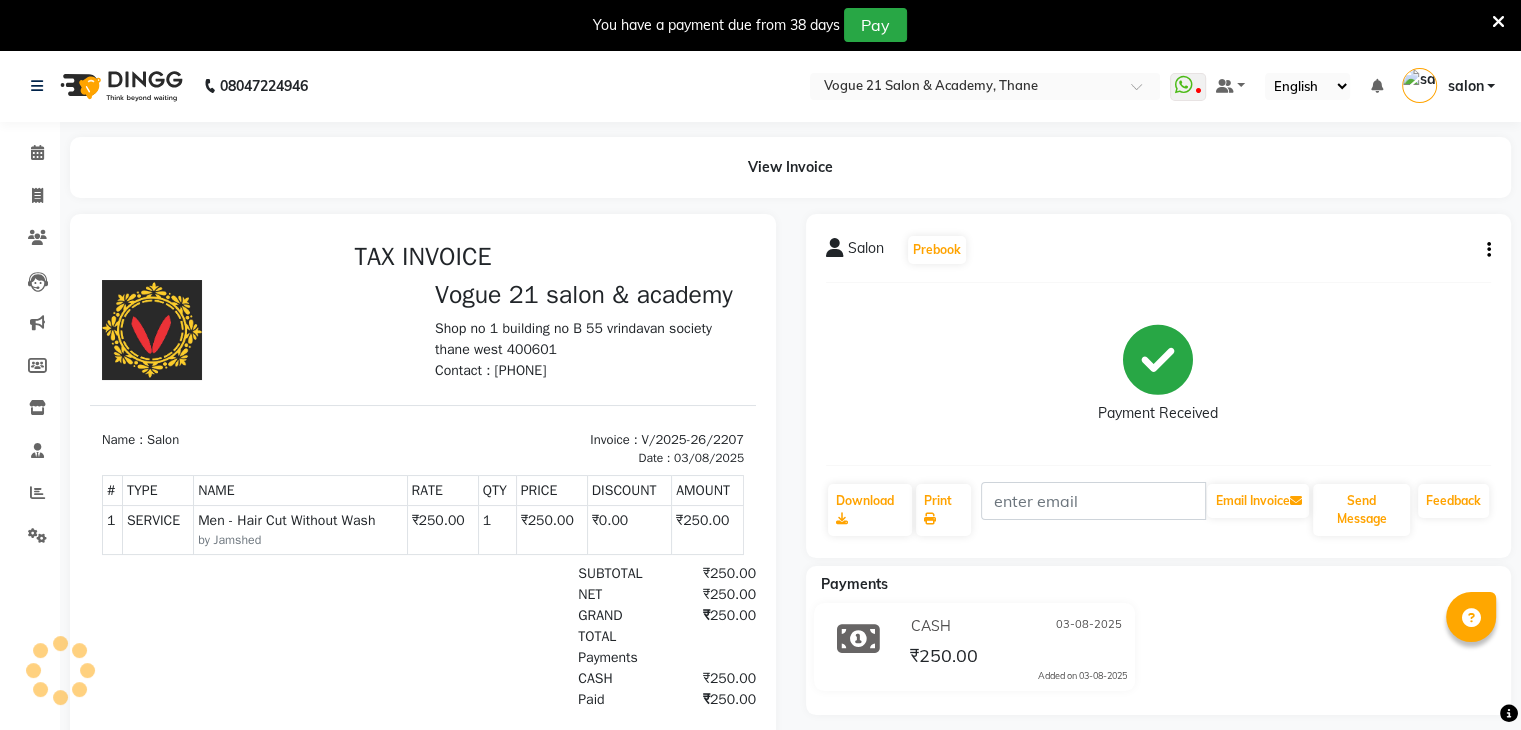 scroll, scrollTop: 0, scrollLeft: 0, axis: both 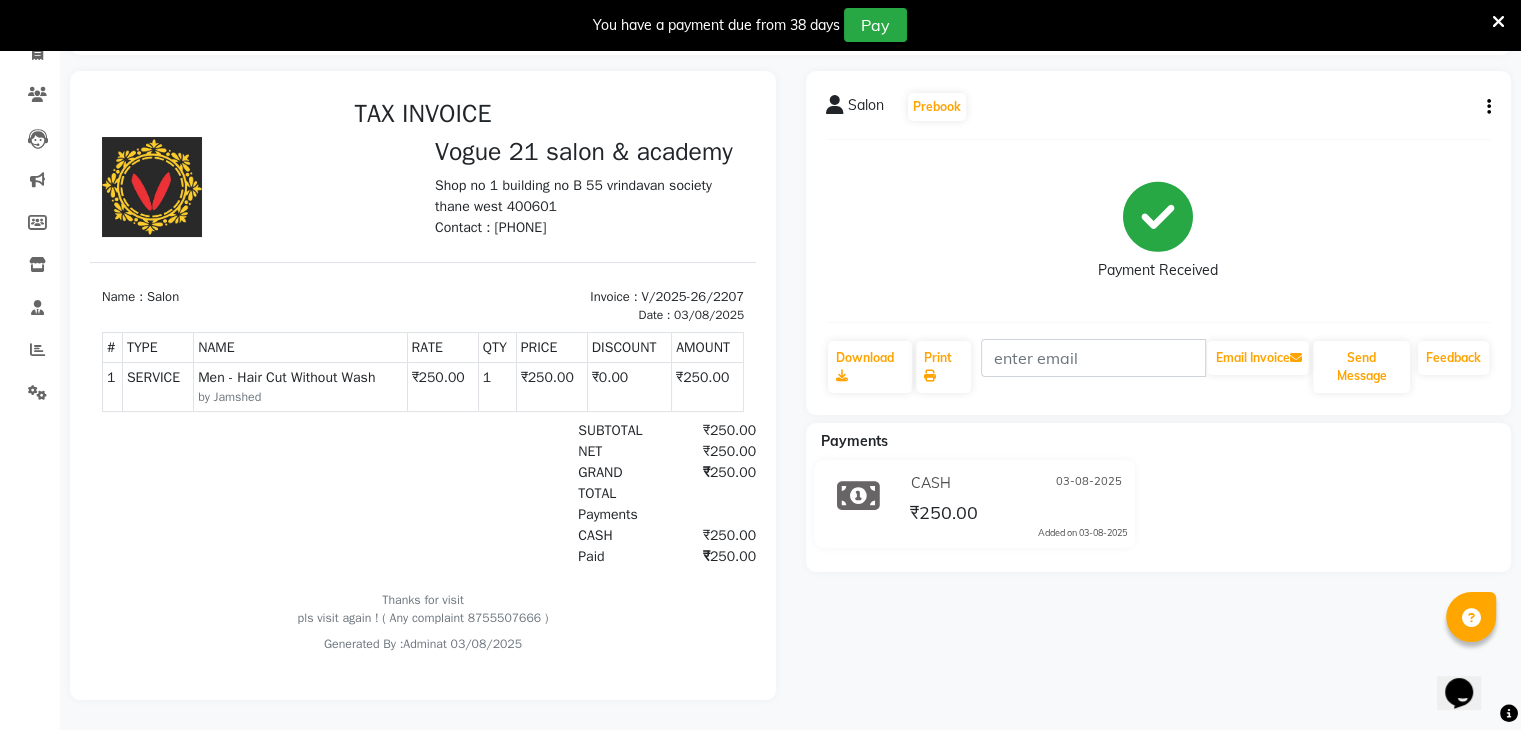 drag, startPoint x: 270, startPoint y: 402, endPoint x: 256, endPoint y: 411, distance: 16.643316 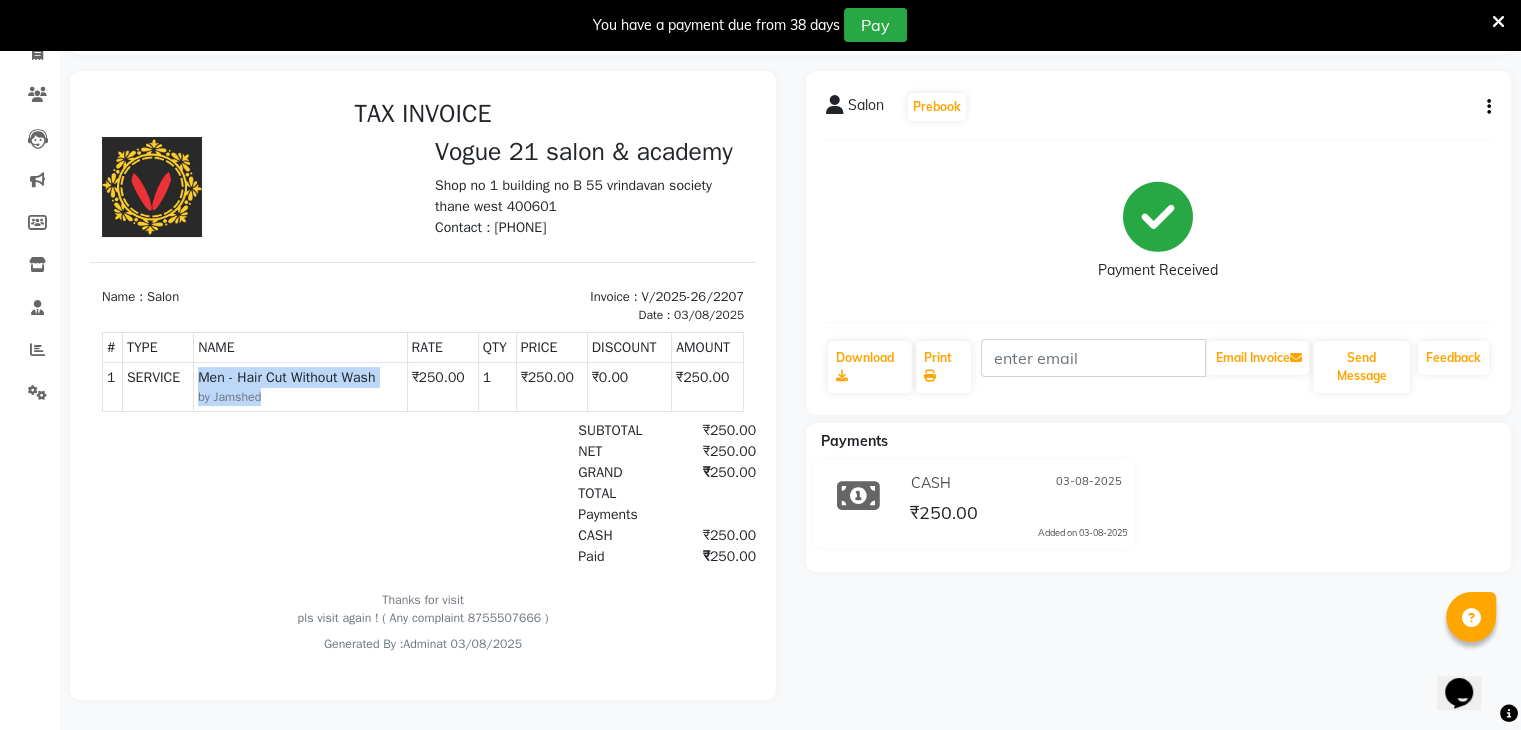 drag, startPoint x: 256, startPoint y: 411, endPoint x: 178, endPoint y: 414, distance: 78.05767 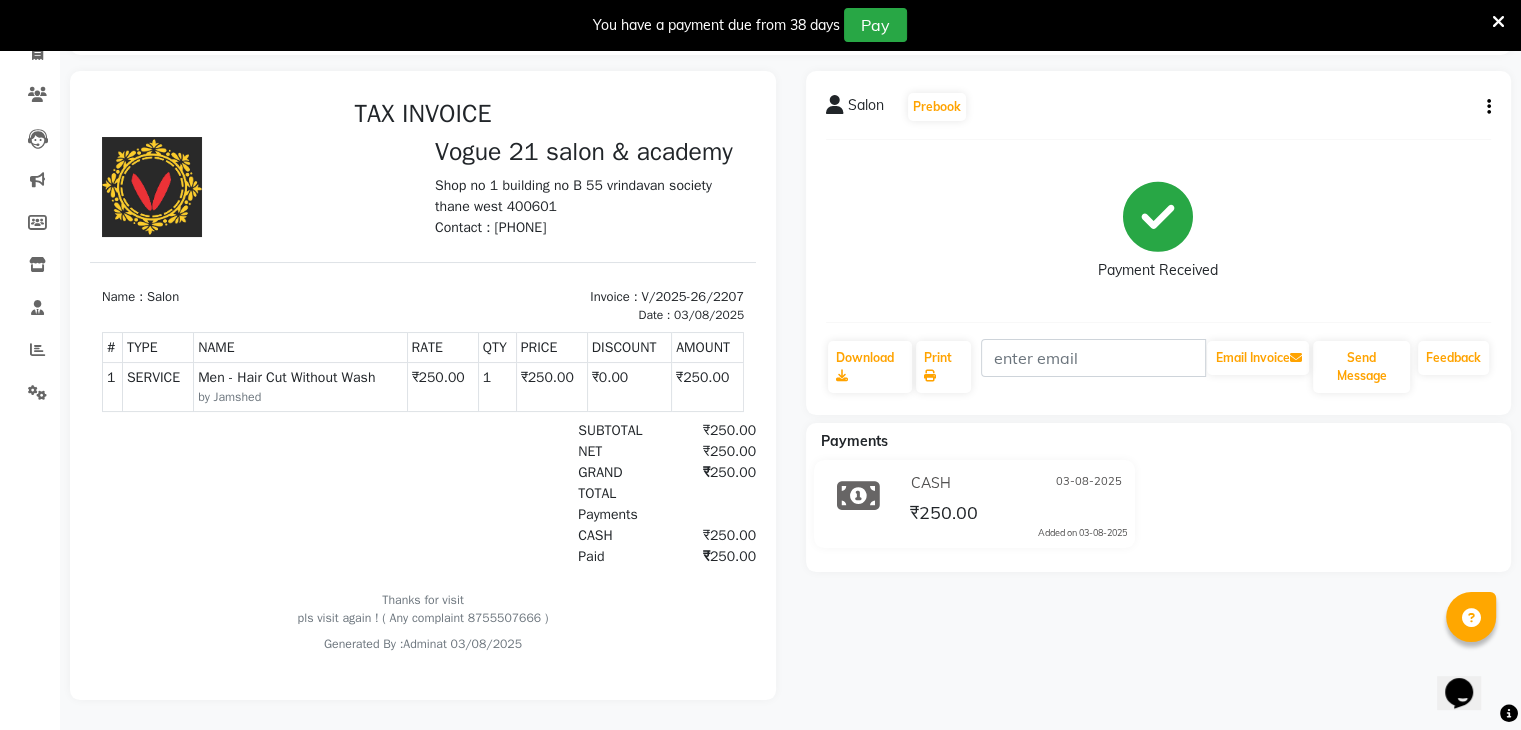 click at bounding box center (209, 493) 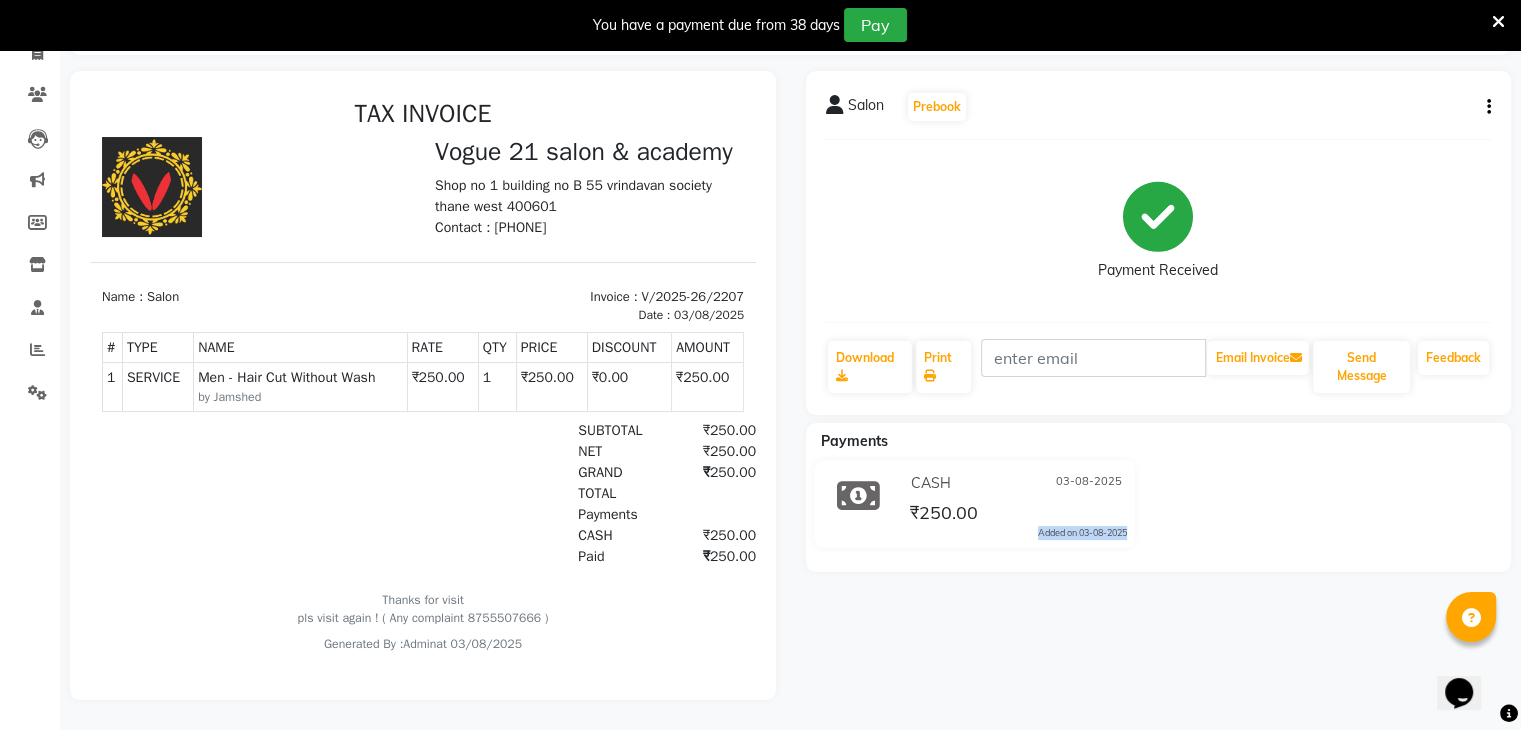 drag, startPoint x: 1124, startPoint y: 522, endPoint x: 992, endPoint y: 530, distance: 132.2422 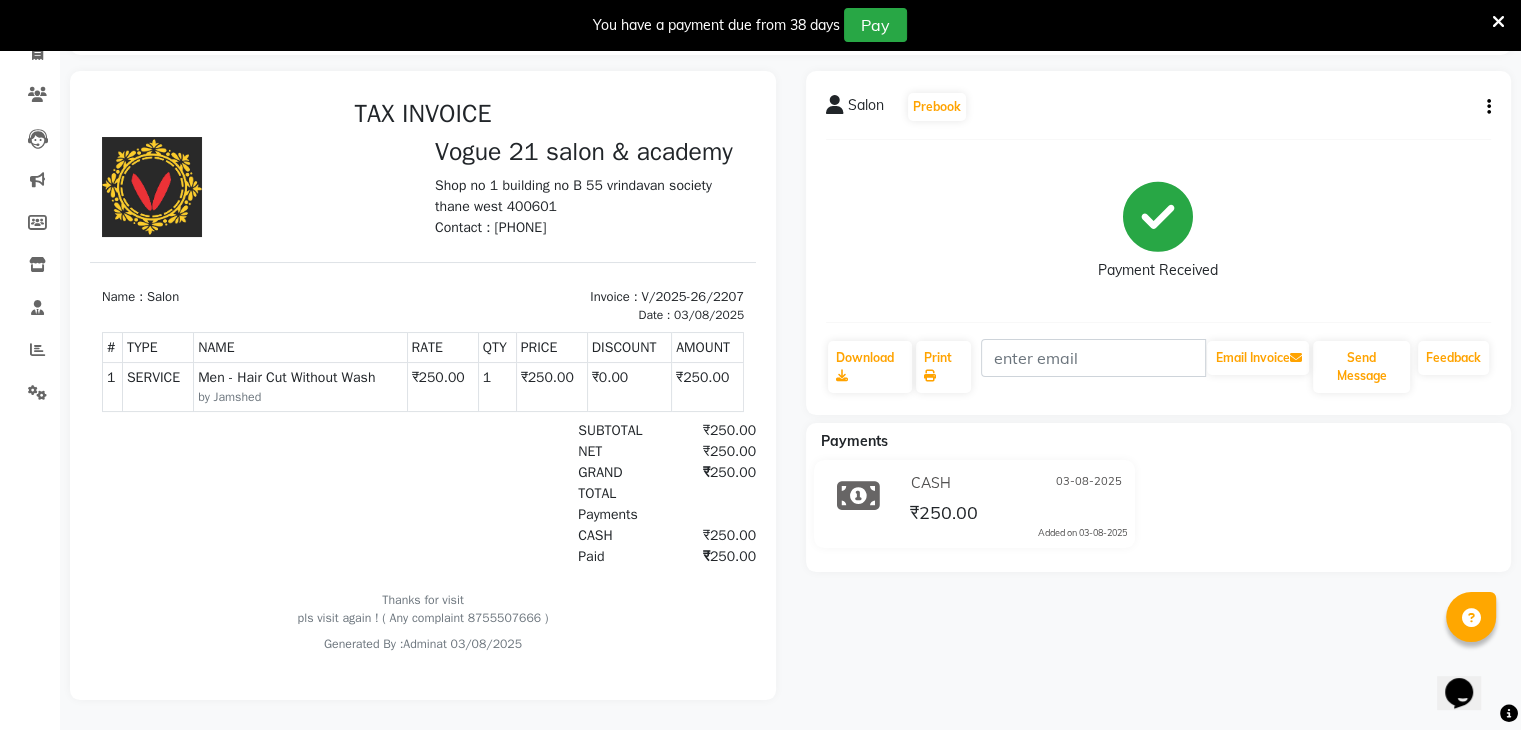 scroll, scrollTop: 0, scrollLeft: 0, axis: both 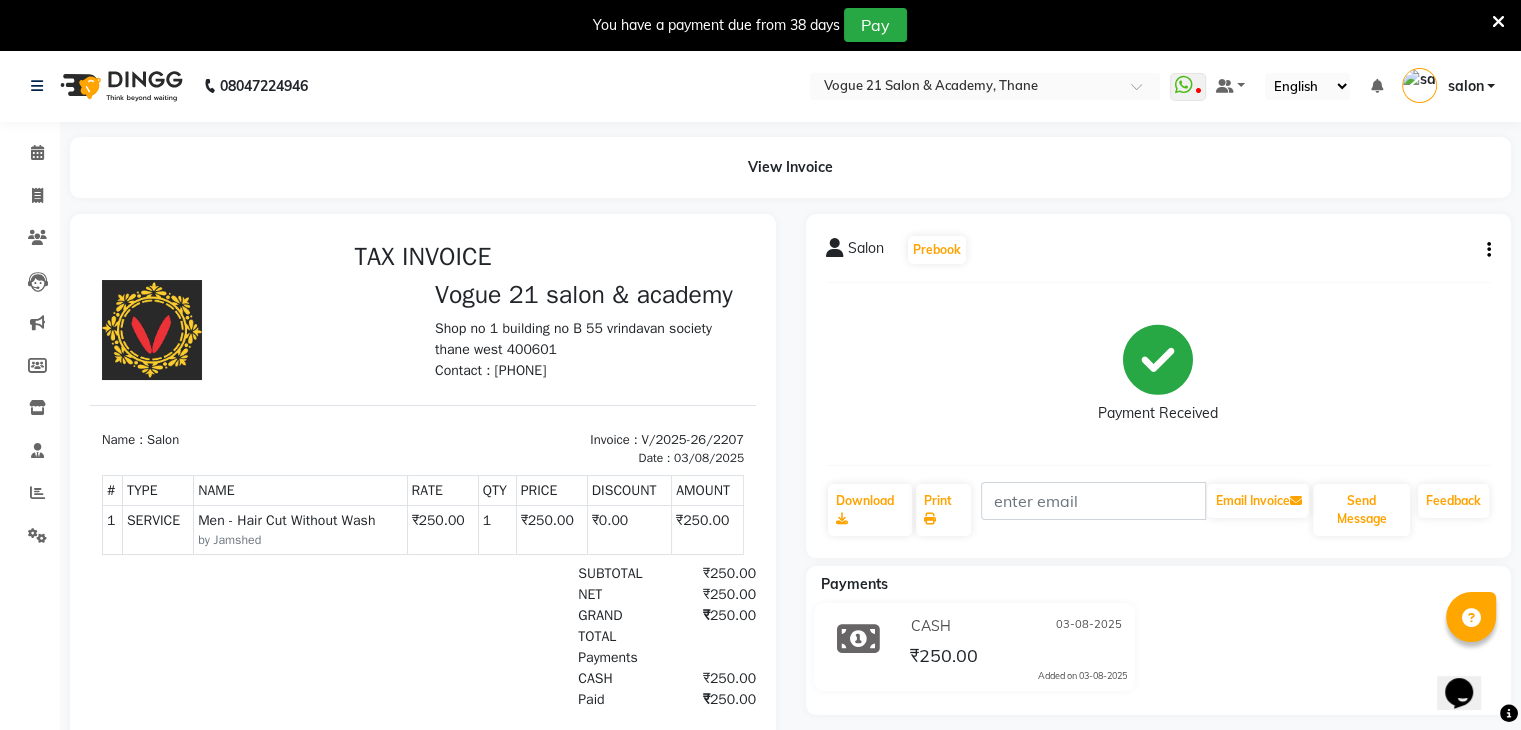 drag, startPoint x: 1484, startPoint y: 265, endPoint x: 1485, endPoint y: 250, distance: 15.033297 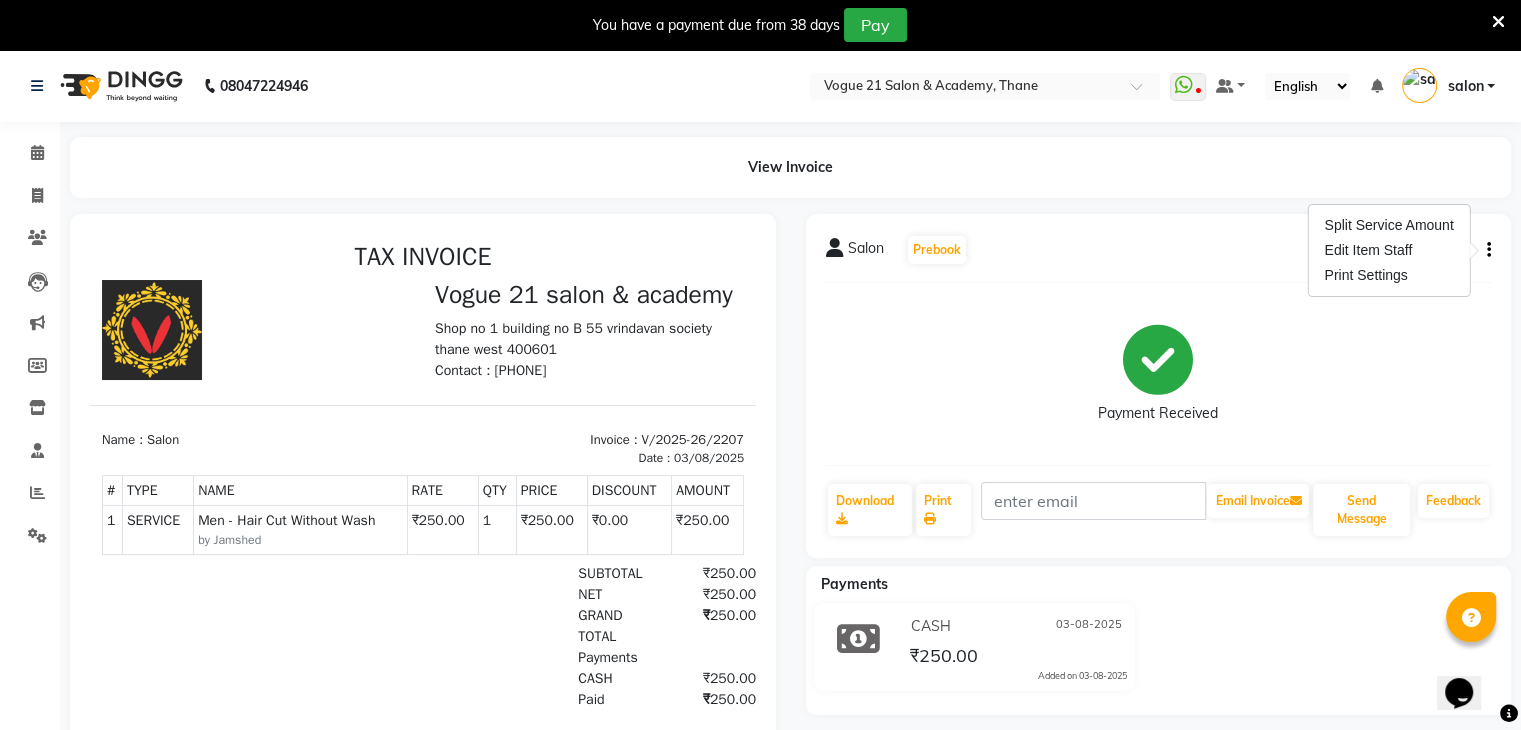 click on "View Invoice      Salon   Prebook   Payment Received  Download  Print   Email Invoice   Send Message Feedback  Payments CASH 03-08-2025 ₹250.00  Added on 03-08-2025" 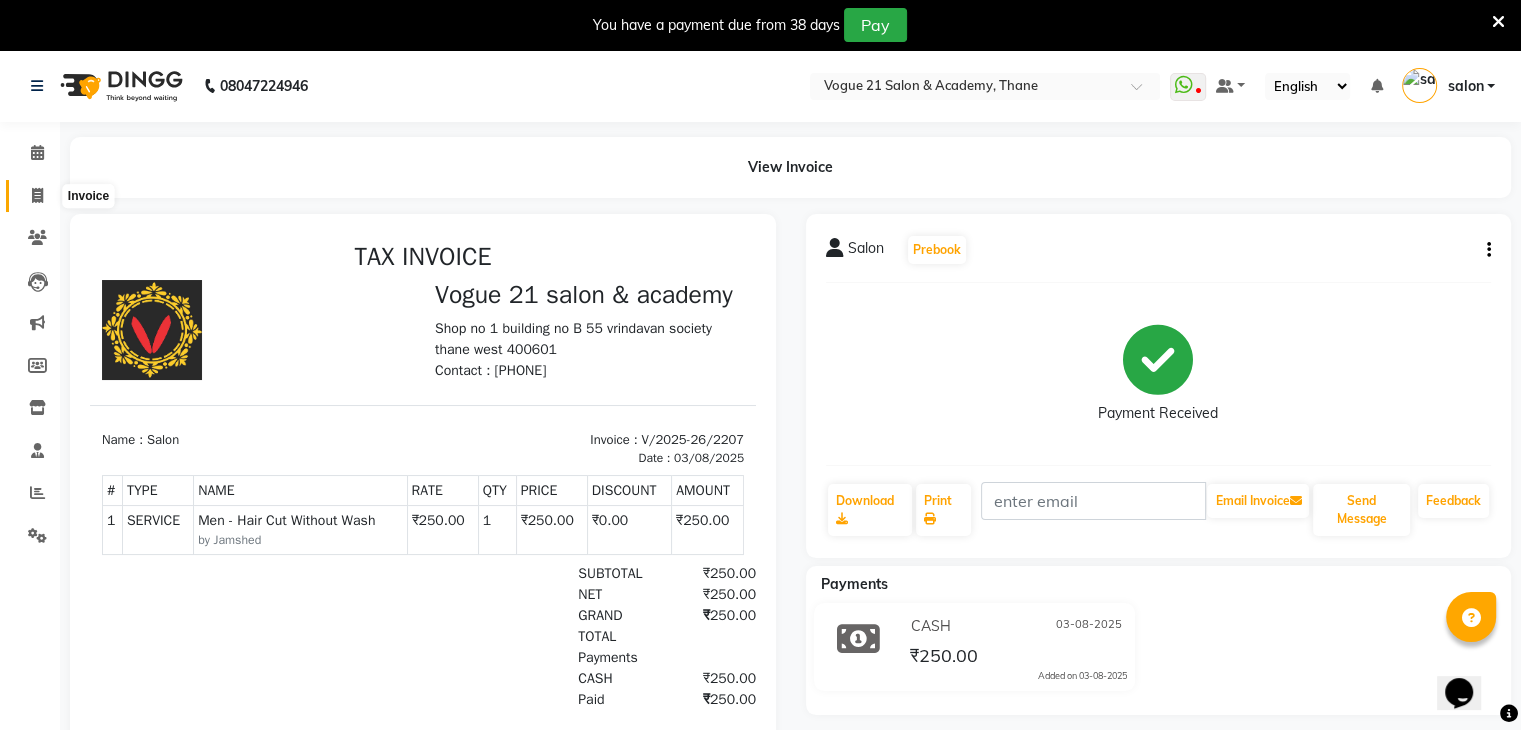 click 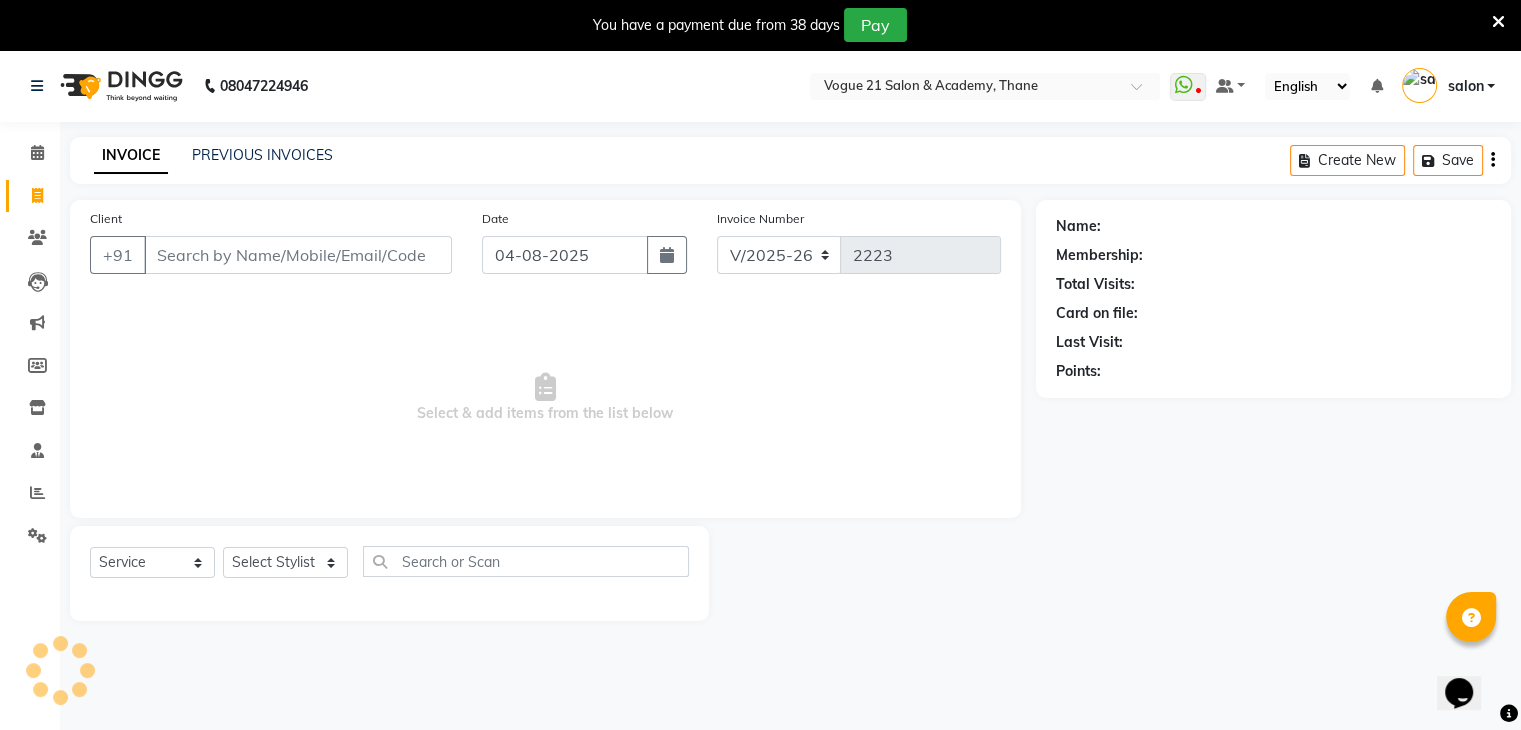 scroll, scrollTop: 50, scrollLeft: 0, axis: vertical 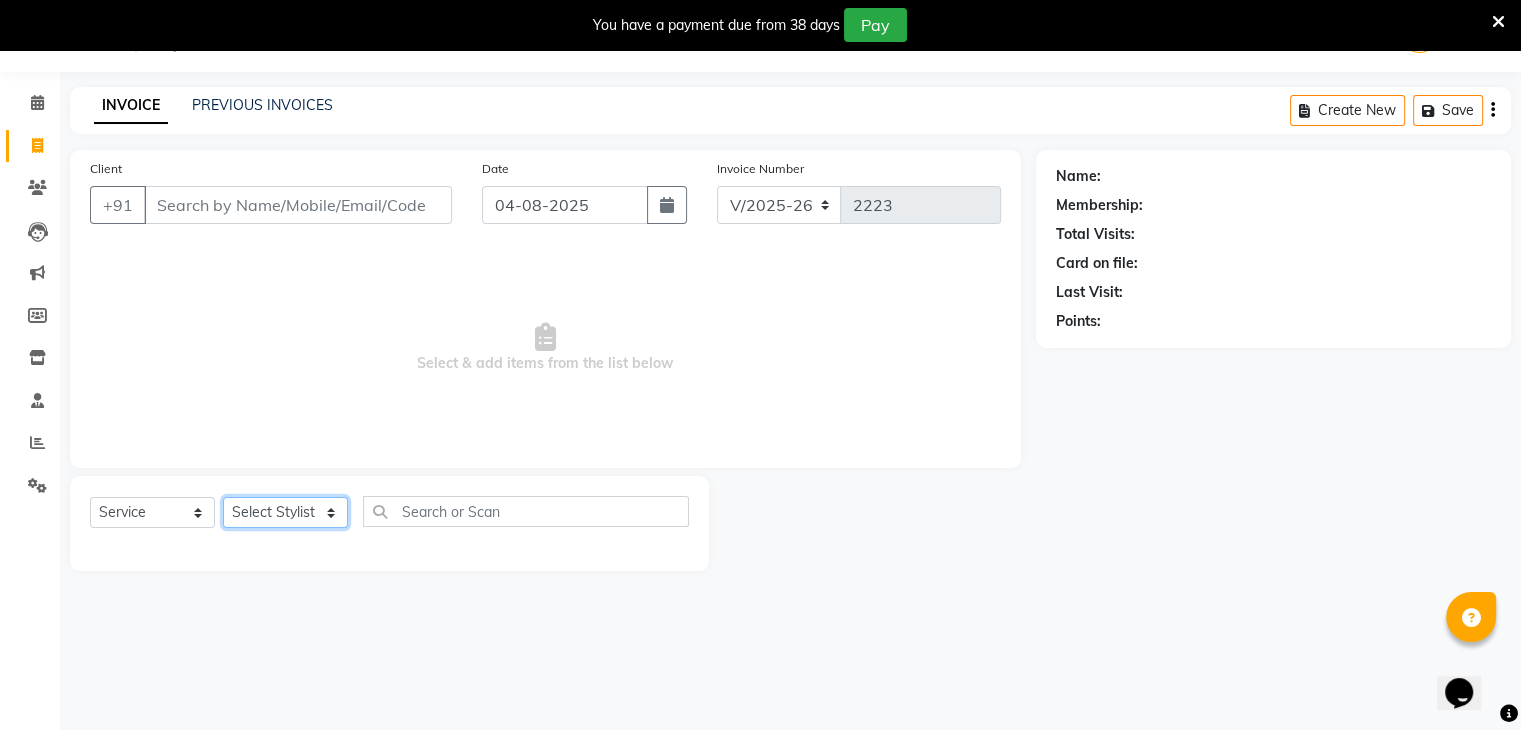 click on "Select Stylist aamir  Alicia Dsouza Altamash Jamshed  jyoti chauhan Pooja yadav Priya jadhav salon suraj salunkhe" 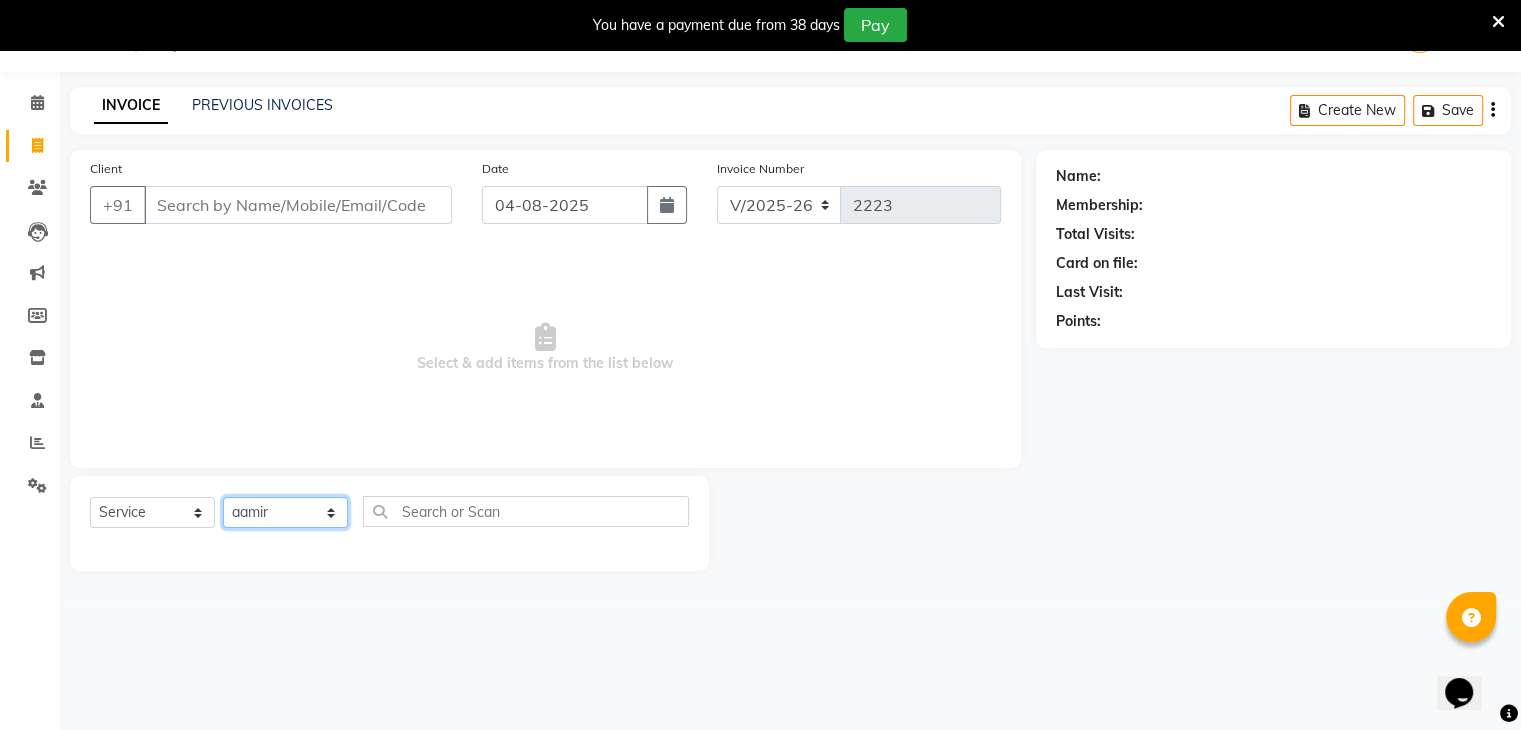 click on "Select Stylist aamir  Alicia Dsouza Altamash Jamshed  jyoti chauhan Pooja yadav Priya jadhav salon suraj salunkhe" 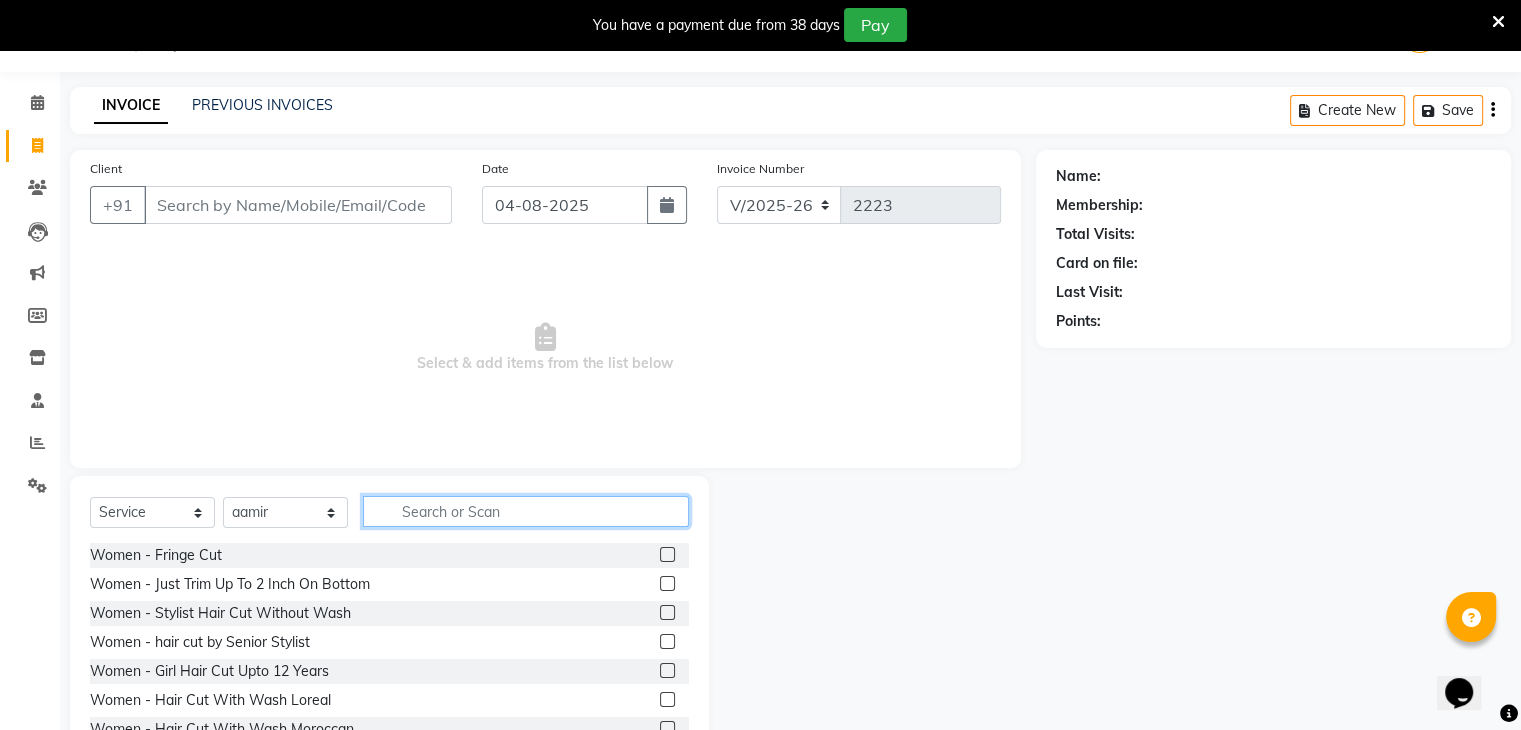 click 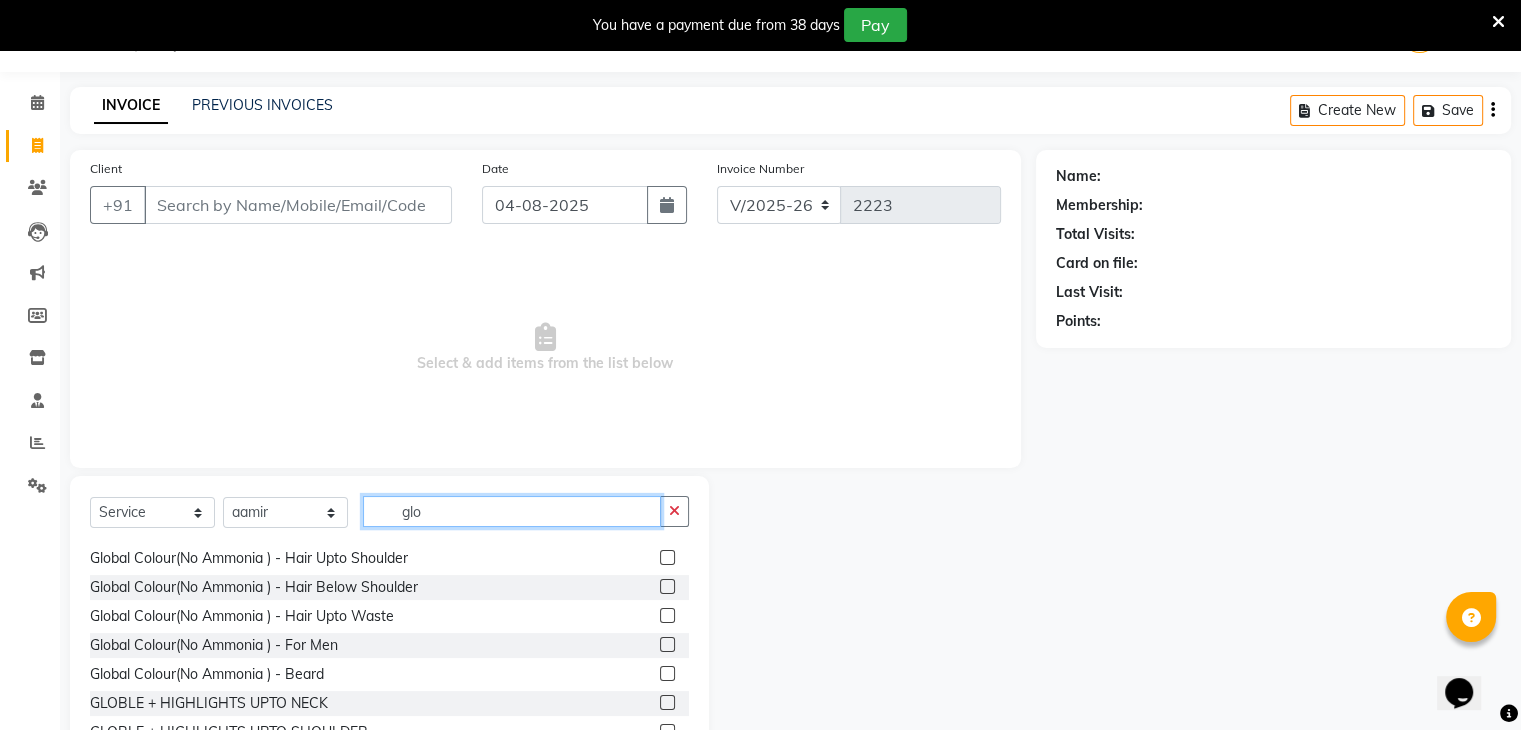 scroll, scrollTop: 220, scrollLeft: 0, axis: vertical 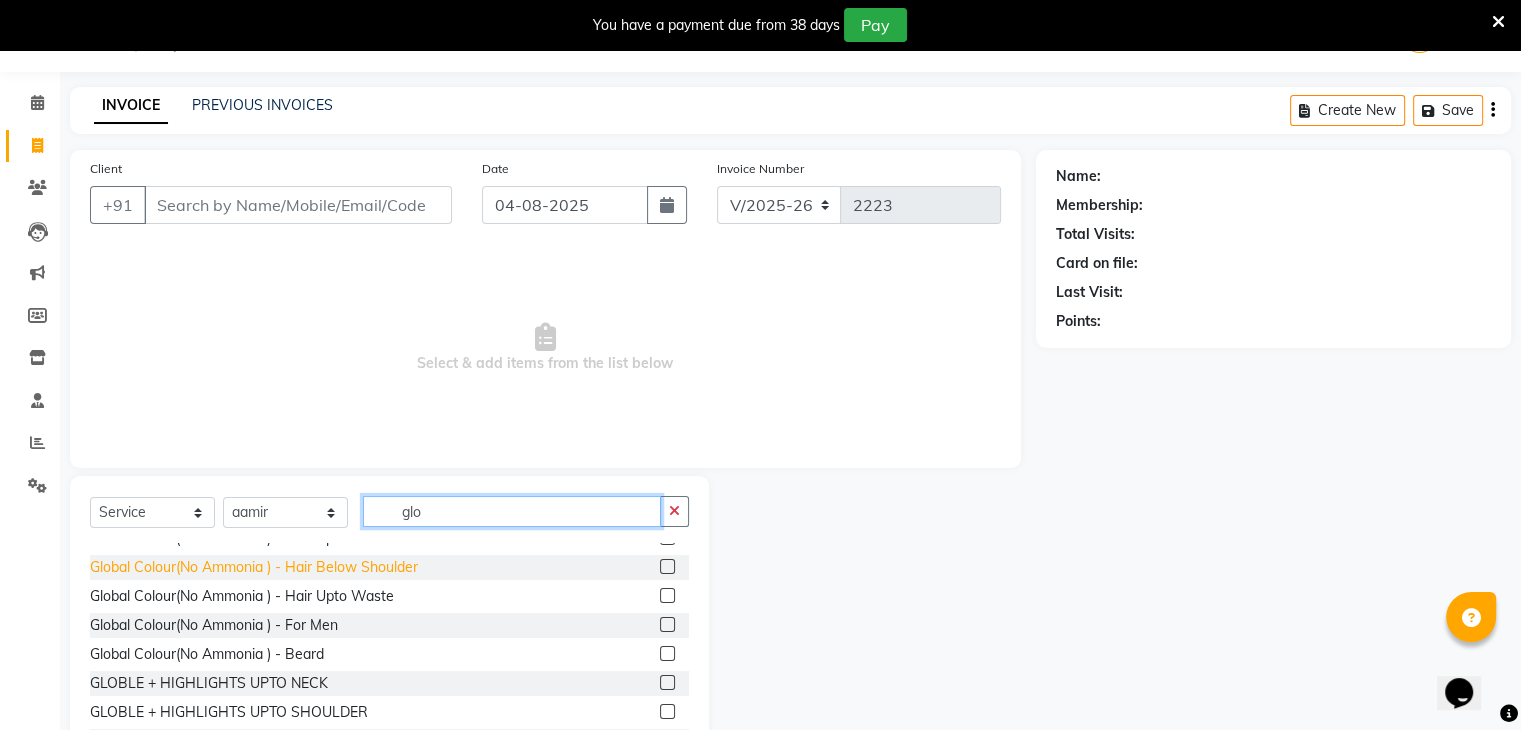 type on "glo" 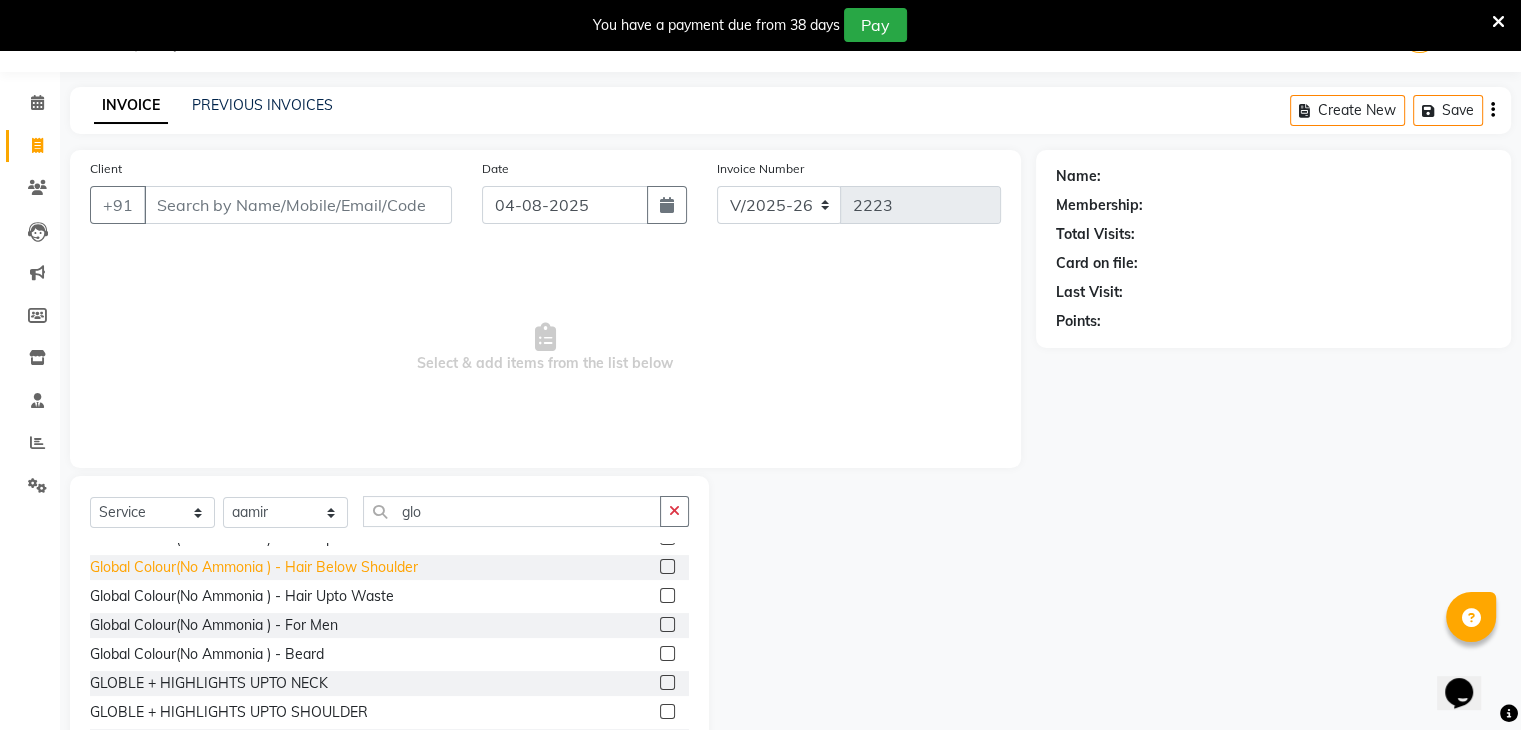 click on "Global Colour(No Ammonia )   -   Hair Below Shoulder" 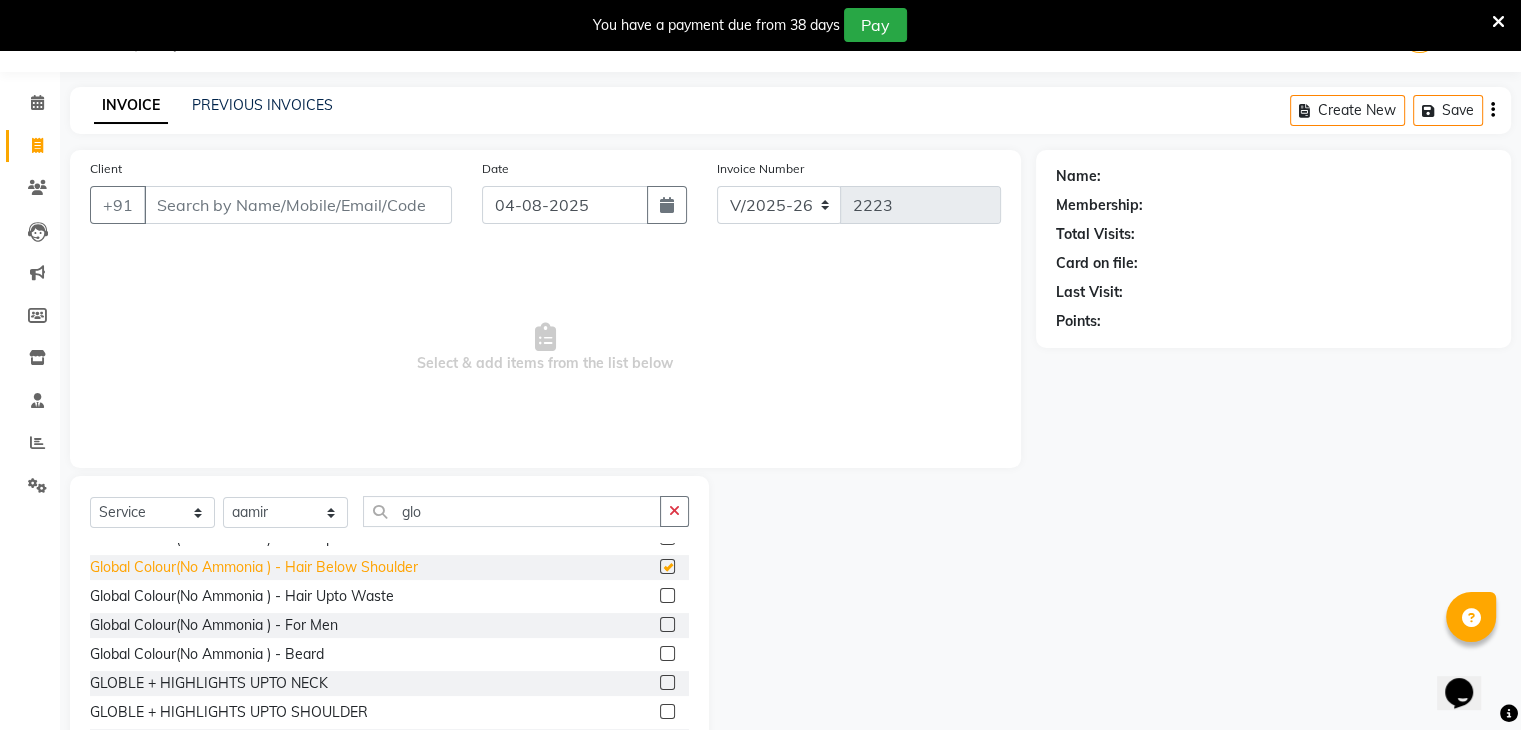 checkbox on "false" 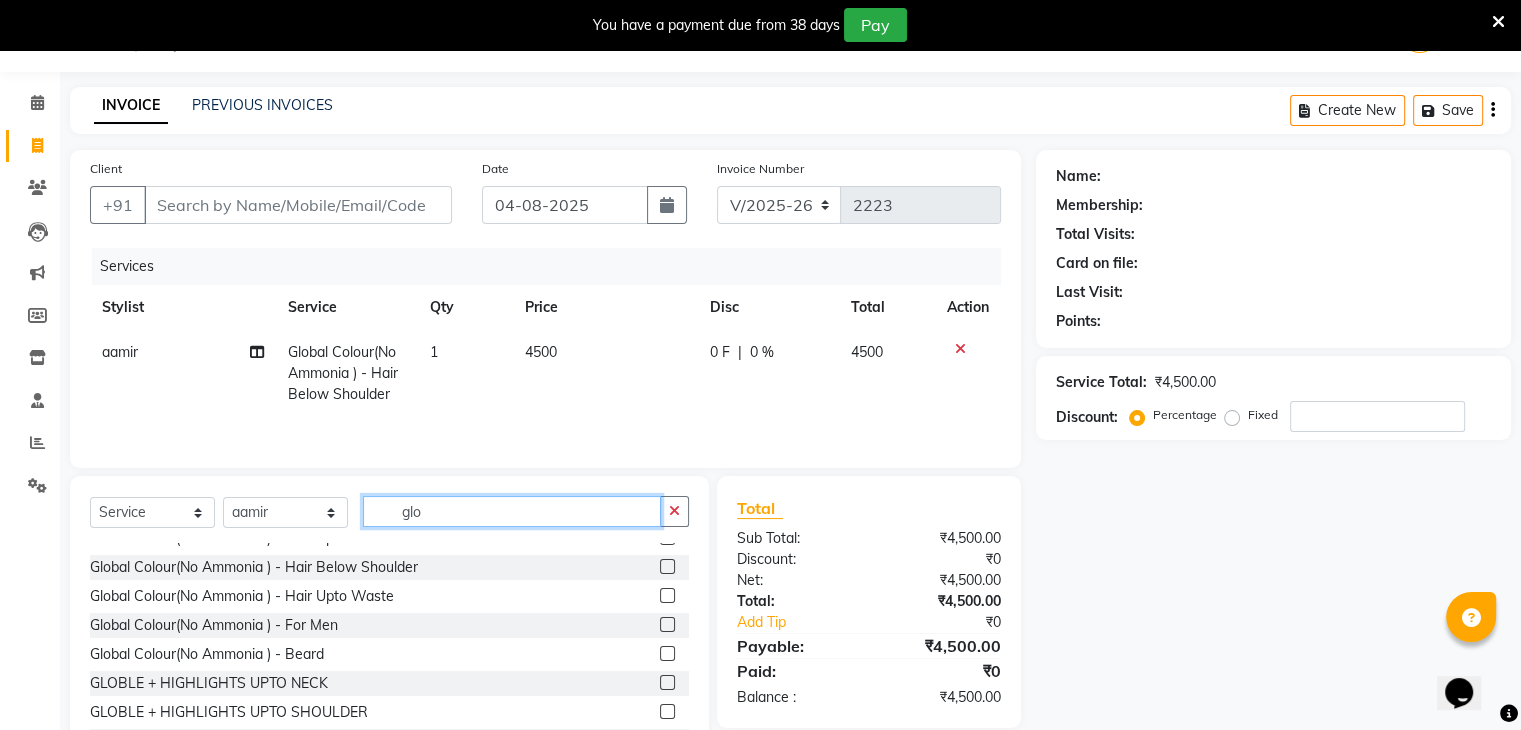 drag, startPoint x: 468, startPoint y: 506, endPoint x: 337, endPoint y: 510, distance: 131.06105 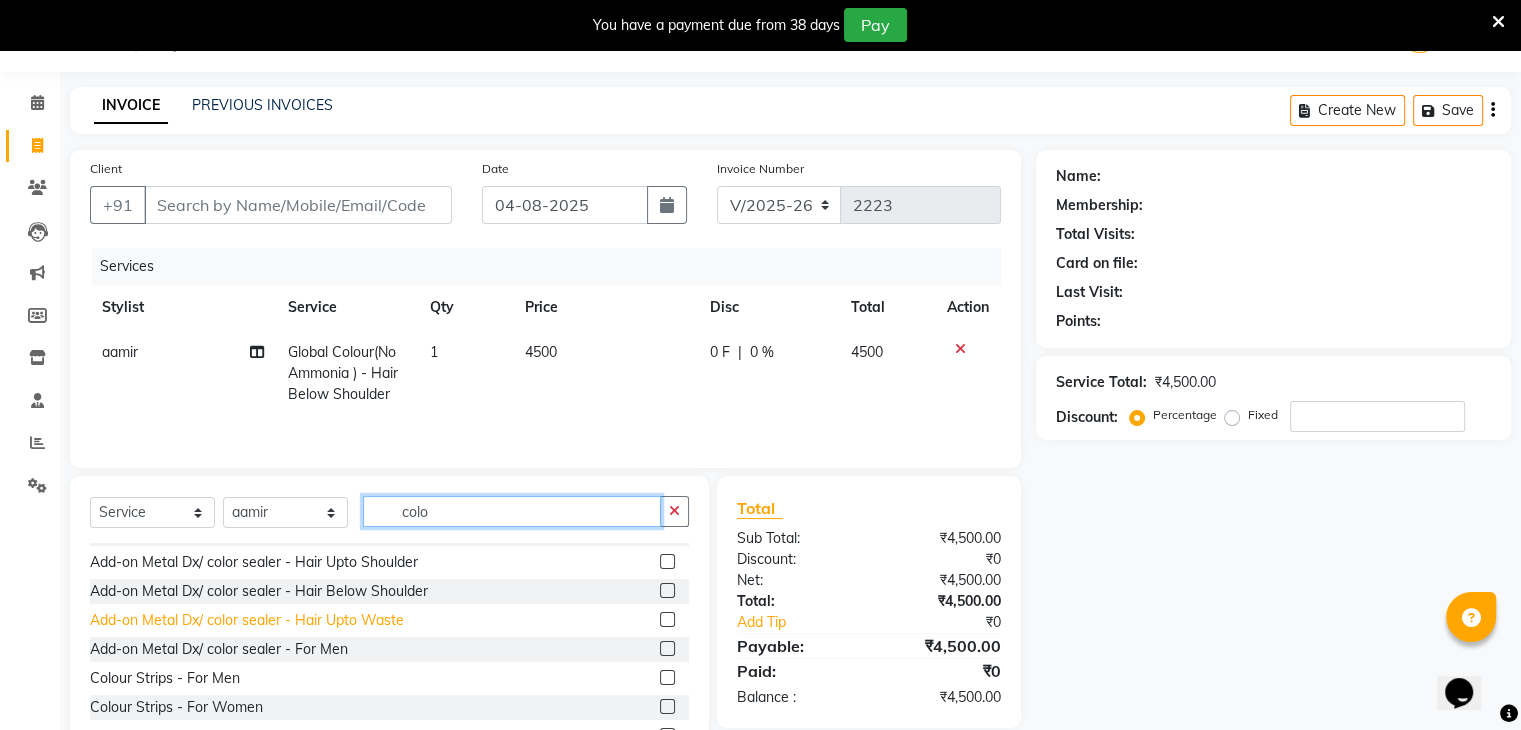 scroll, scrollTop: 0, scrollLeft: 0, axis: both 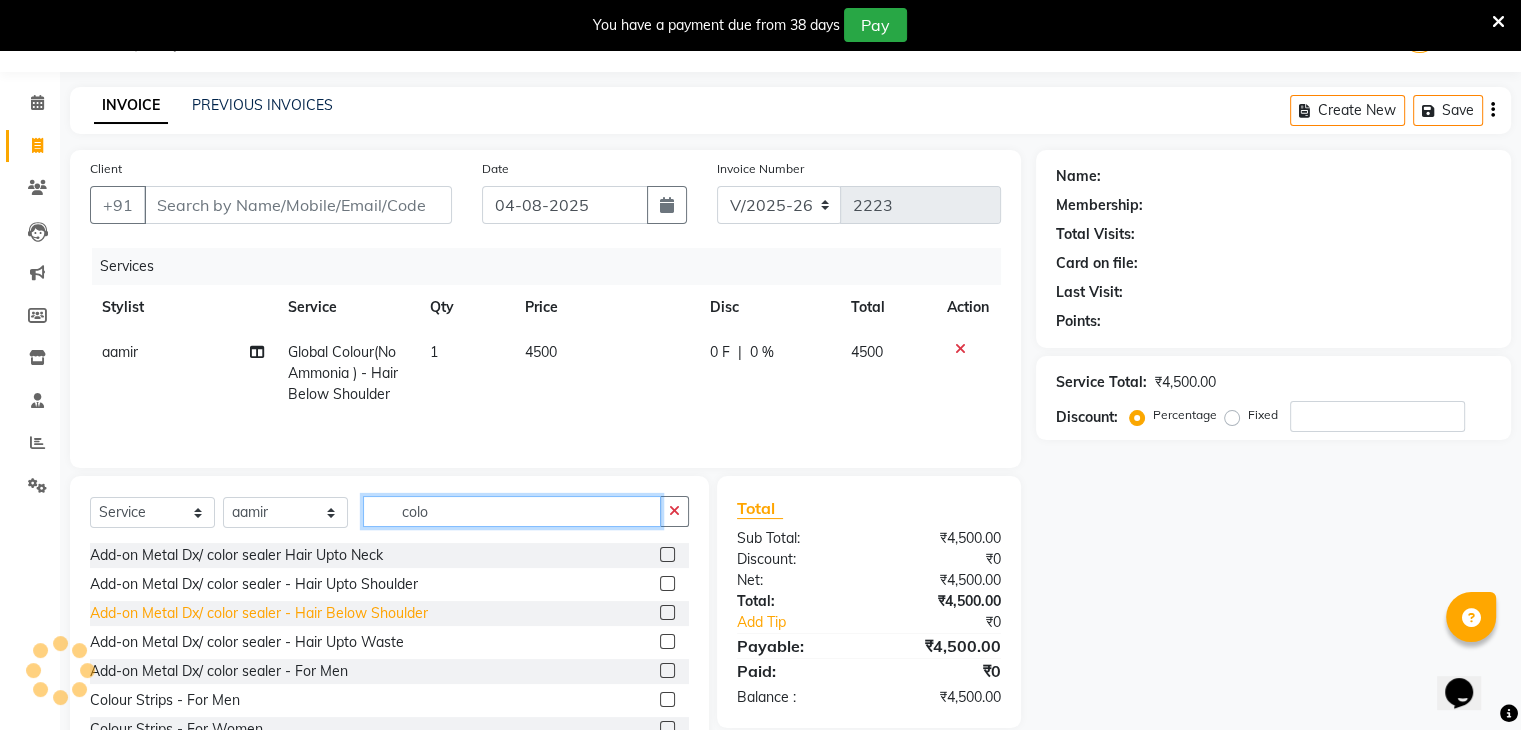 type on "colo" 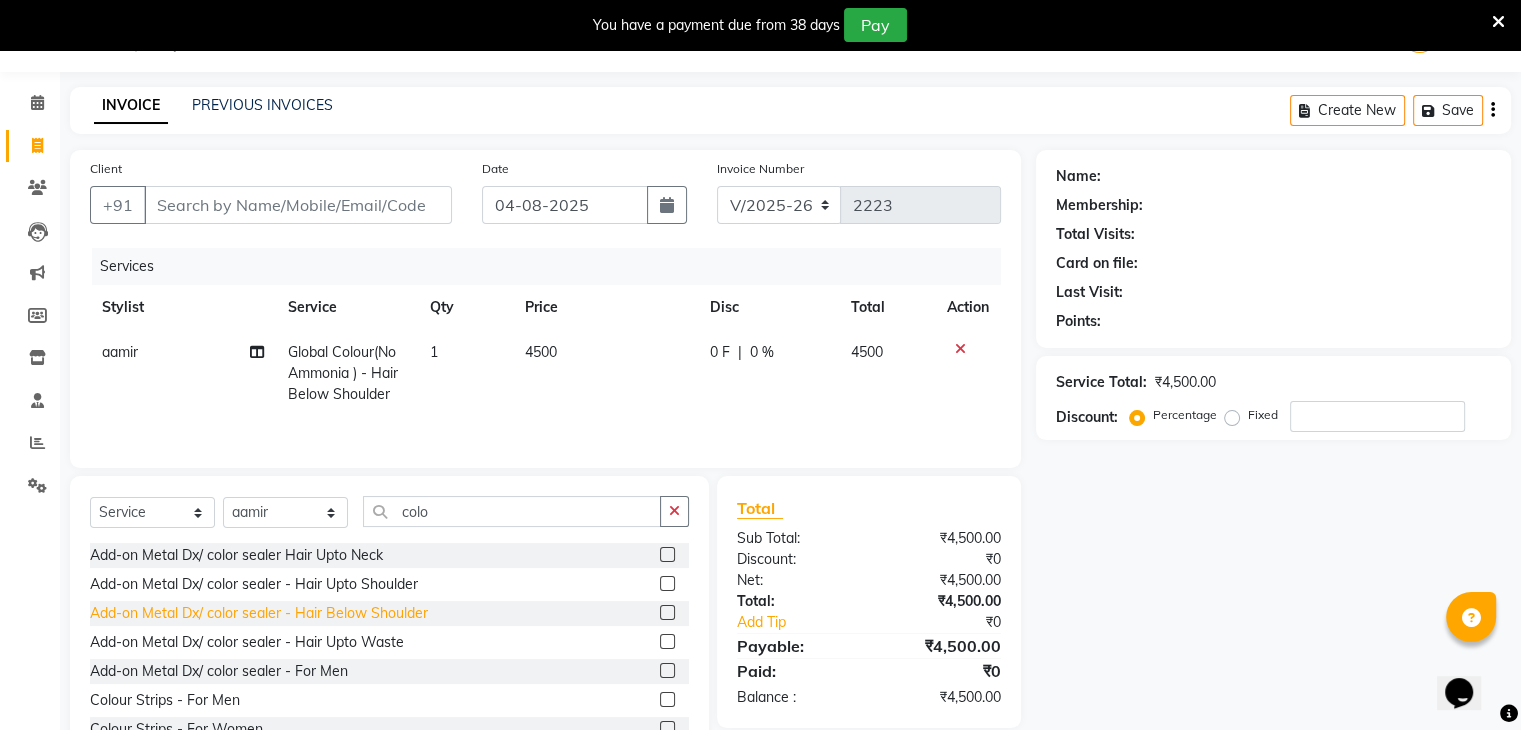click on "Add-on Metal Dx/ color sealer   -   Hair Below Shoulder" 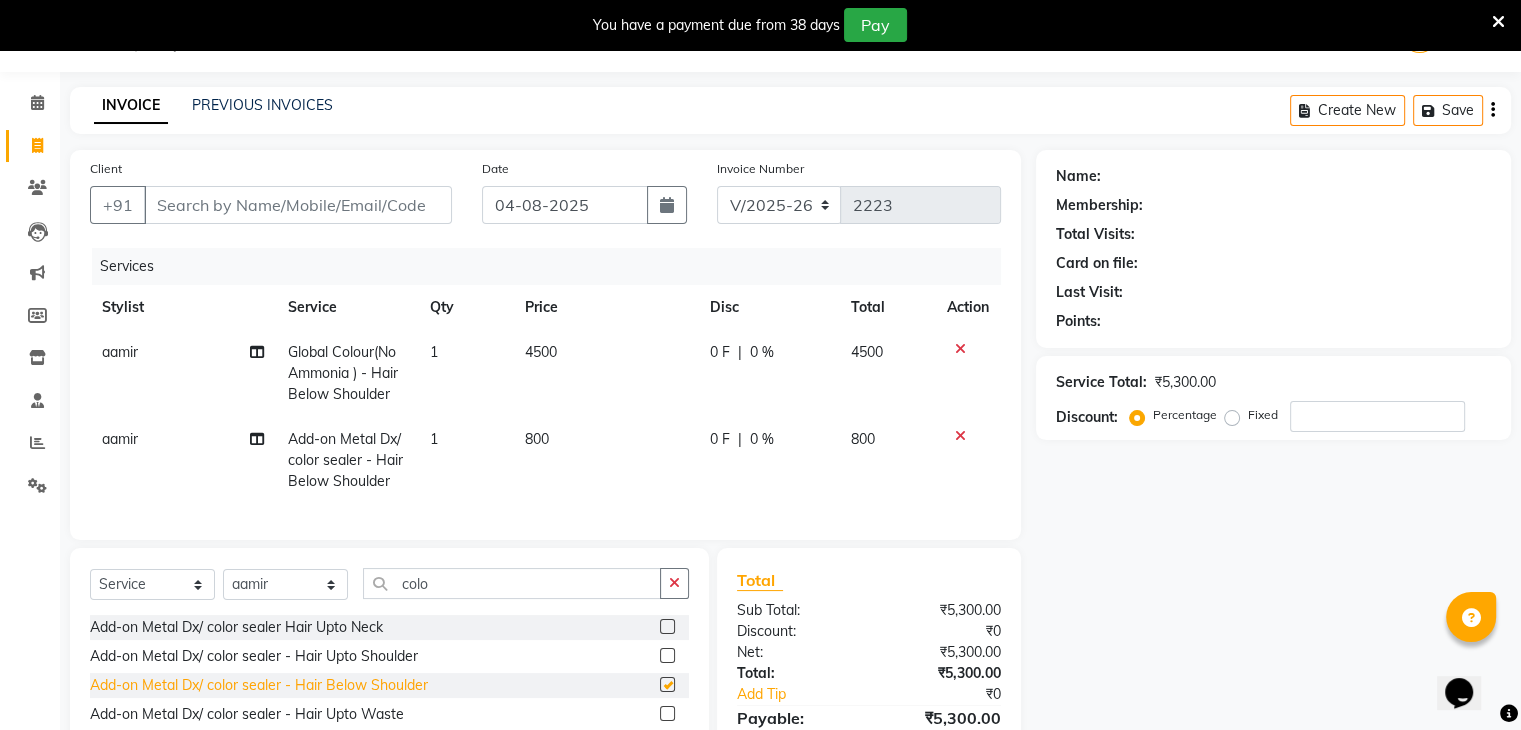 checkbox on "false" 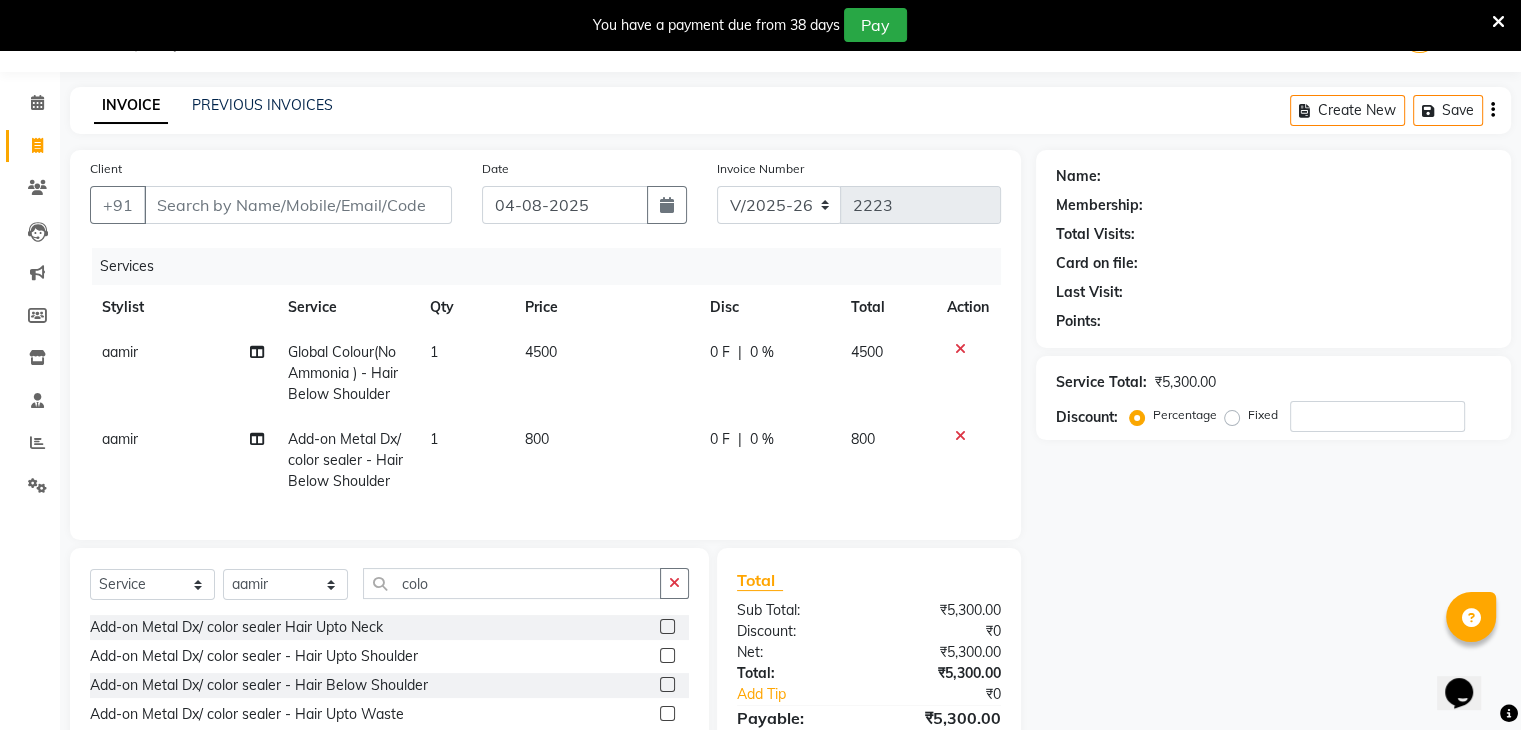 click on "800" 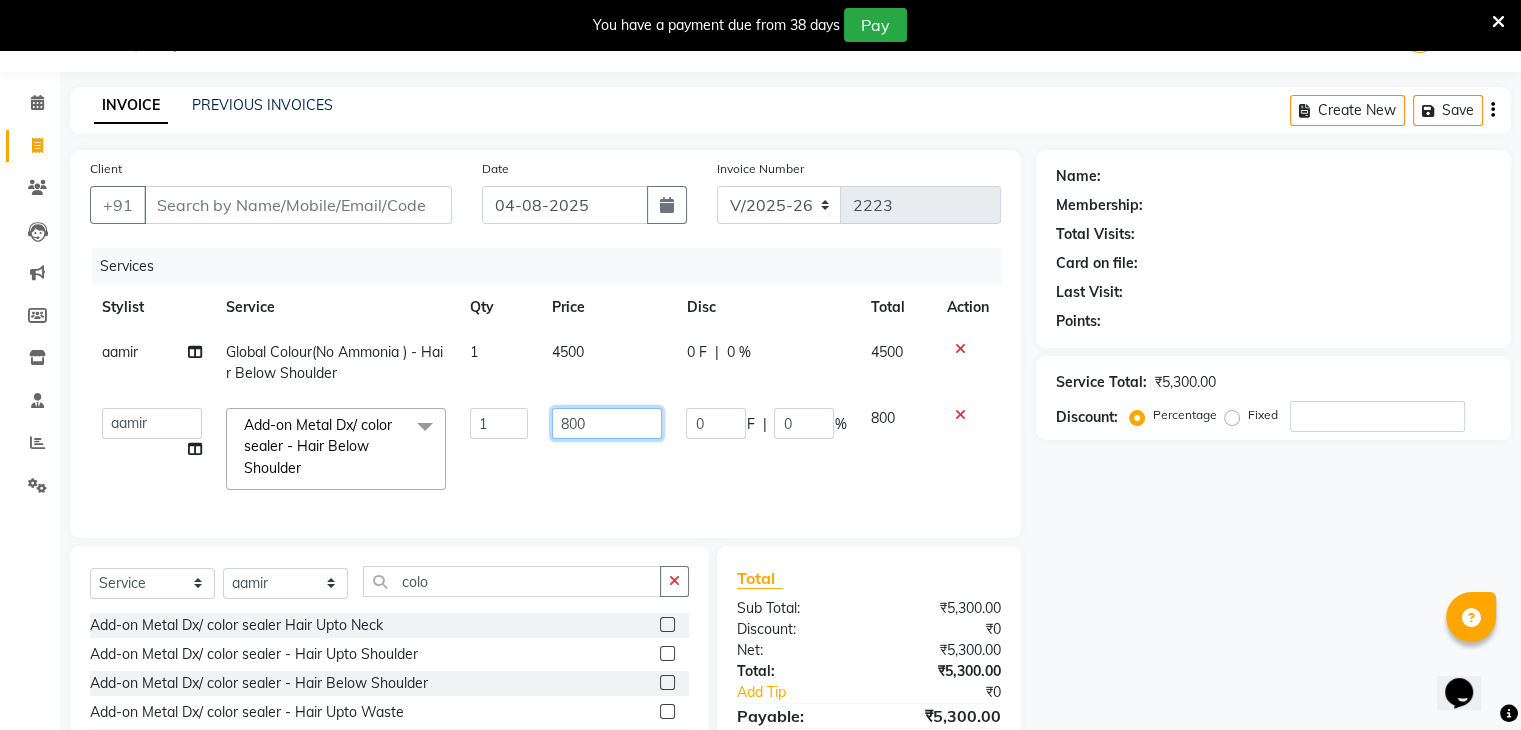 click on "800" 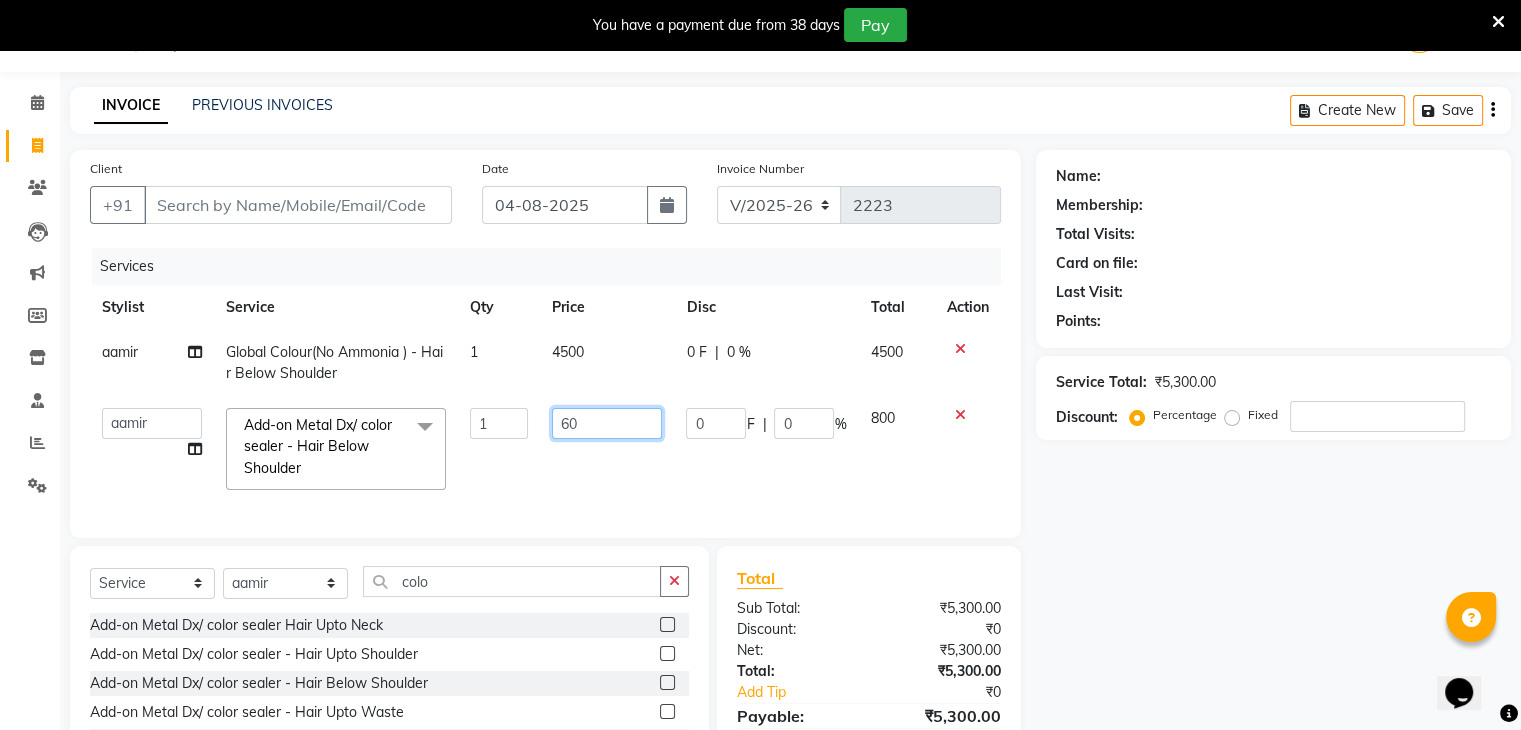 type on "600" 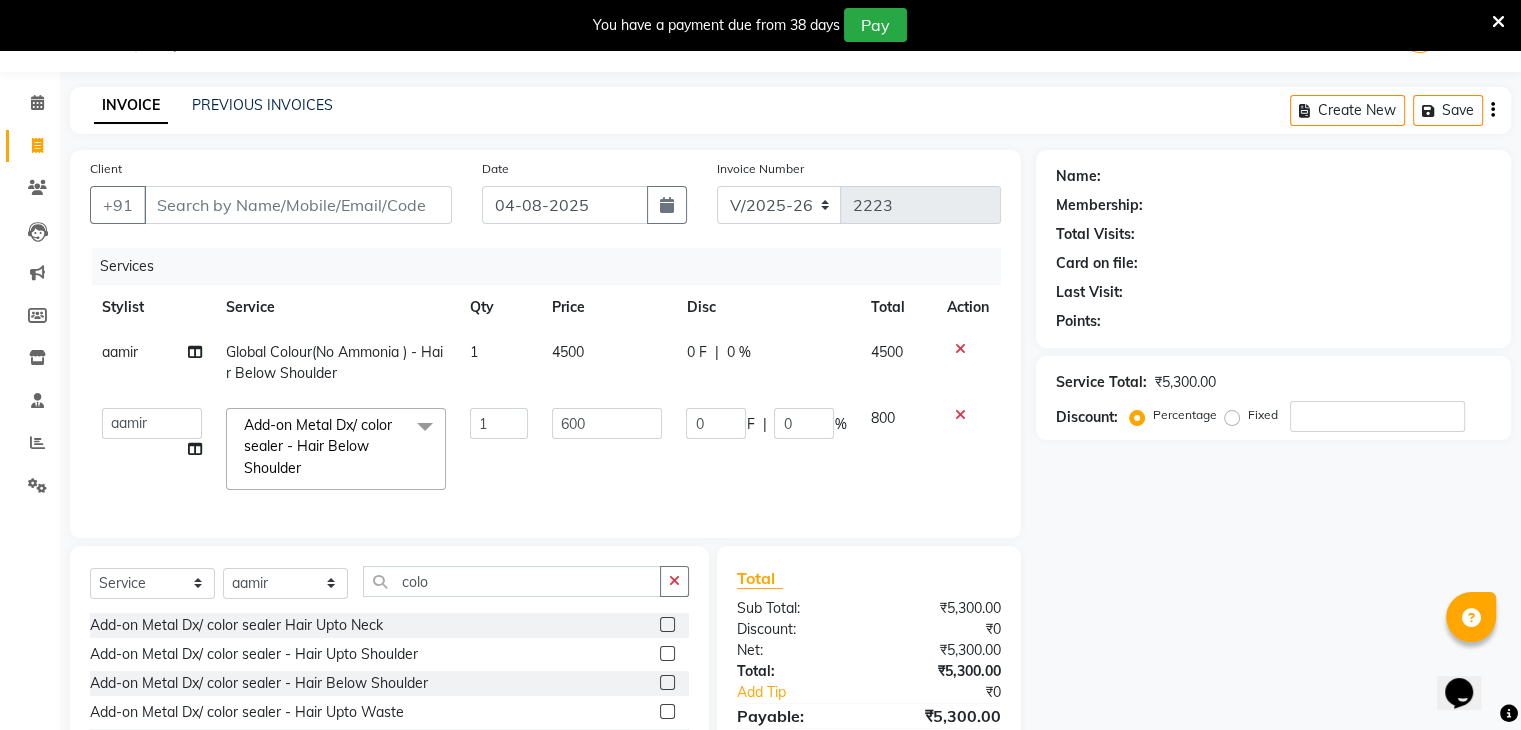 click on "600" 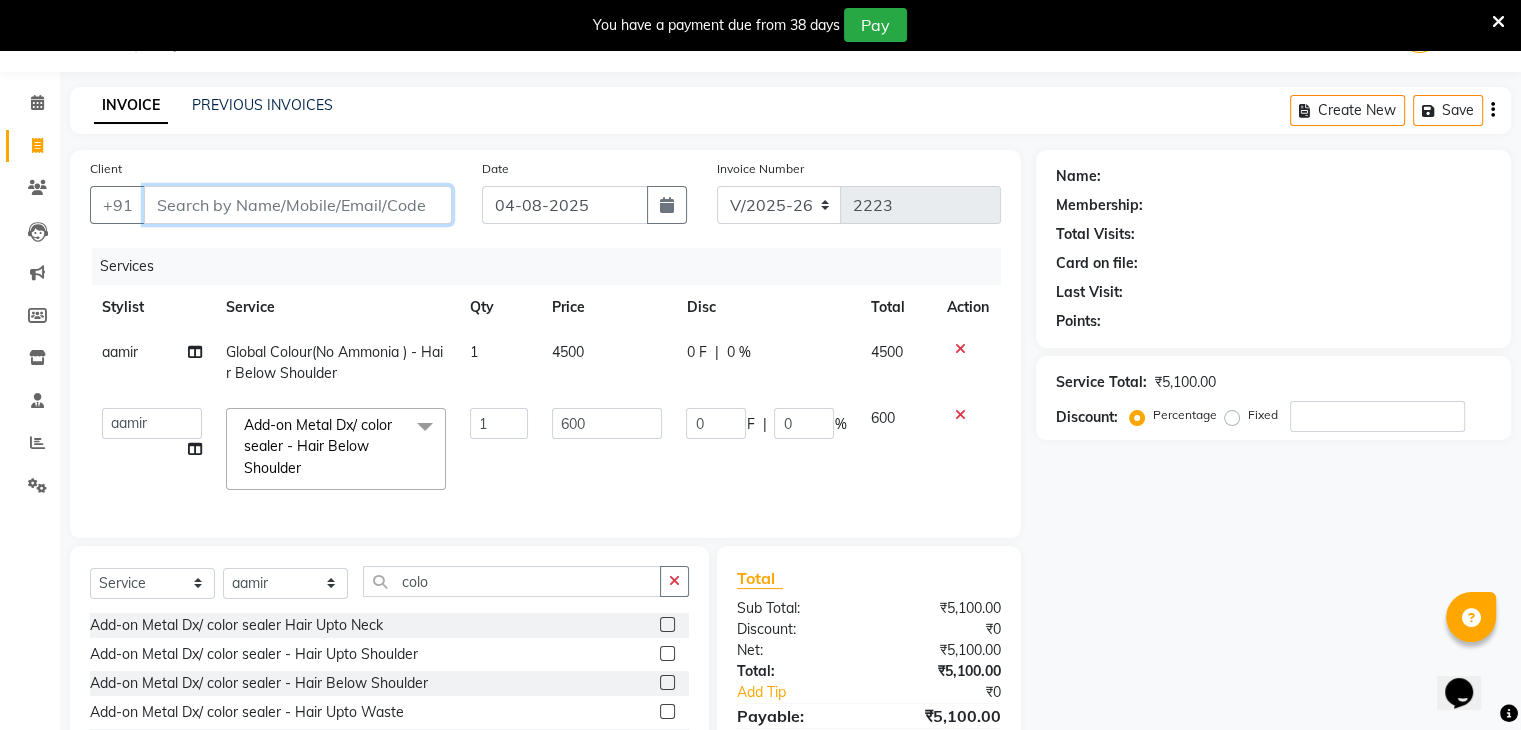 click on "Client" at bounding box center (298, 205) 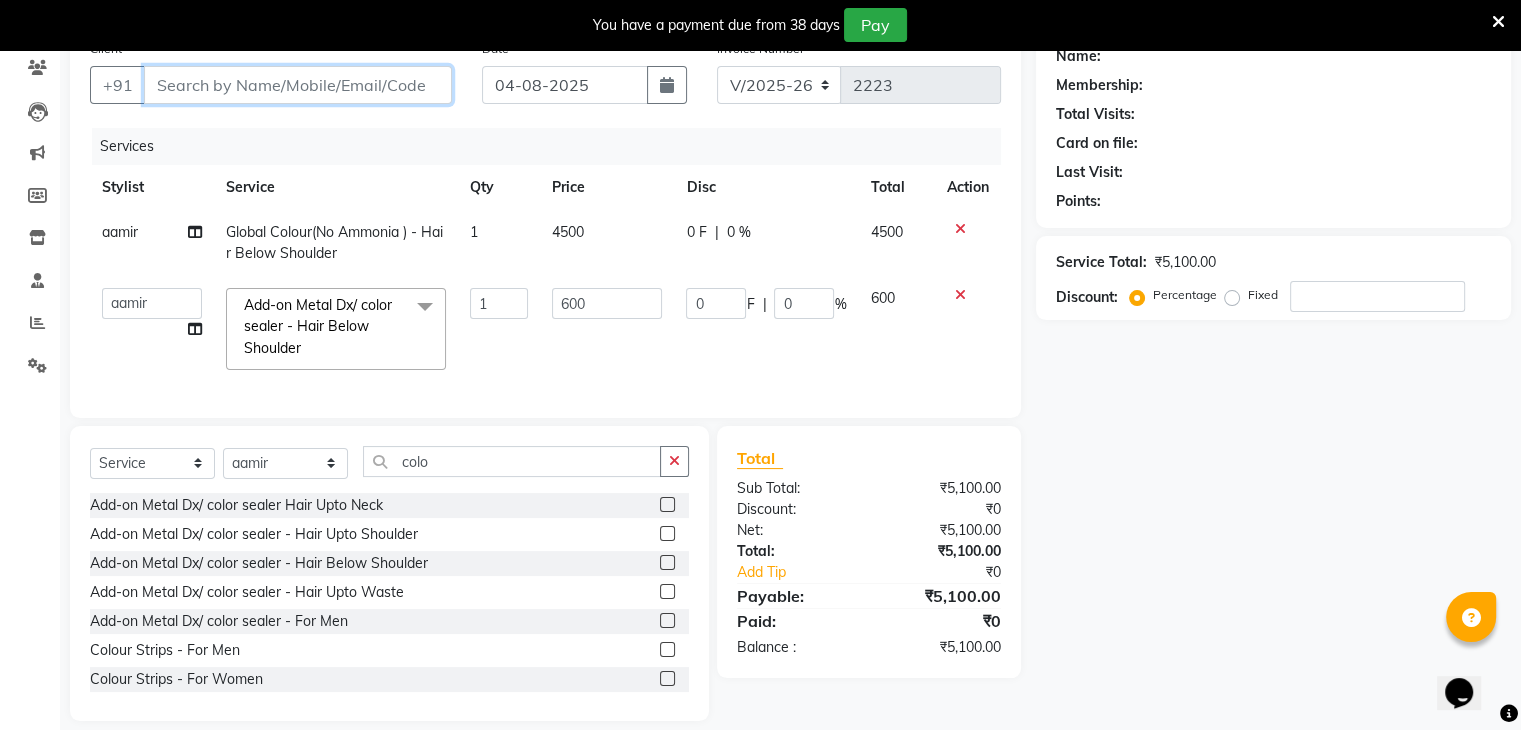 scroll, scrollTop: 207, scrollLeft: 0, axis: vertical 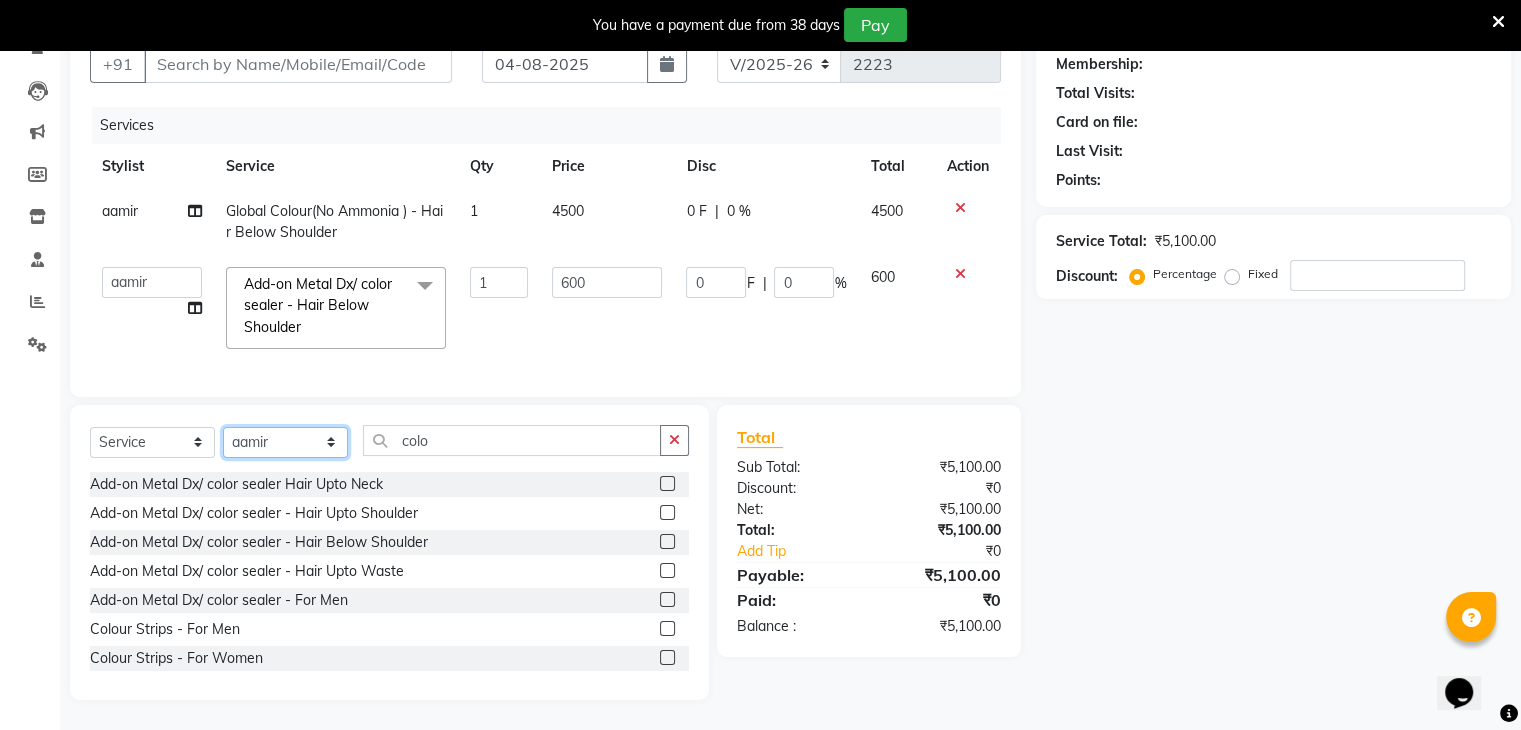 click on "Select Stylist aamir  Alicia Dsouza Altamash Jamshed  jyoti chauhan Pooja yadav Priya jadhav salon suraj salunkhe" 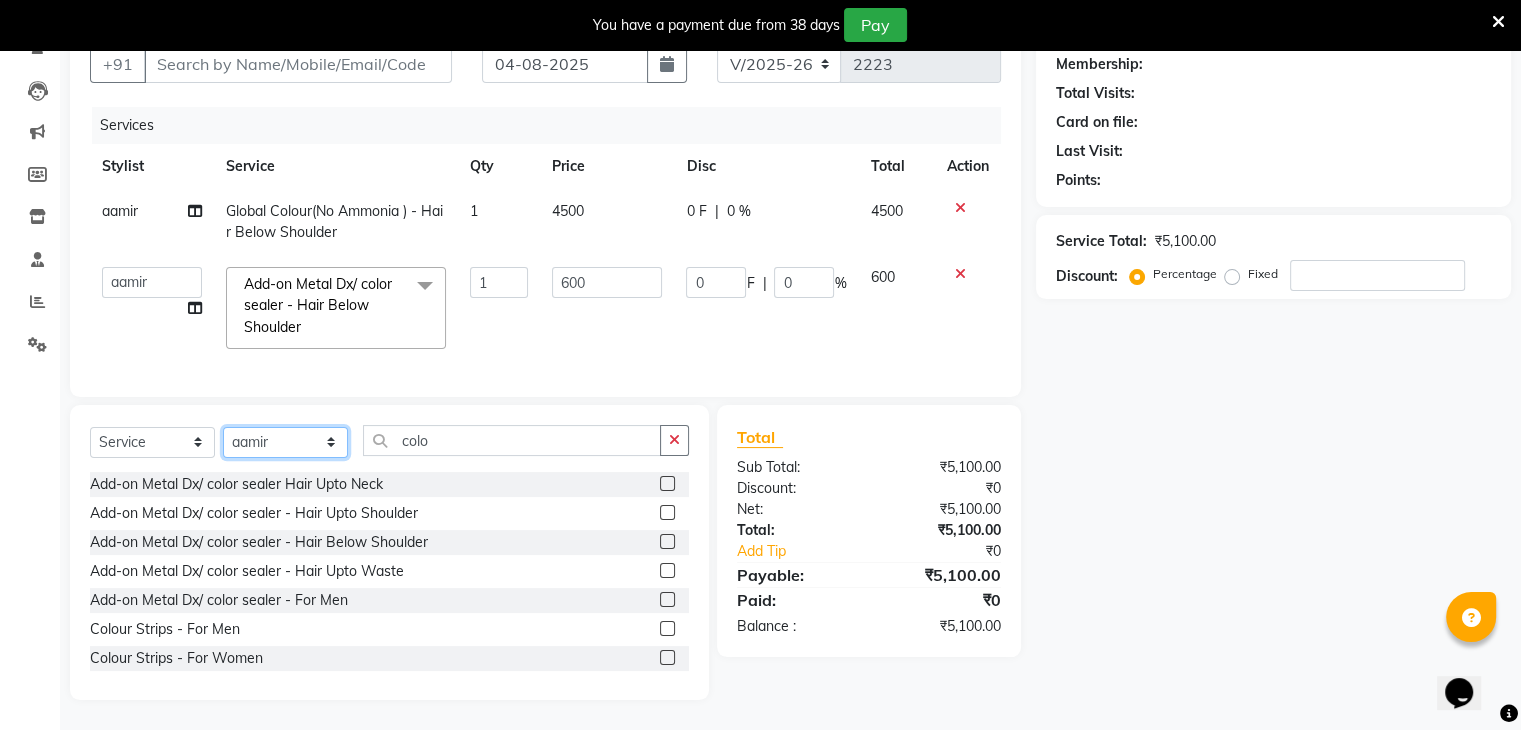 select on "66614" 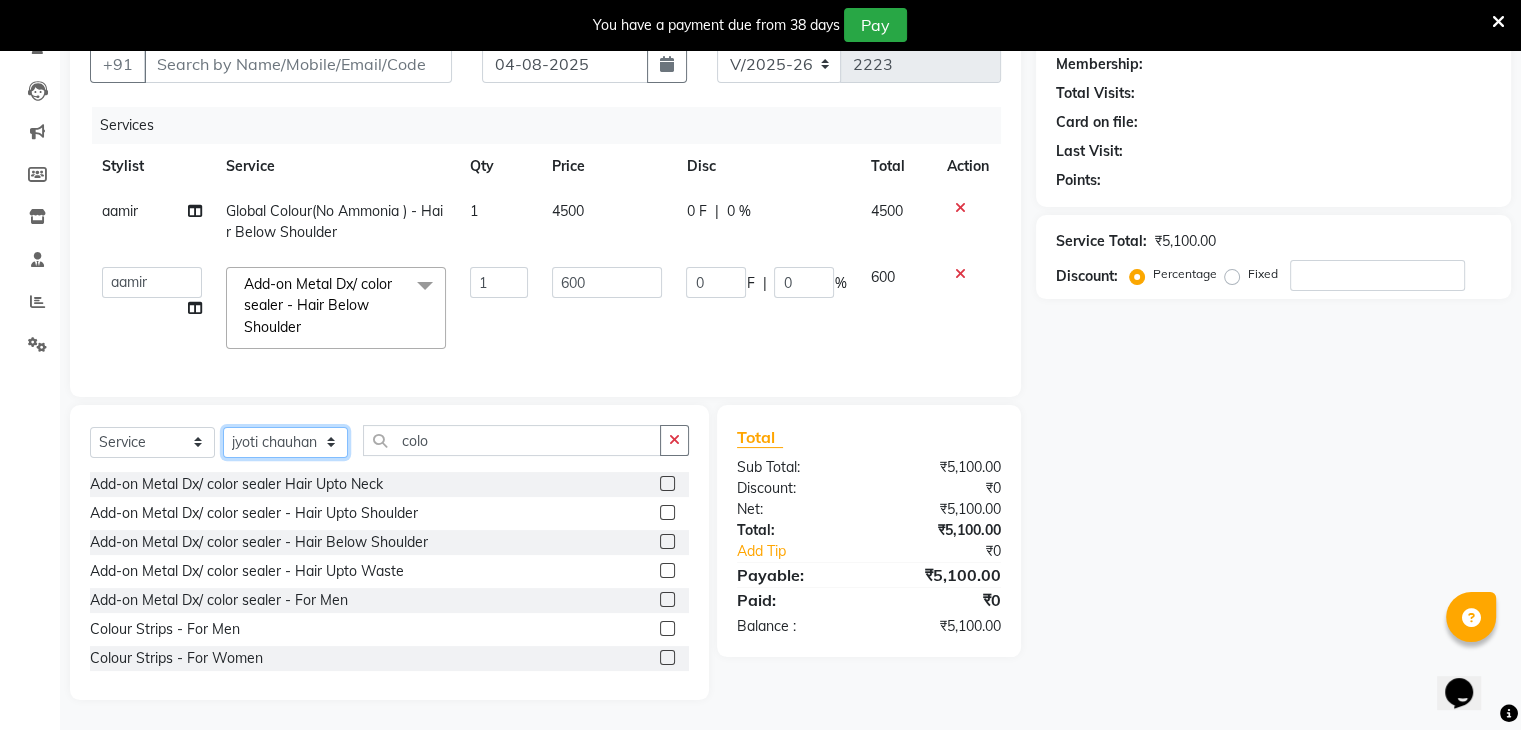 click on "Select Stylist aamir  Alicia Dsouza Altamash Jamshed  jyoti chauhan Pooja yadav Priya jadhav salon suraj salunkhe" 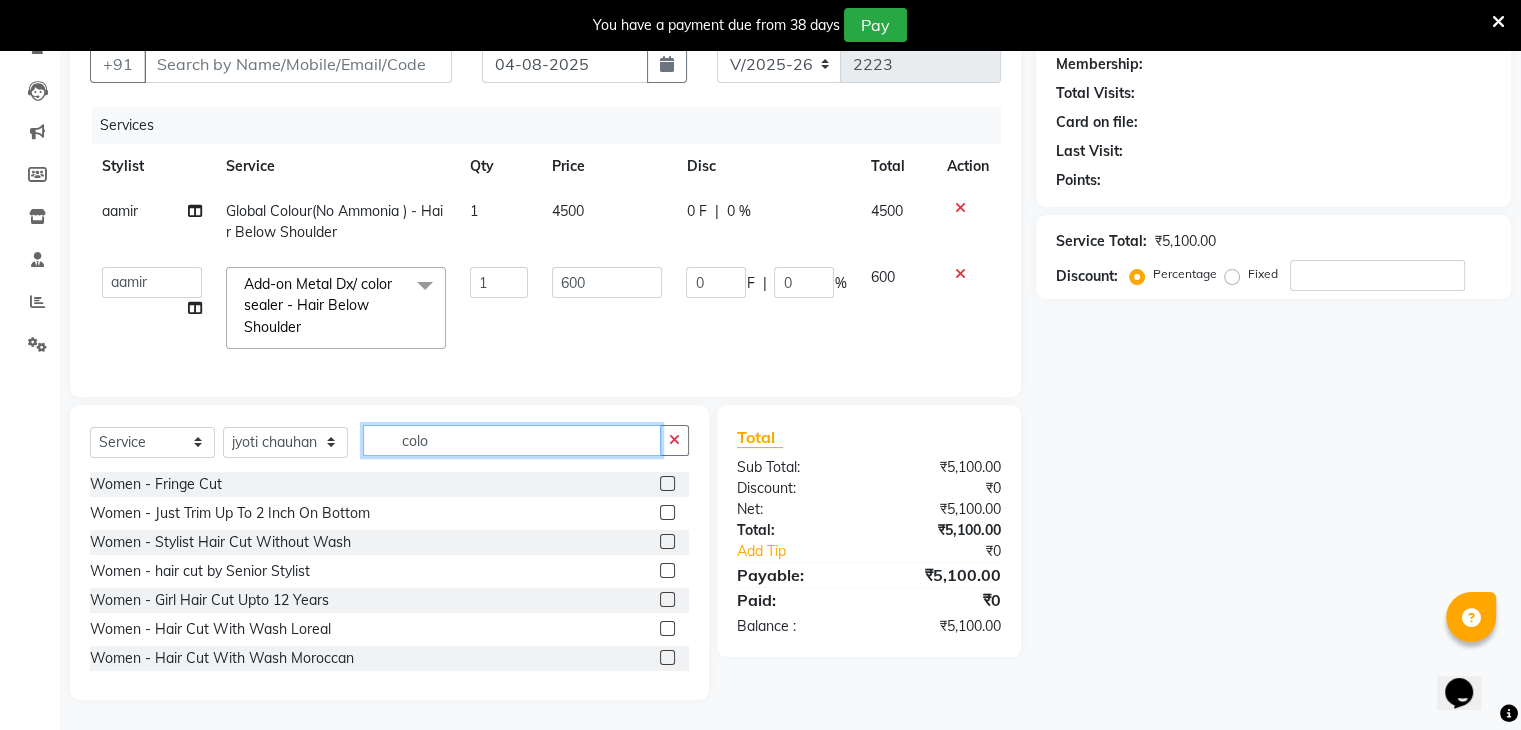 drag, startPoint x: 460, startPoint y: 435, endPoint x: 352, endPoint y: 426, distance: 108.37435 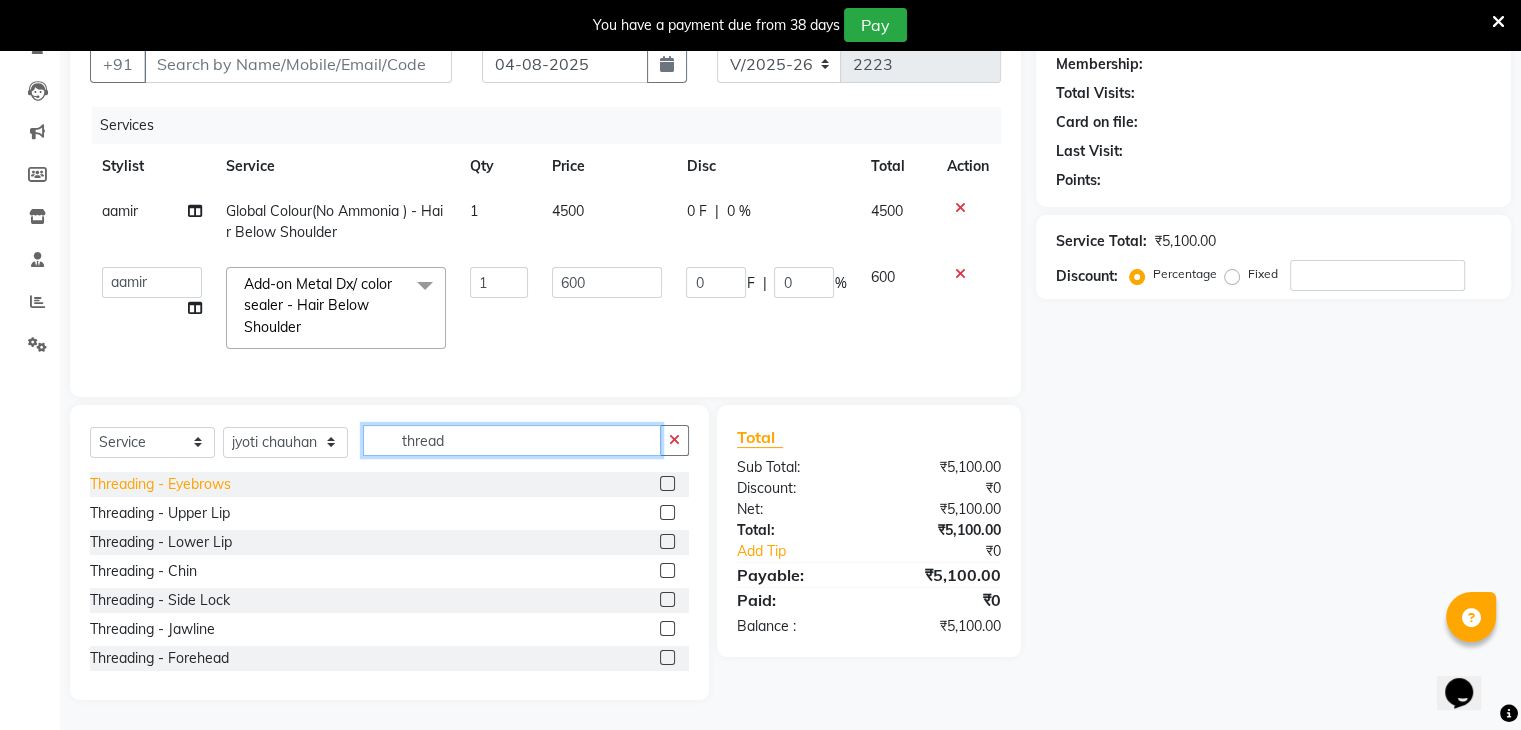 type on "thread" 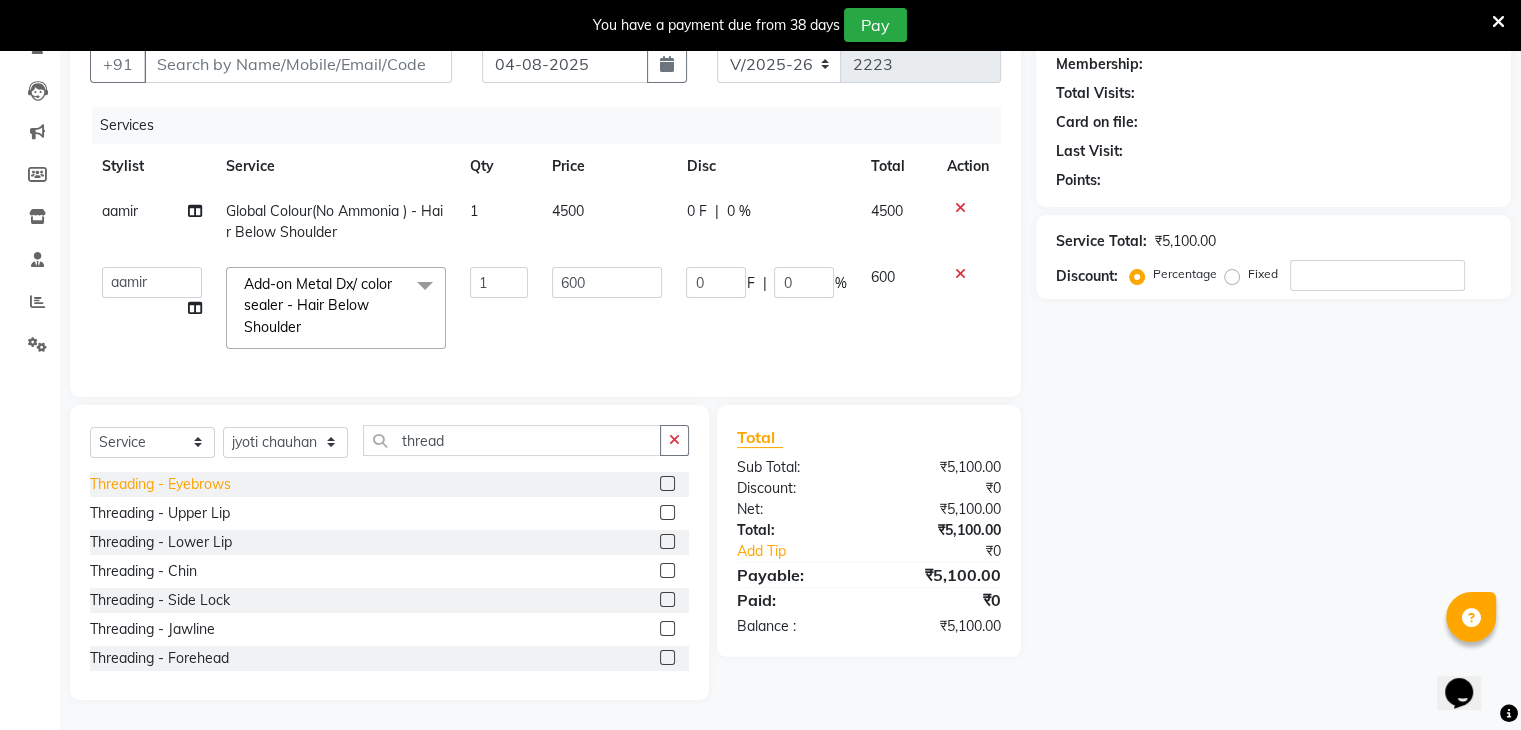 click on "Threading   -   Eyebrows" 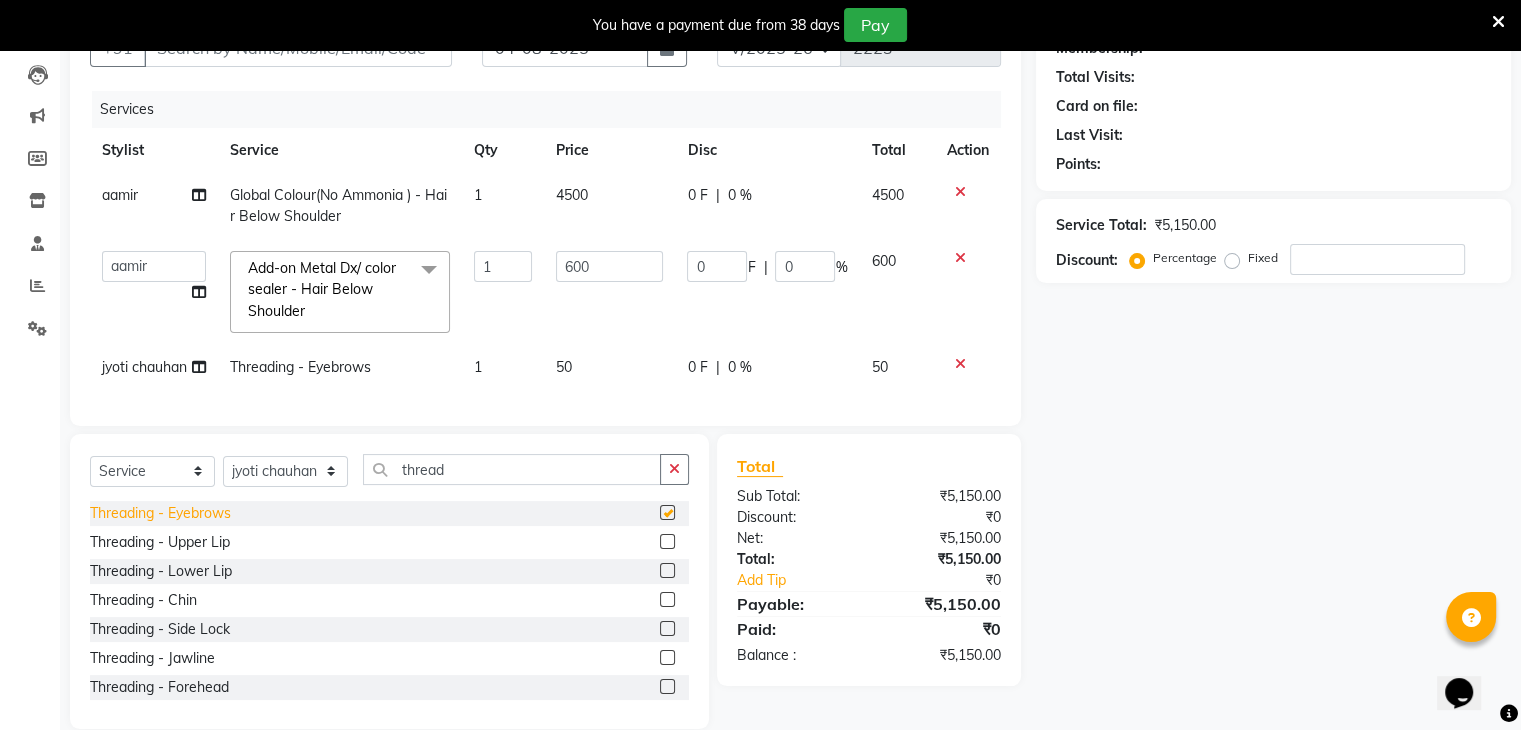 checkbox on "false" 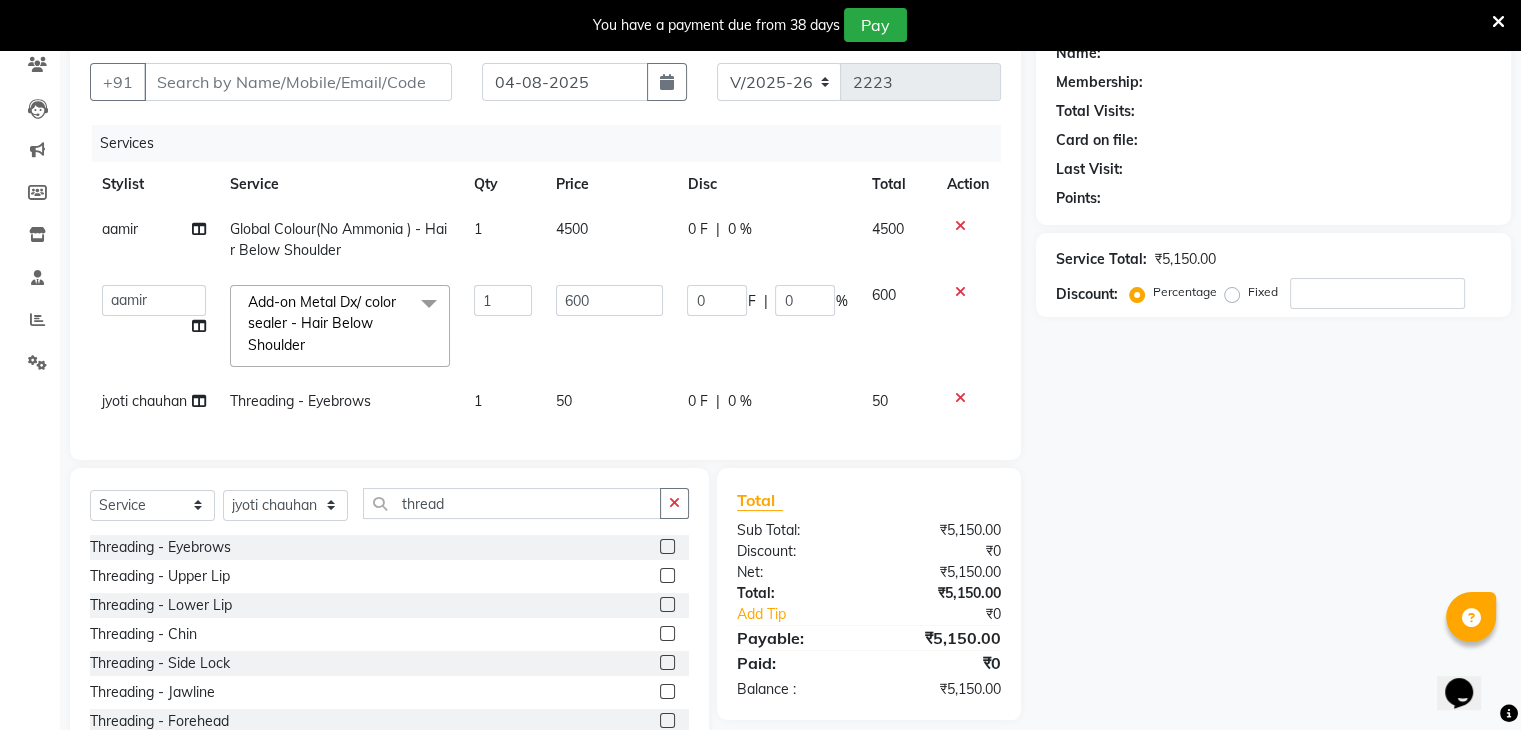 scroll, scrollTop: 213, scrollLeft: 0, axis: vertical 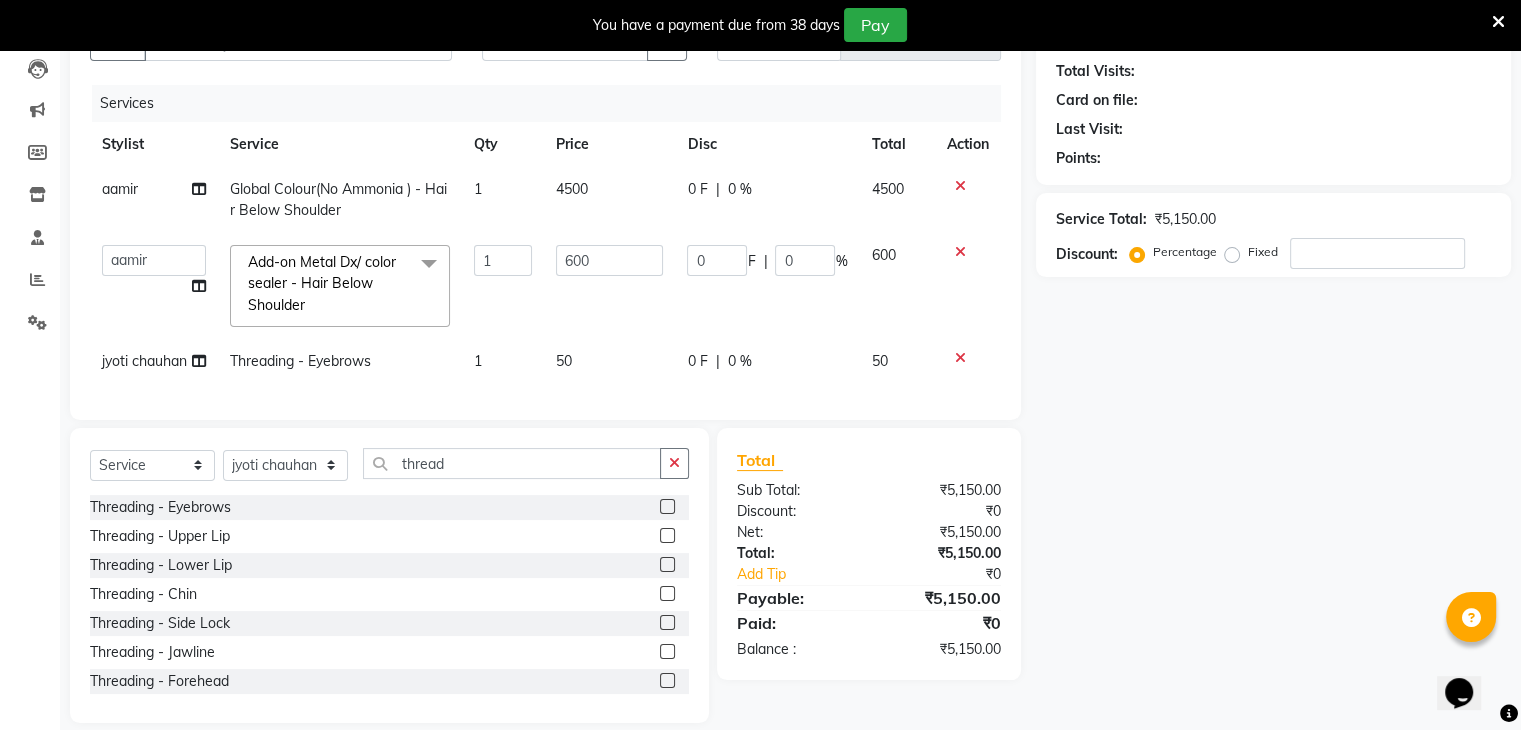 click 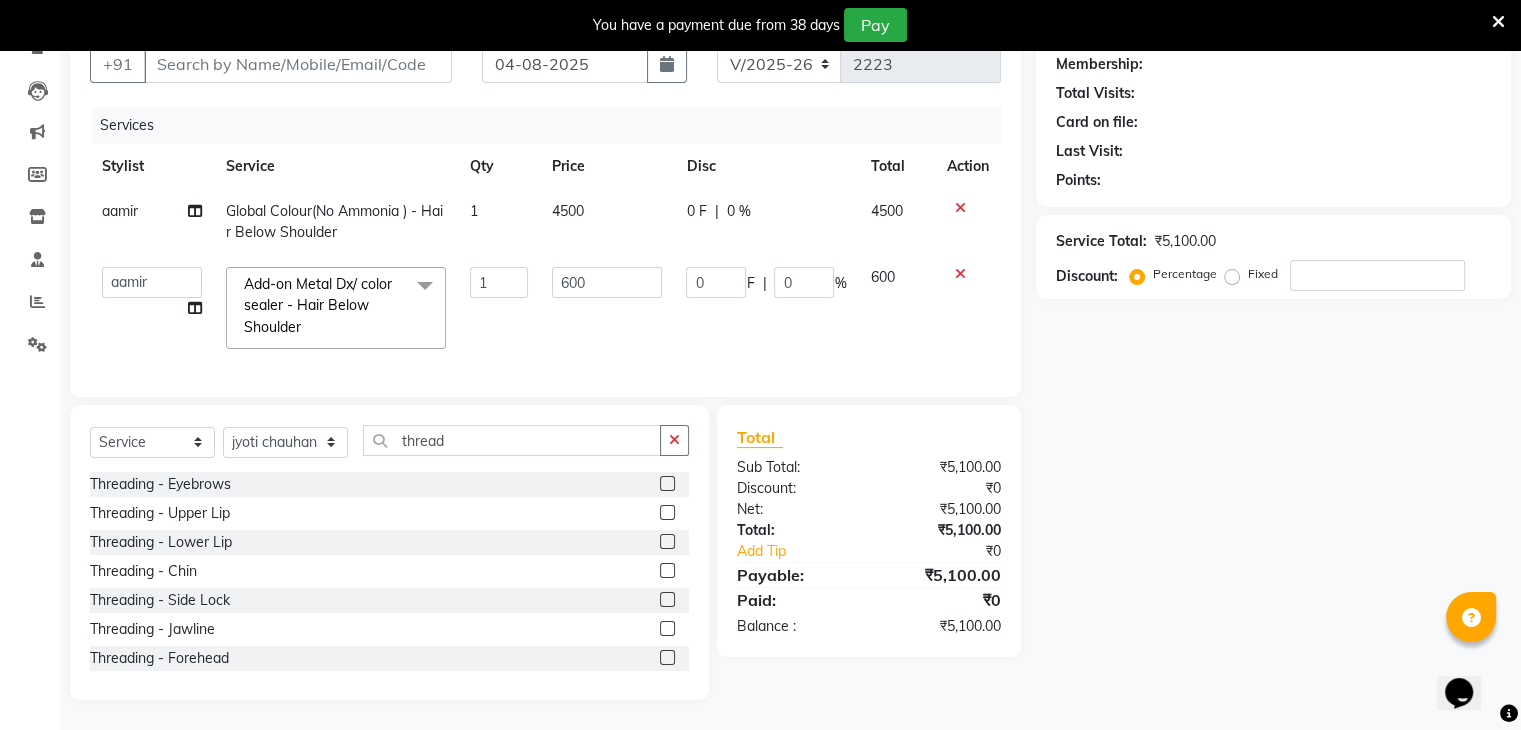 scroll, scrollTop: 207, scrollLeft: 0, axis: vertical 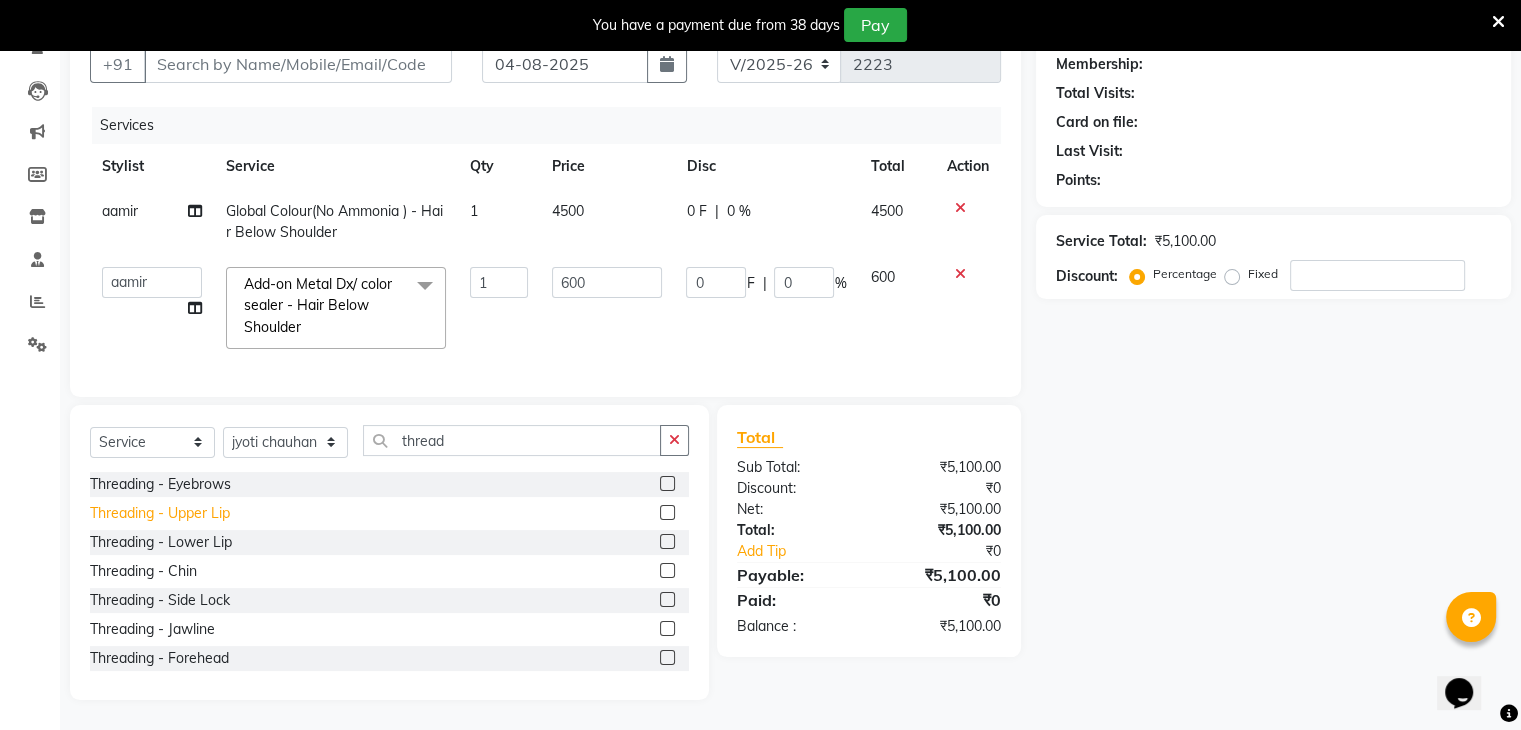 click on "Threading   -   Upper Lip" 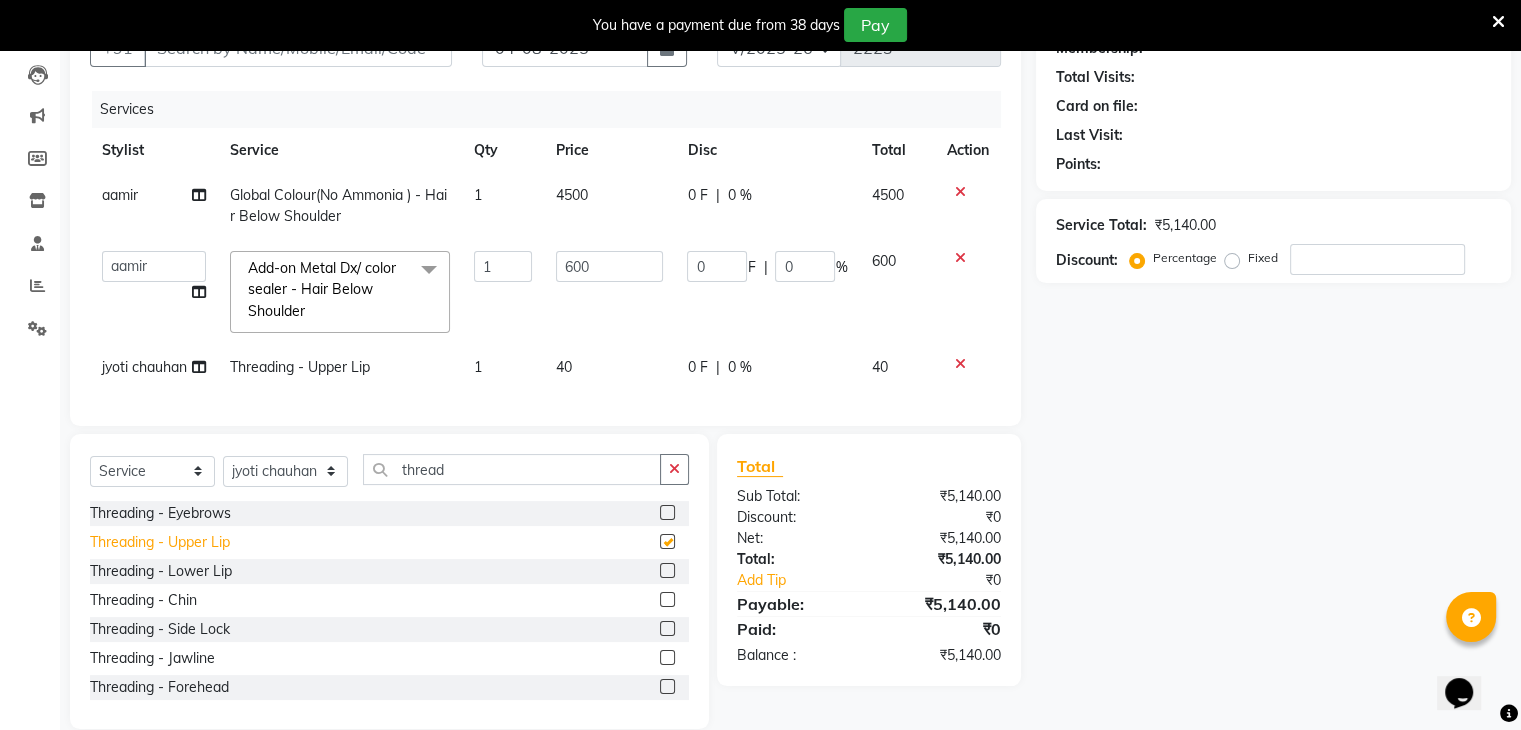 scroll, scrollTop: 213, scrollLeft: 0, axis: vertical 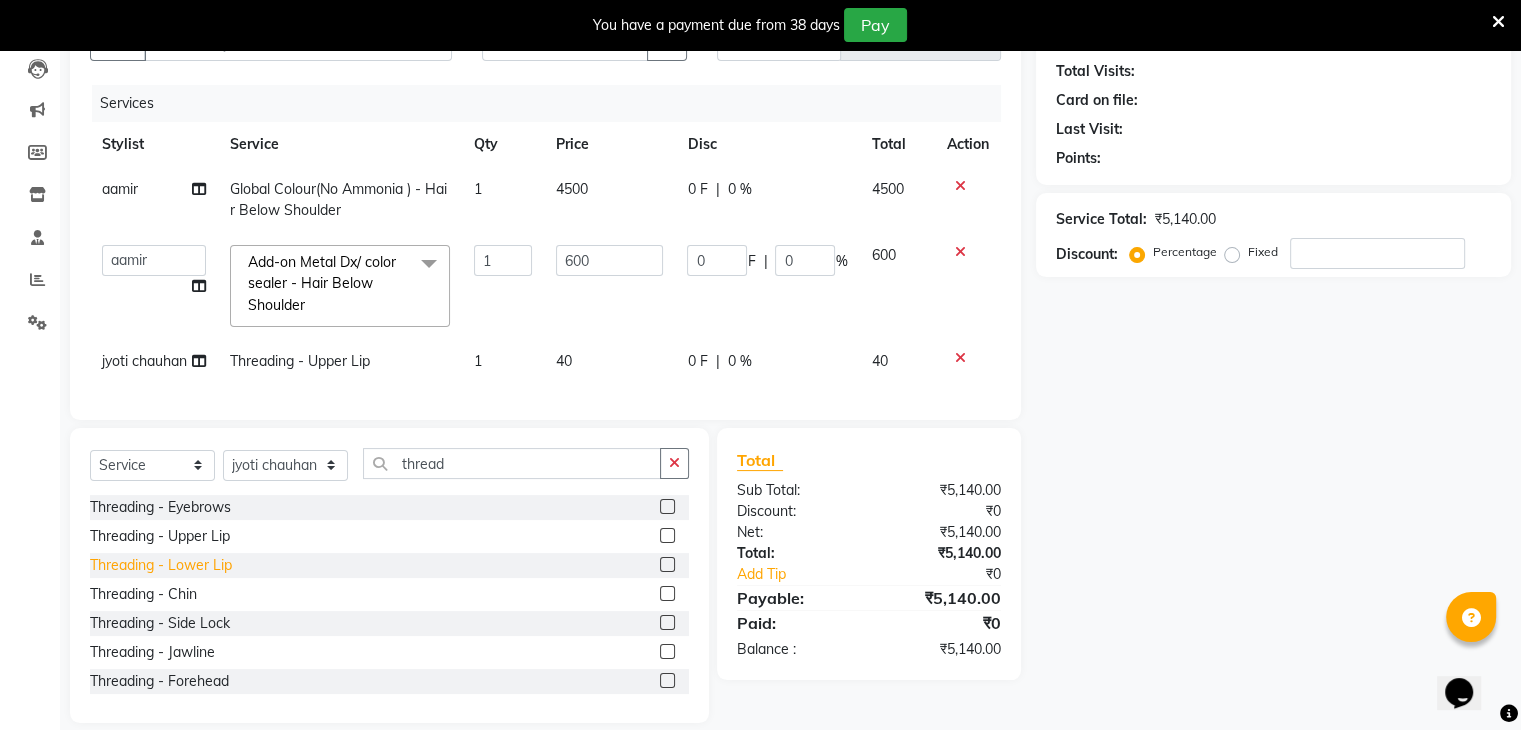 checkbox on "false" 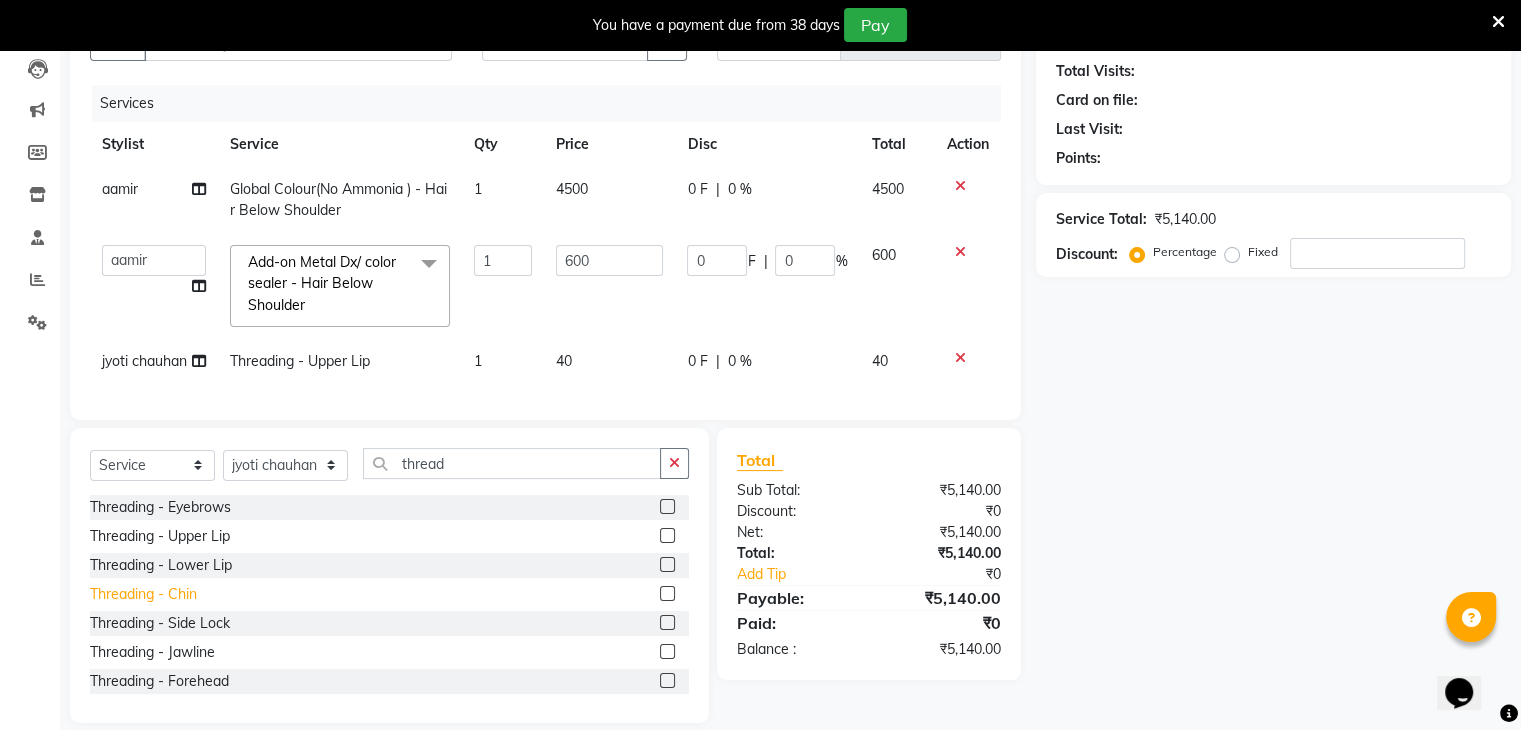 click on "Threading   -   Chin" 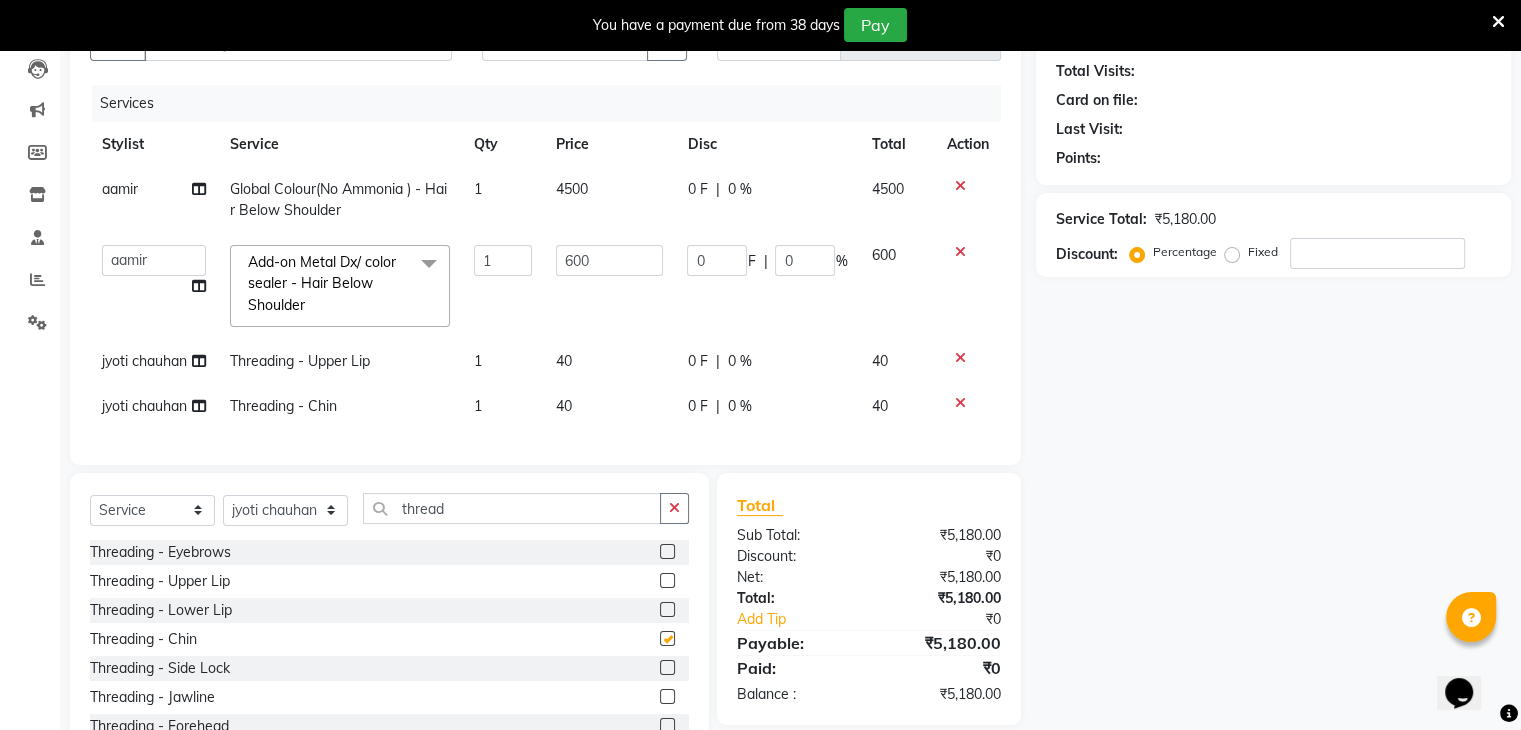 checkbox on "false" 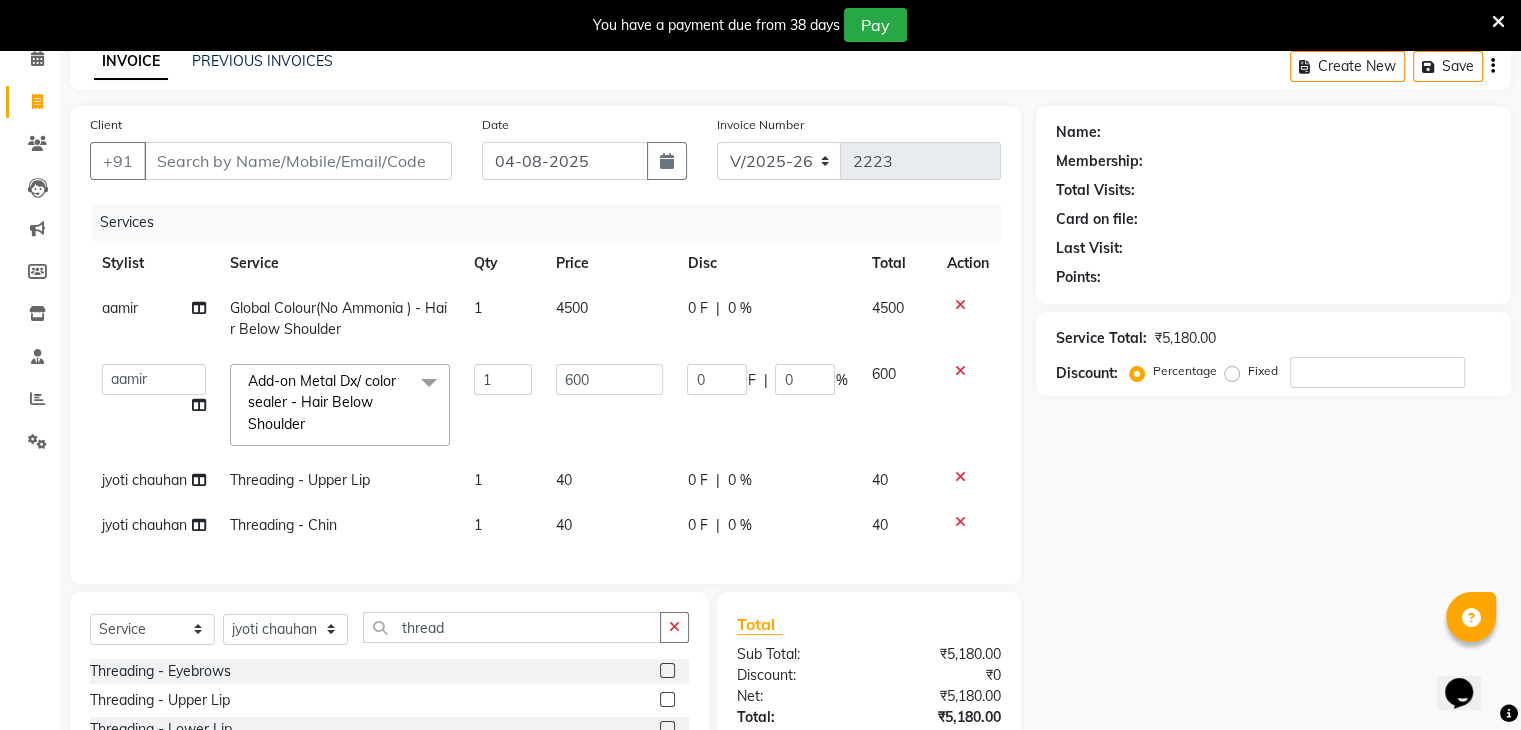 scroll, scrollTop: 0, scrollLeft: 0, axis: both 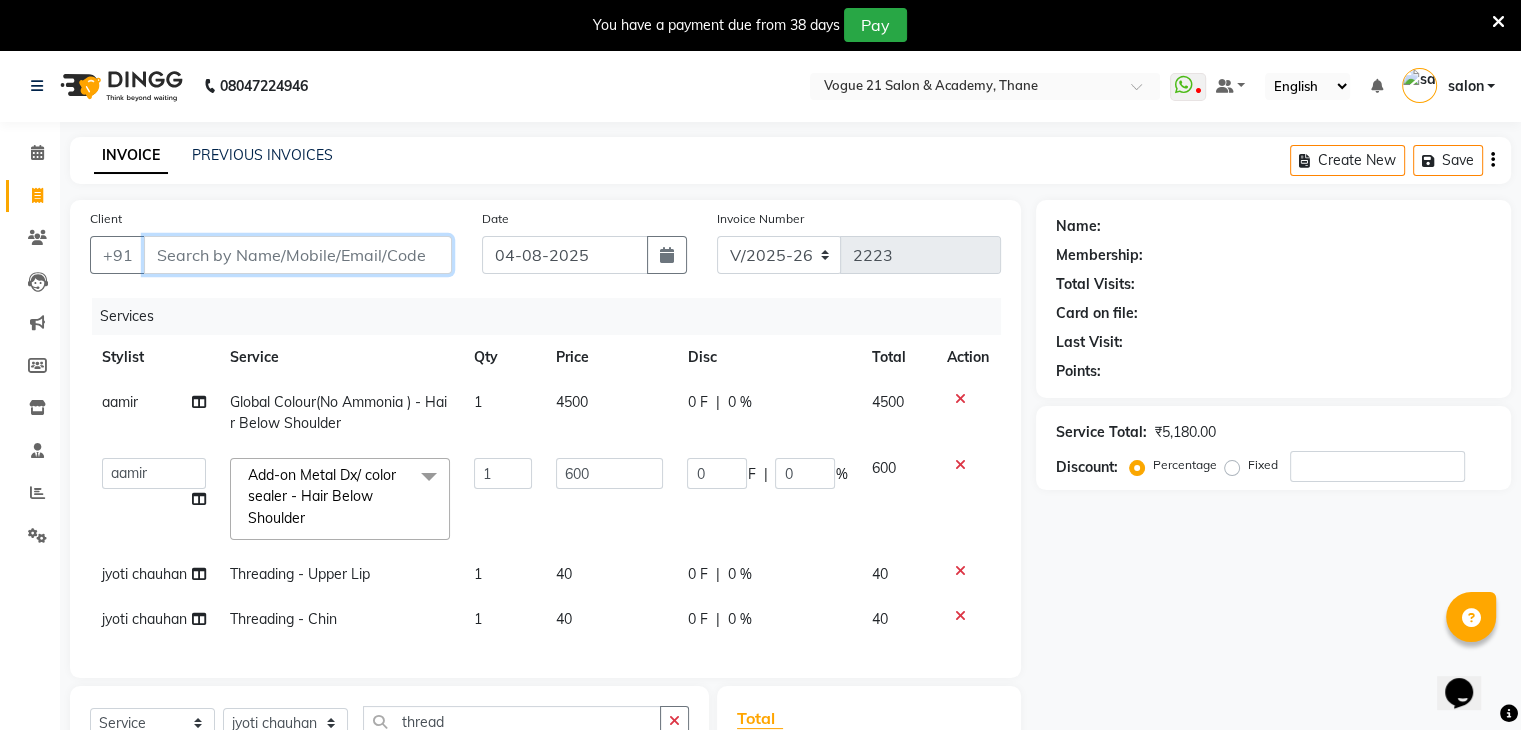 click on "Client" at bounding box center [298, 255] 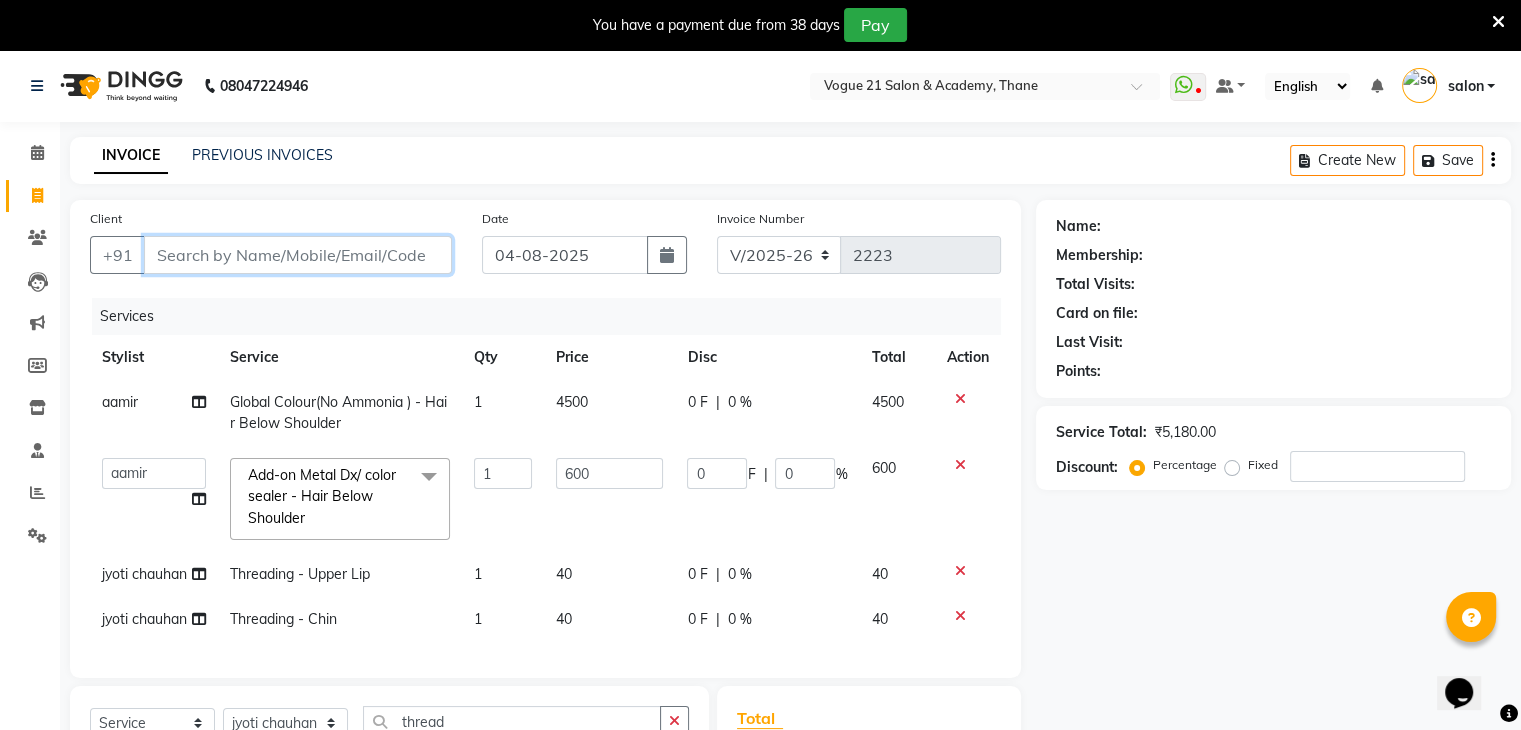 type on "7" 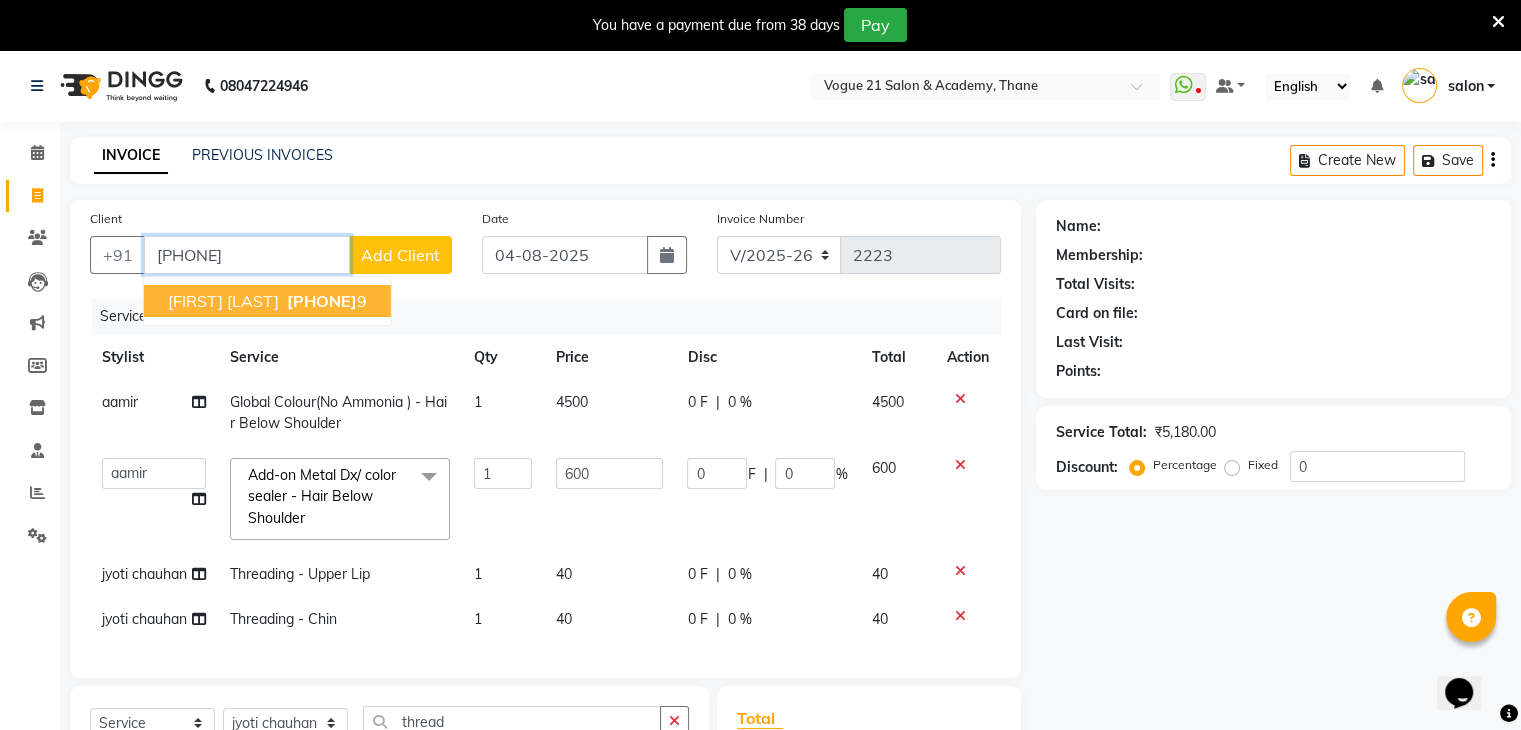 click on "773821042" at bounding box center (322, 301) 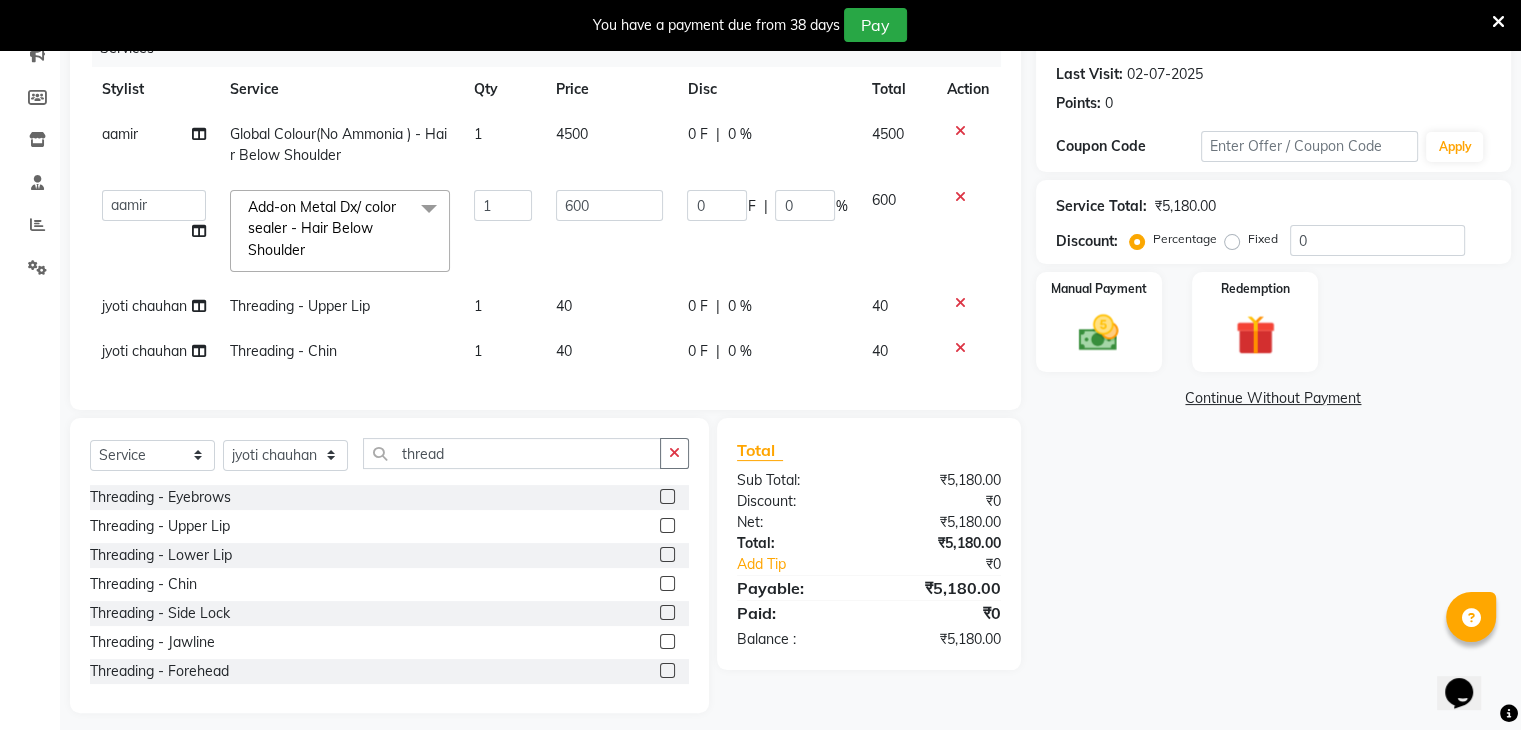 scroll, scrollTop: 297, scrollLeft: 0, axis: vertical 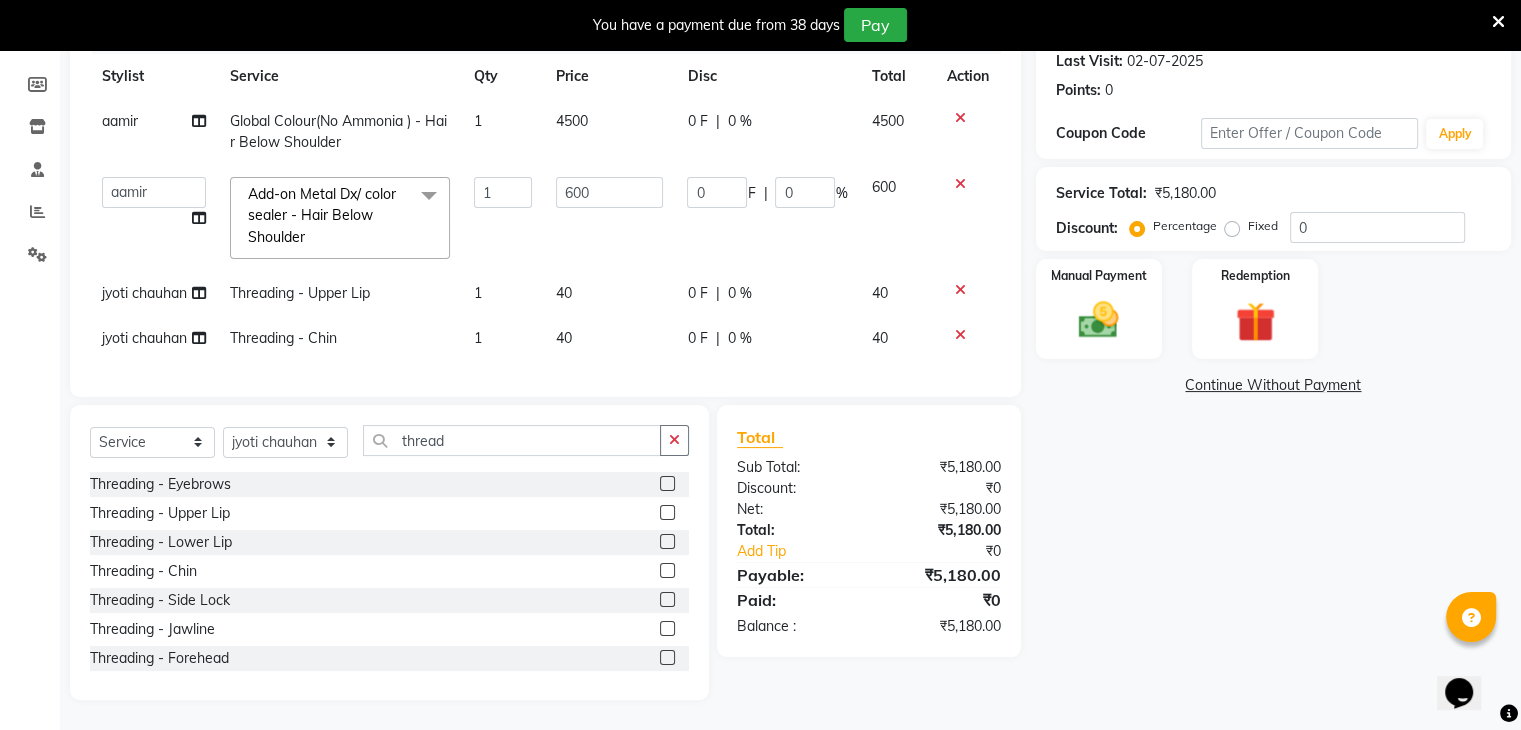 click on "₹5,180.00" 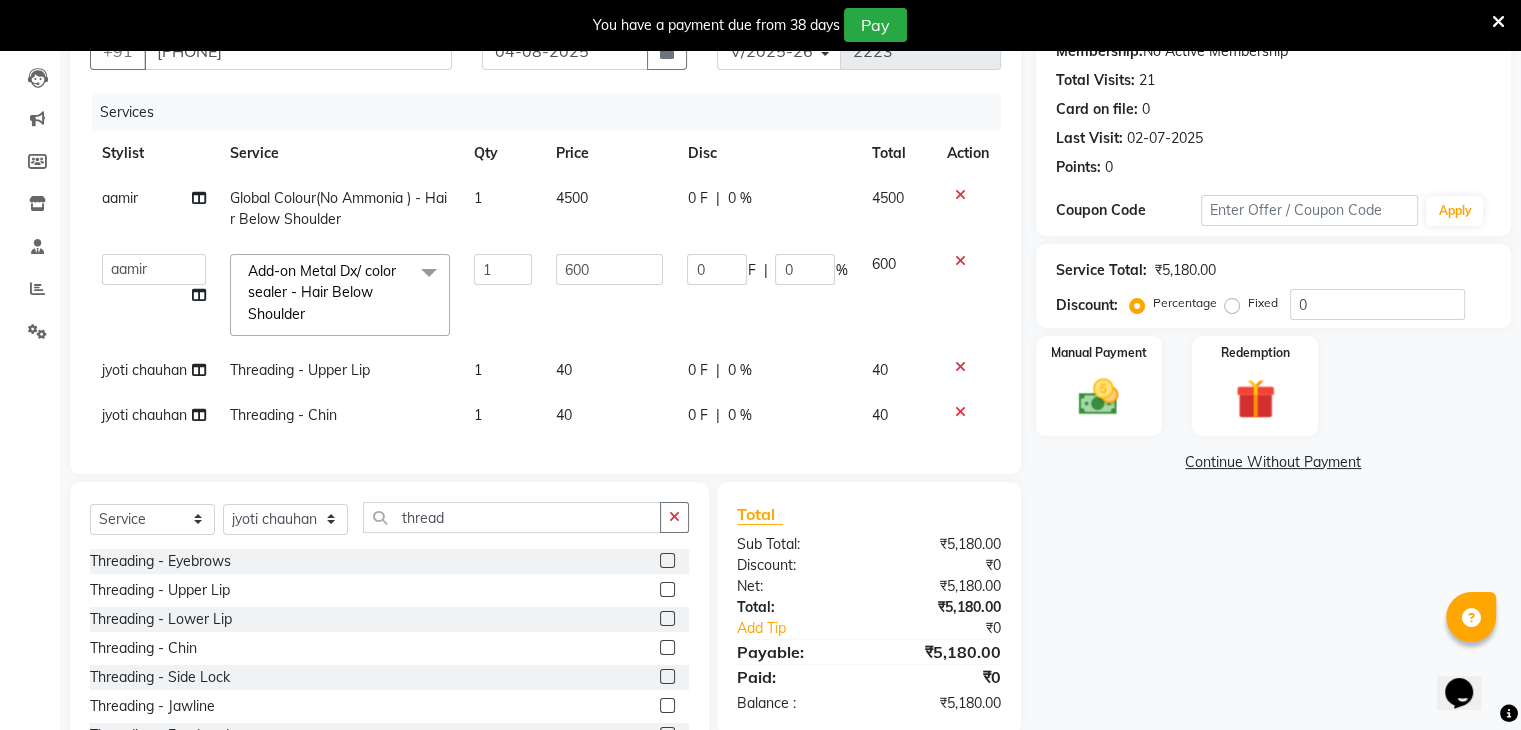 scroll, scrollTop: 31, scrollLeft: 0, axis: vertical 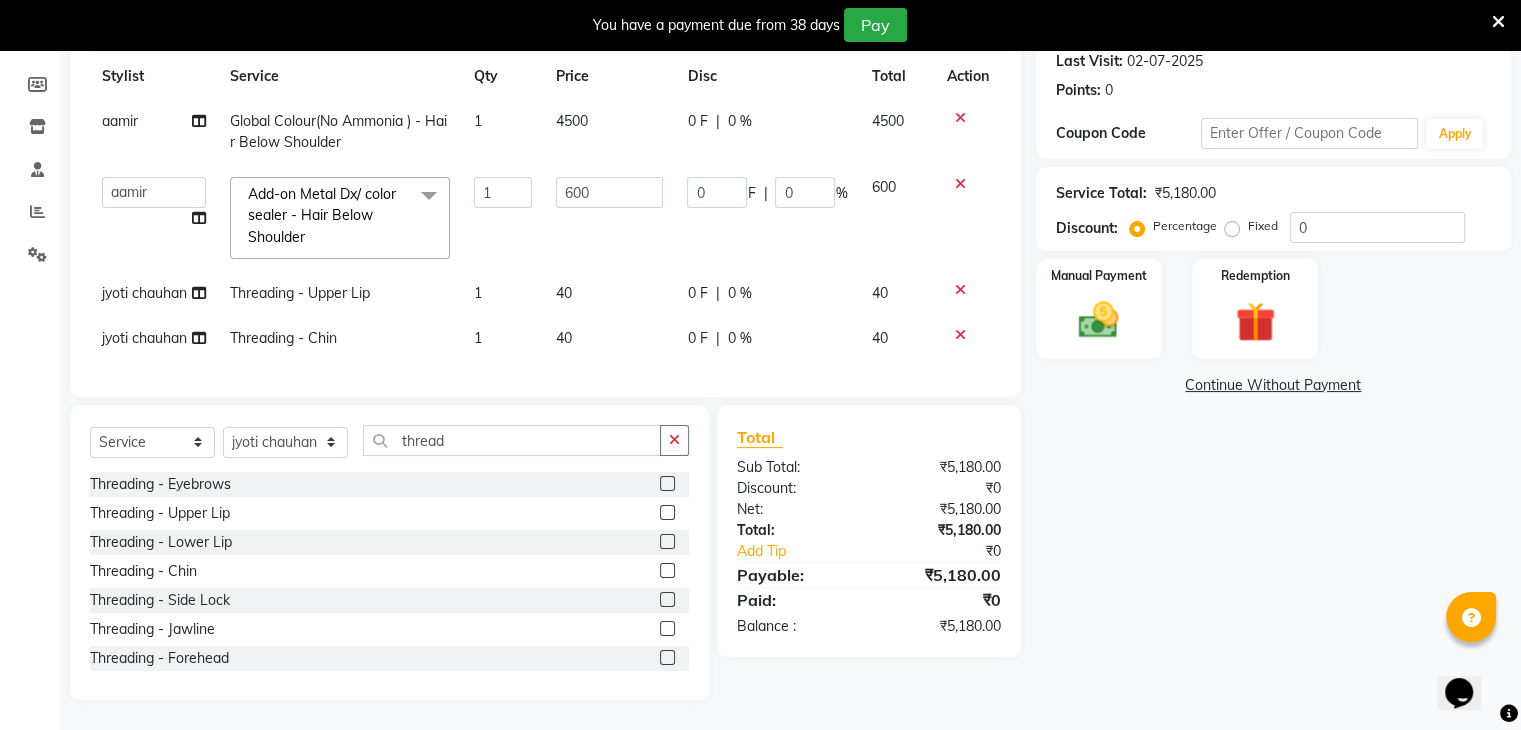 click on "Name: Gargi S Membership:  No Active Membership  Total Visits:  21 Card on file:  0 Last Visit:   02-07-2025 Points:   0  Coupon Code Apply Service Total:  ₹5,180.00  Discount:  Percentage   Fixed  0 Manual Payment Redemption  Continue Without Payment" 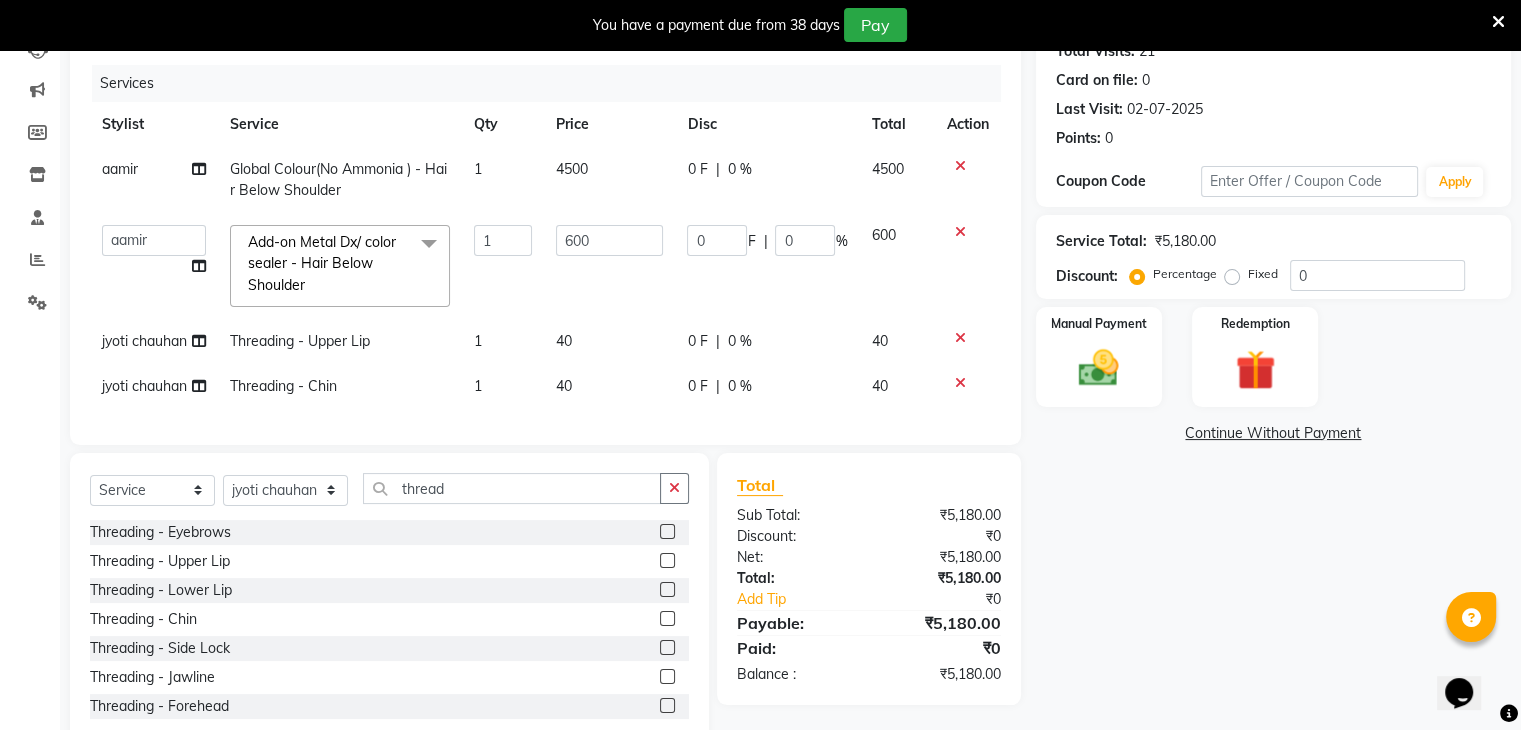 scroll, scrollTop: 297, scrollLeft: 0, axis: vertical 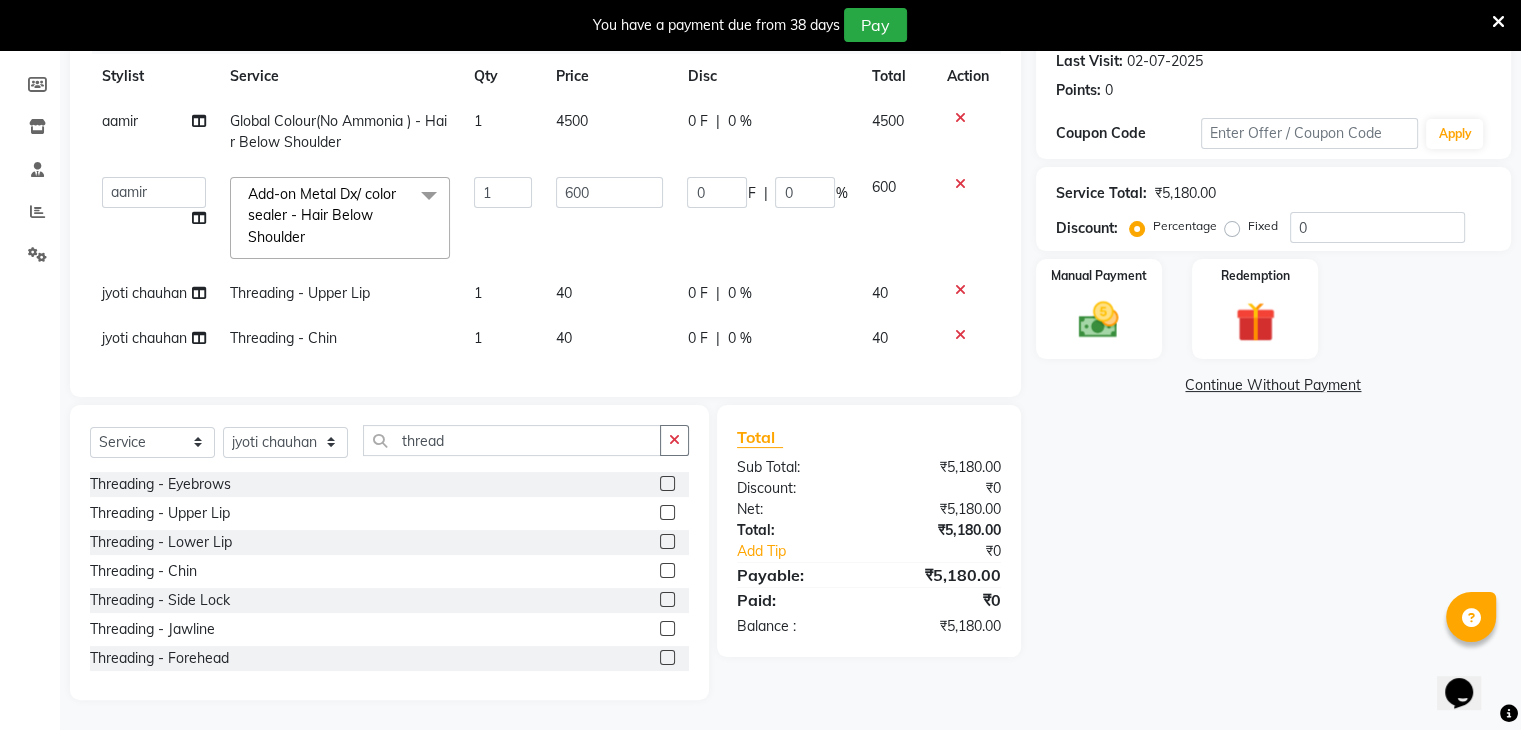click on "Name: Gargi S Membership:  No Active Membership  Total Visits:  21 Card on file:  0 Last Visit:   02-07-2025 Points:   0  Coupon Code Apply Service Total:  ₹5,180.00  Discount:  Percentage   Fixed  0 Manual Payment Redemption  Continue Without Payment" 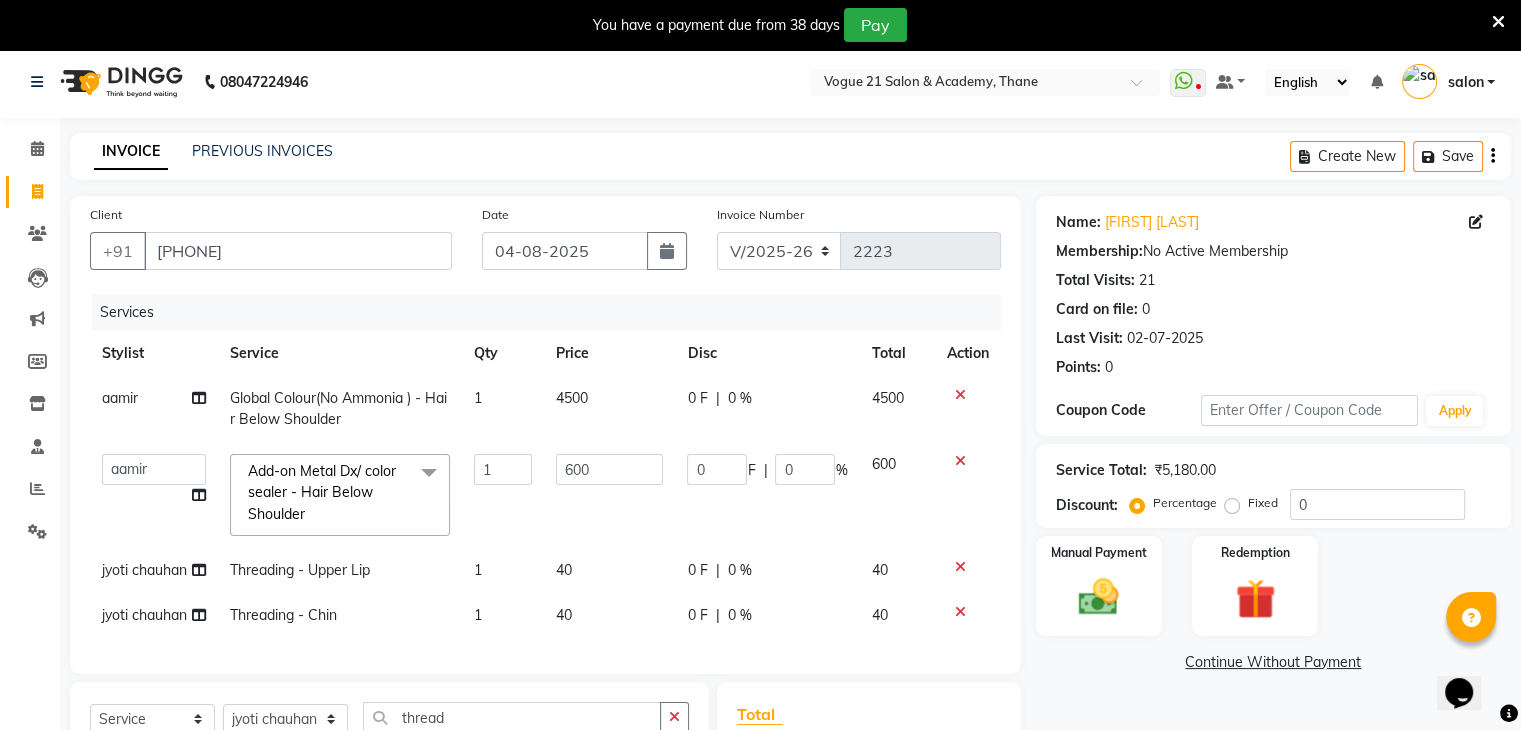 scroll, scrollTop: 0, scrollLeft: 0, axis: both 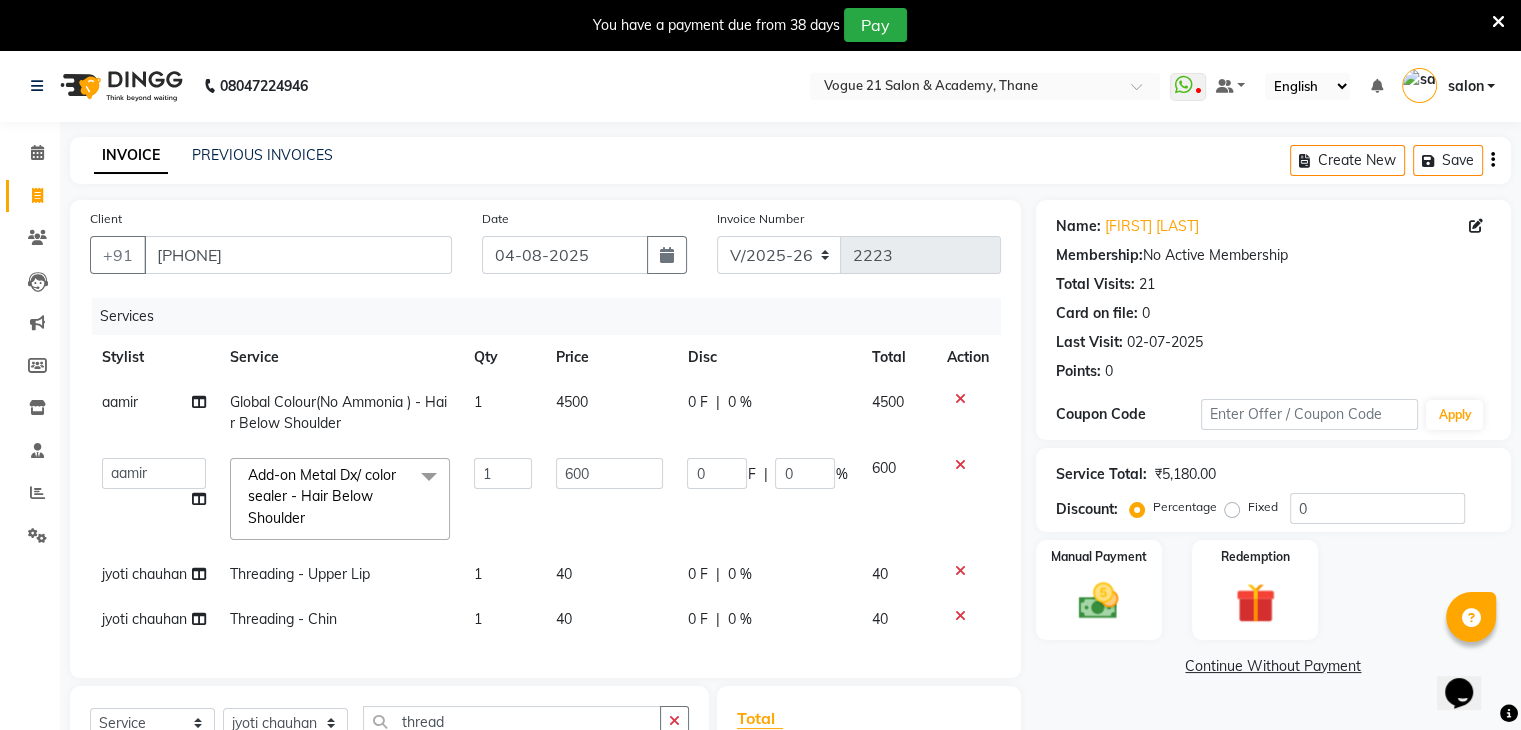click at bounding box center [1498, 22] 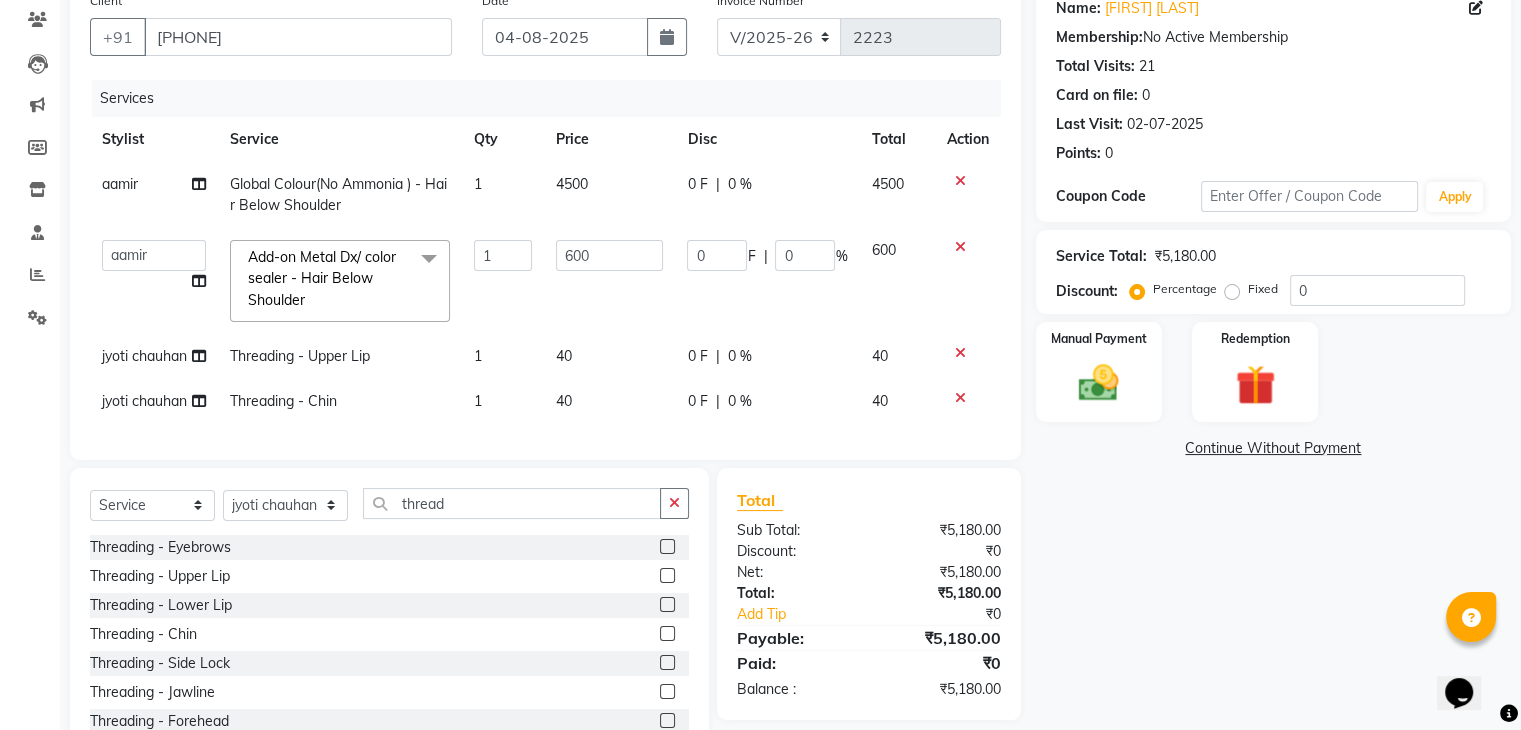 scroll, scrollTop: 247, scrollLeft: 0, axis: vertical 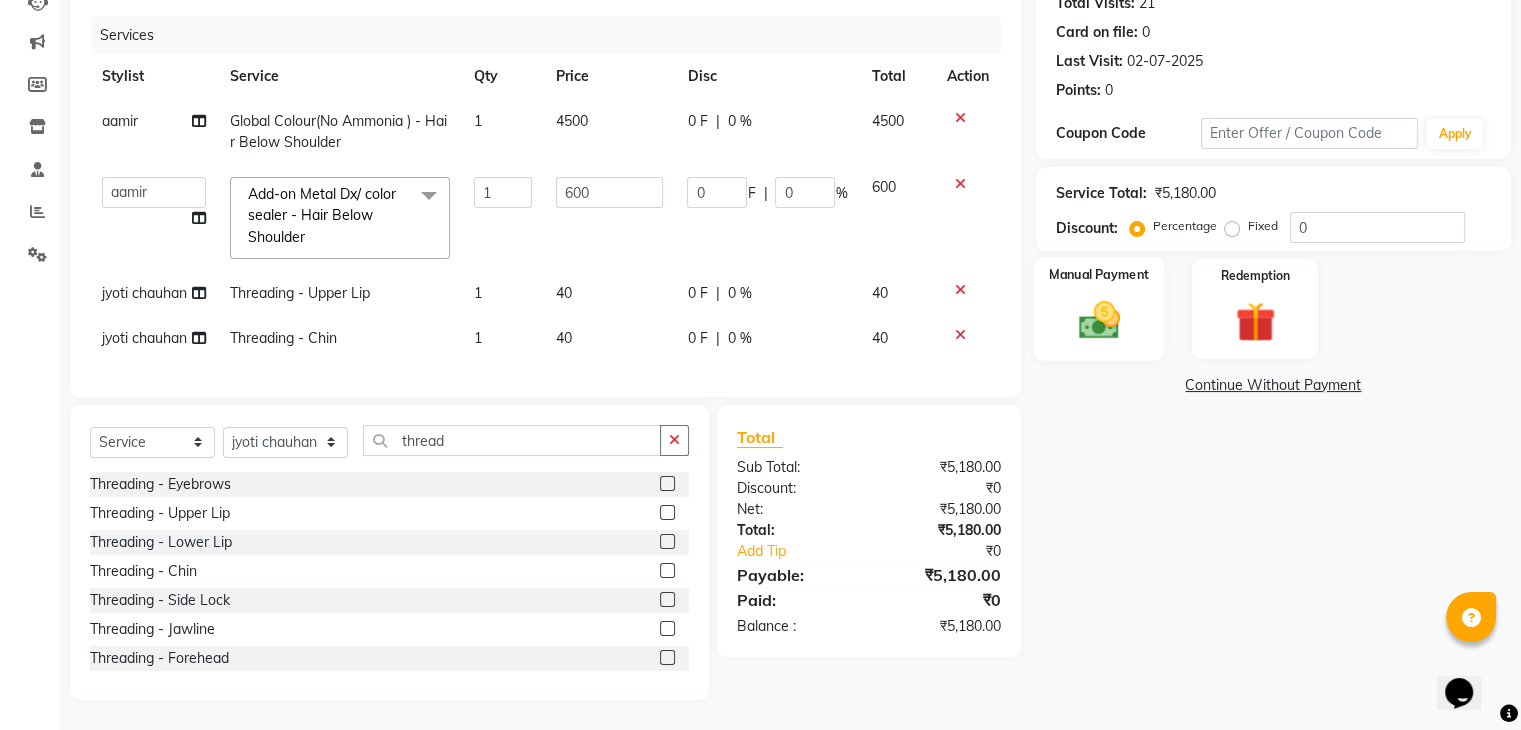click 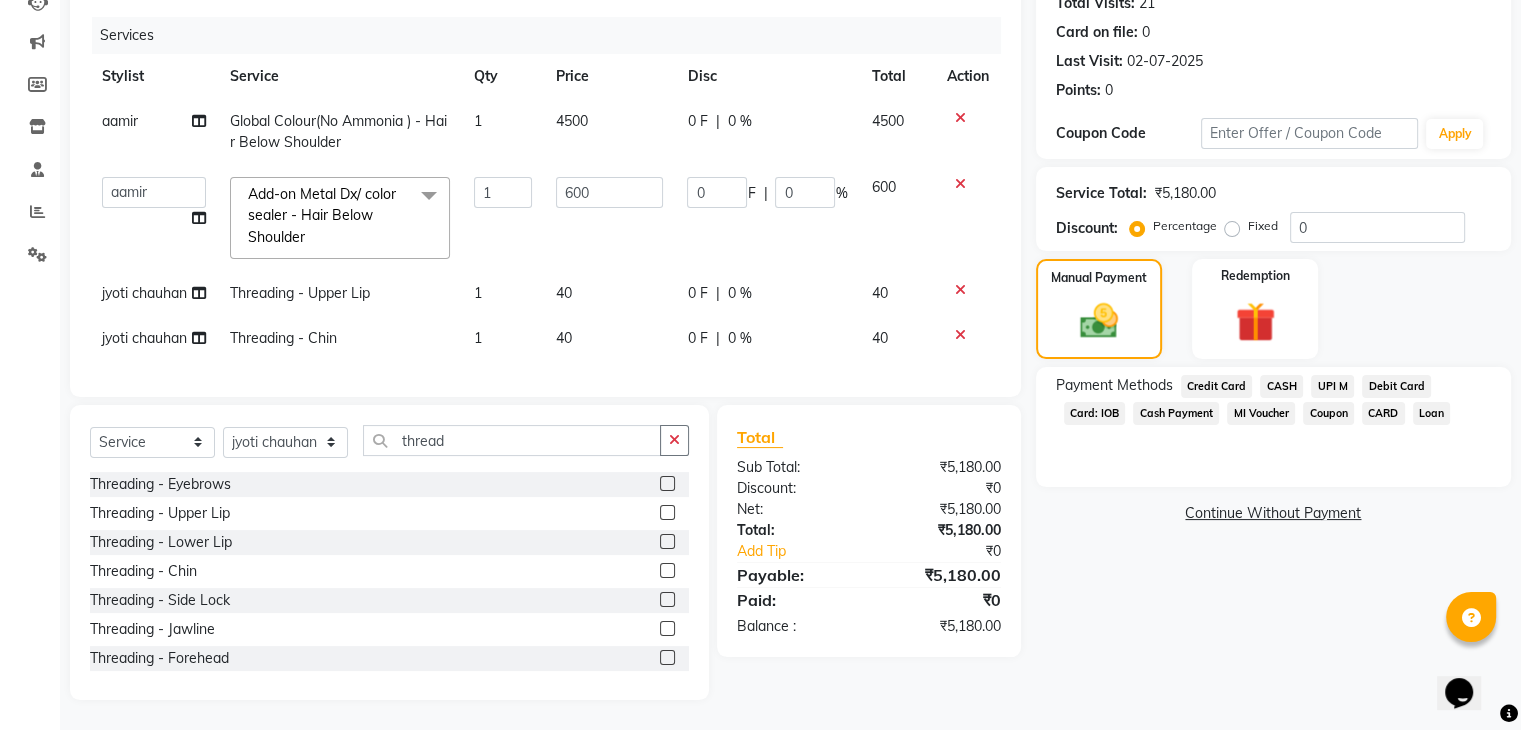 click on "UPI M" 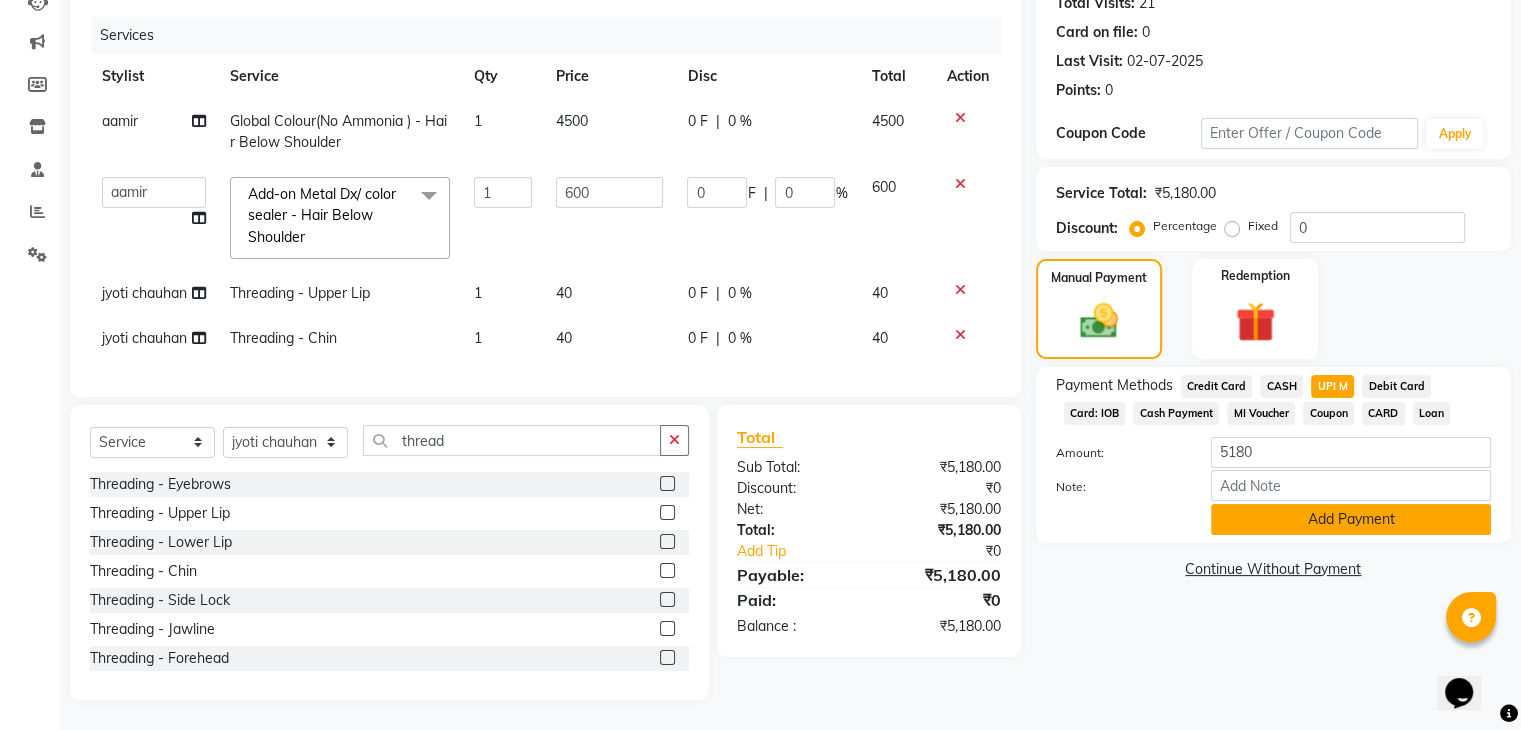 click on "Add Payment" 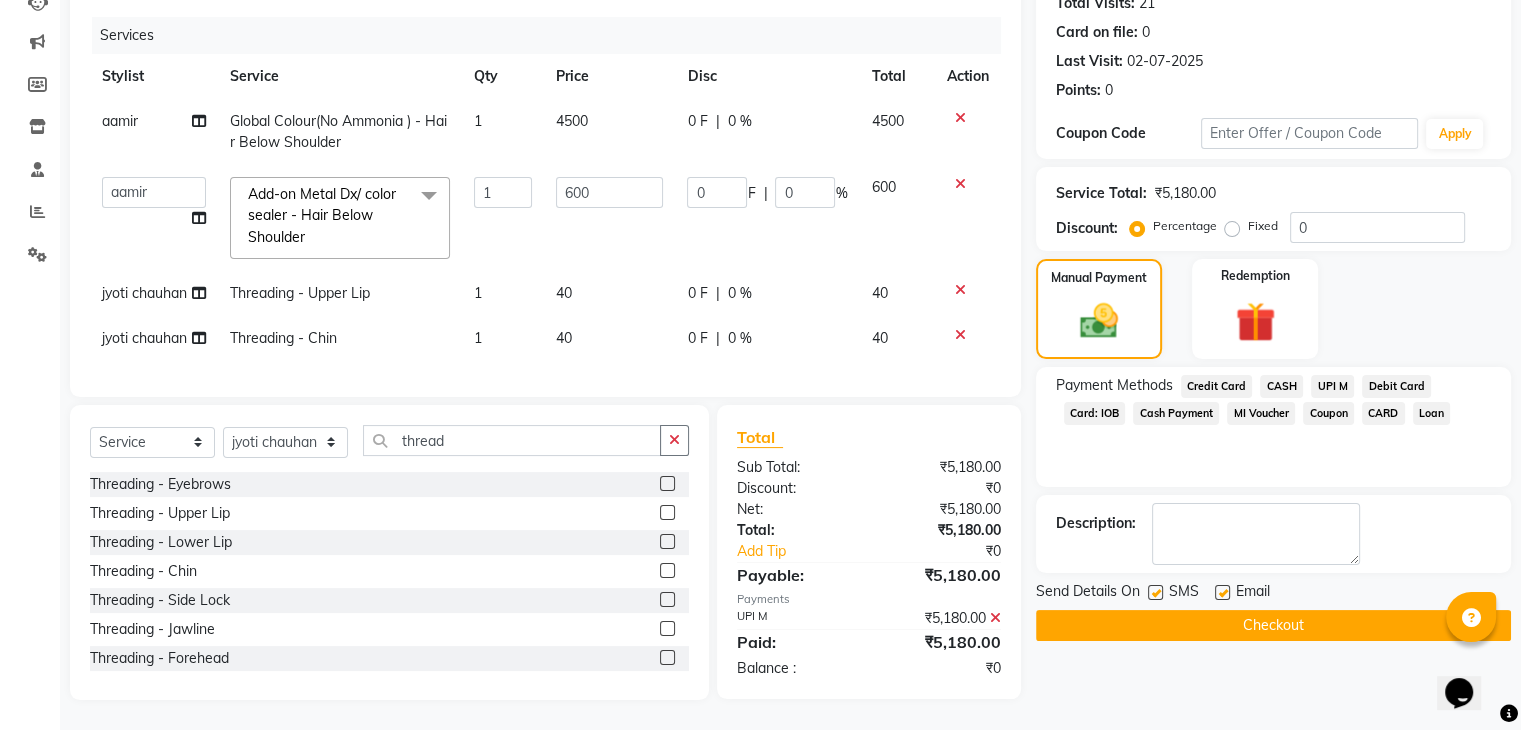 click on "Checkout" 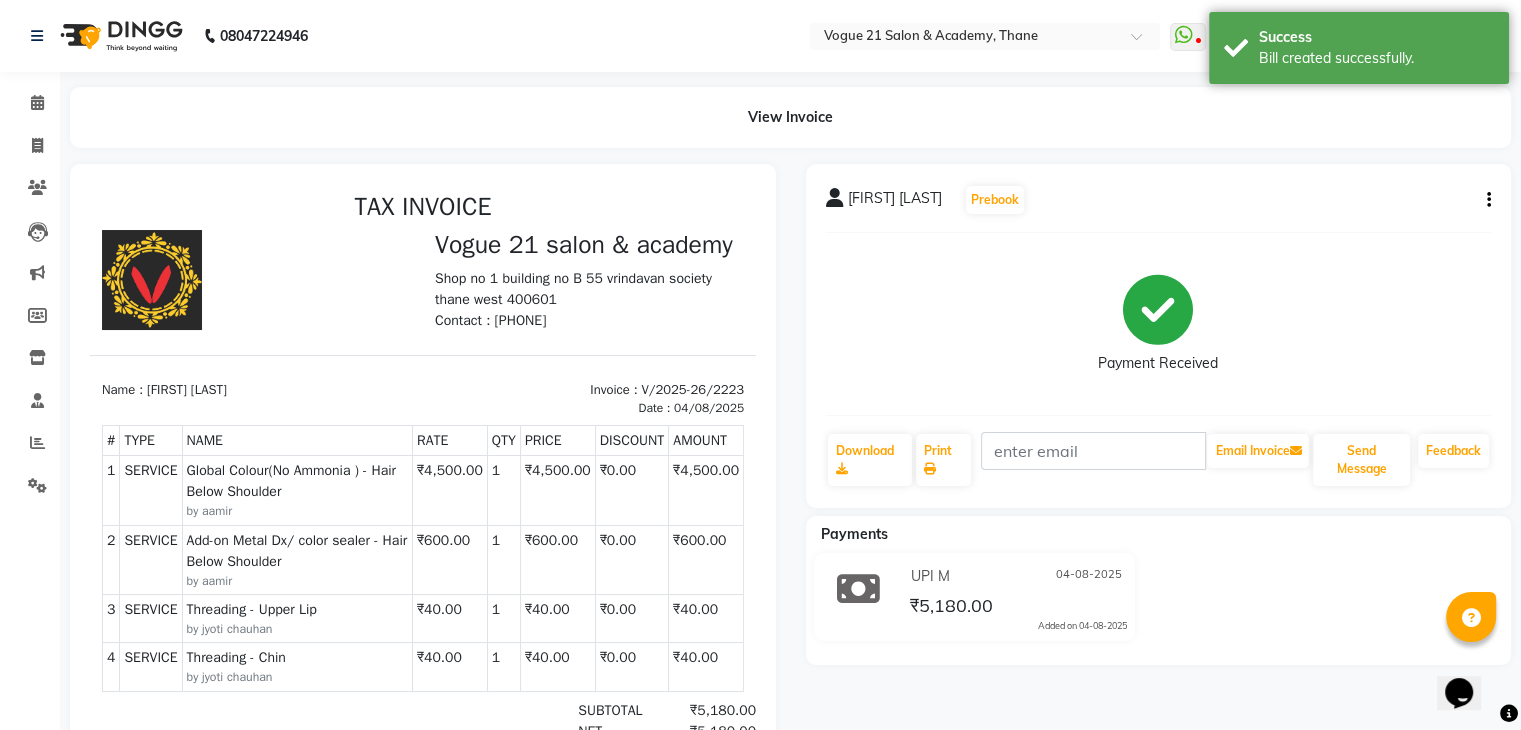 scroll, scrollTop: 0, scrollLeft: 0, axis: both 